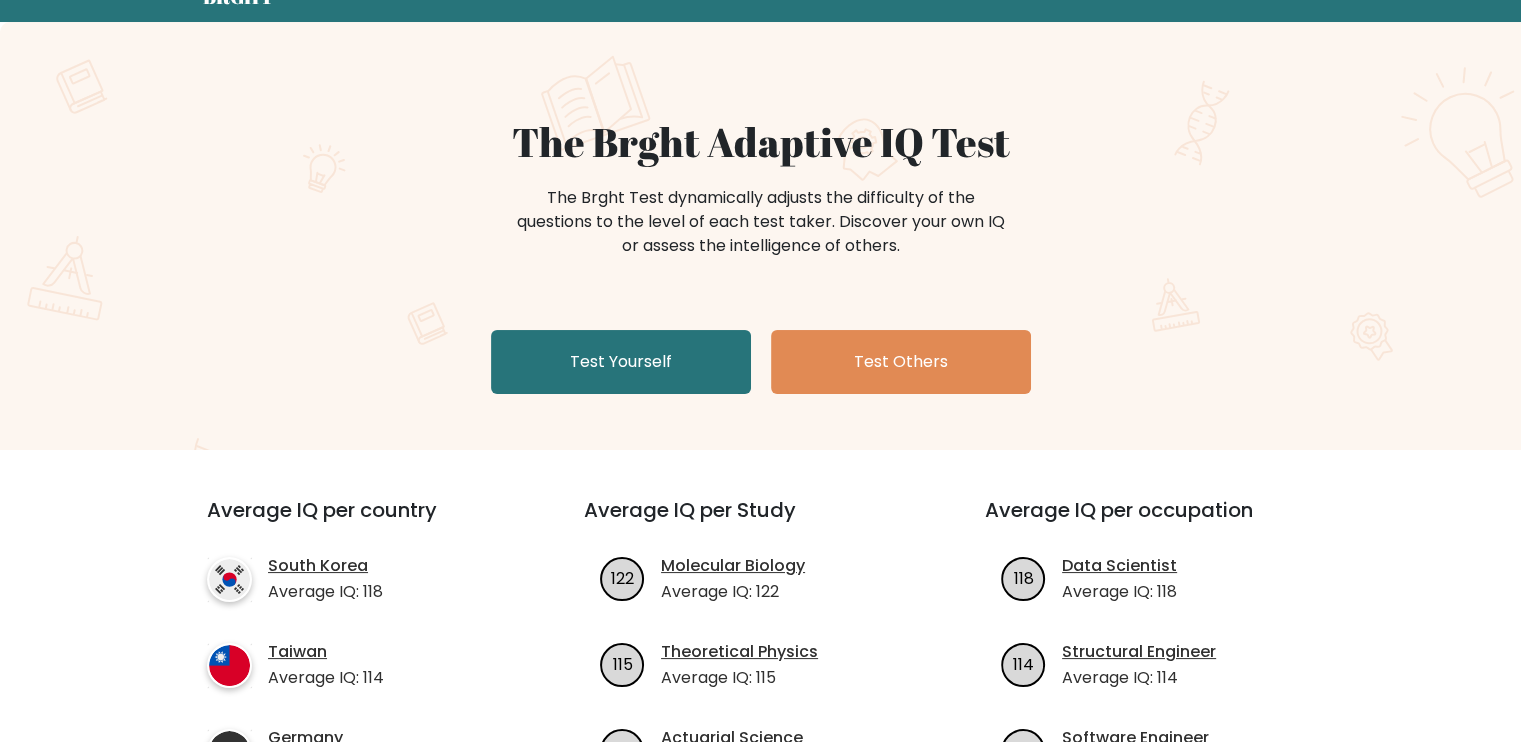 scroll, scrollTop: 100, scrollLeft: 0, axis: vertical 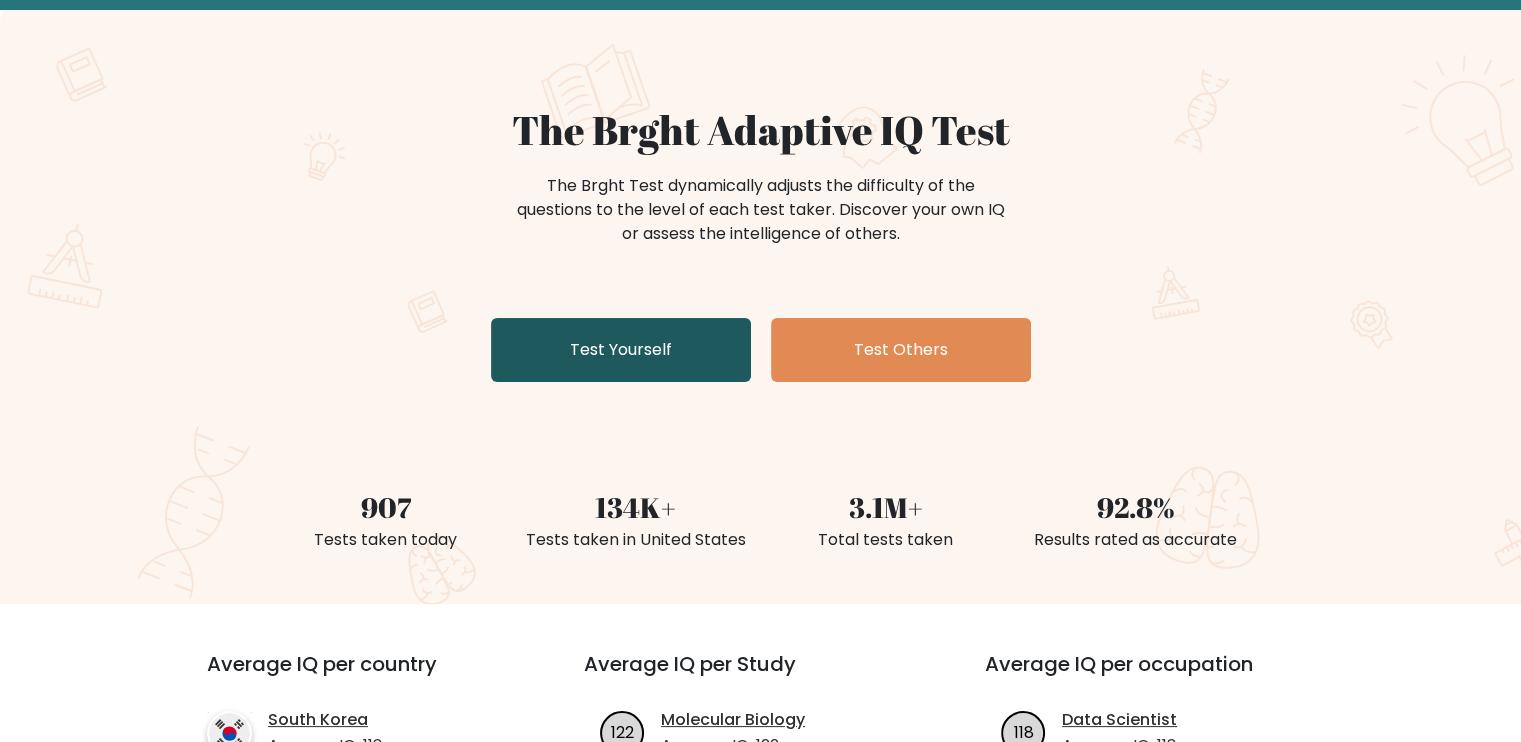 click on "Test Yourself" at bounding box center [621, 350] 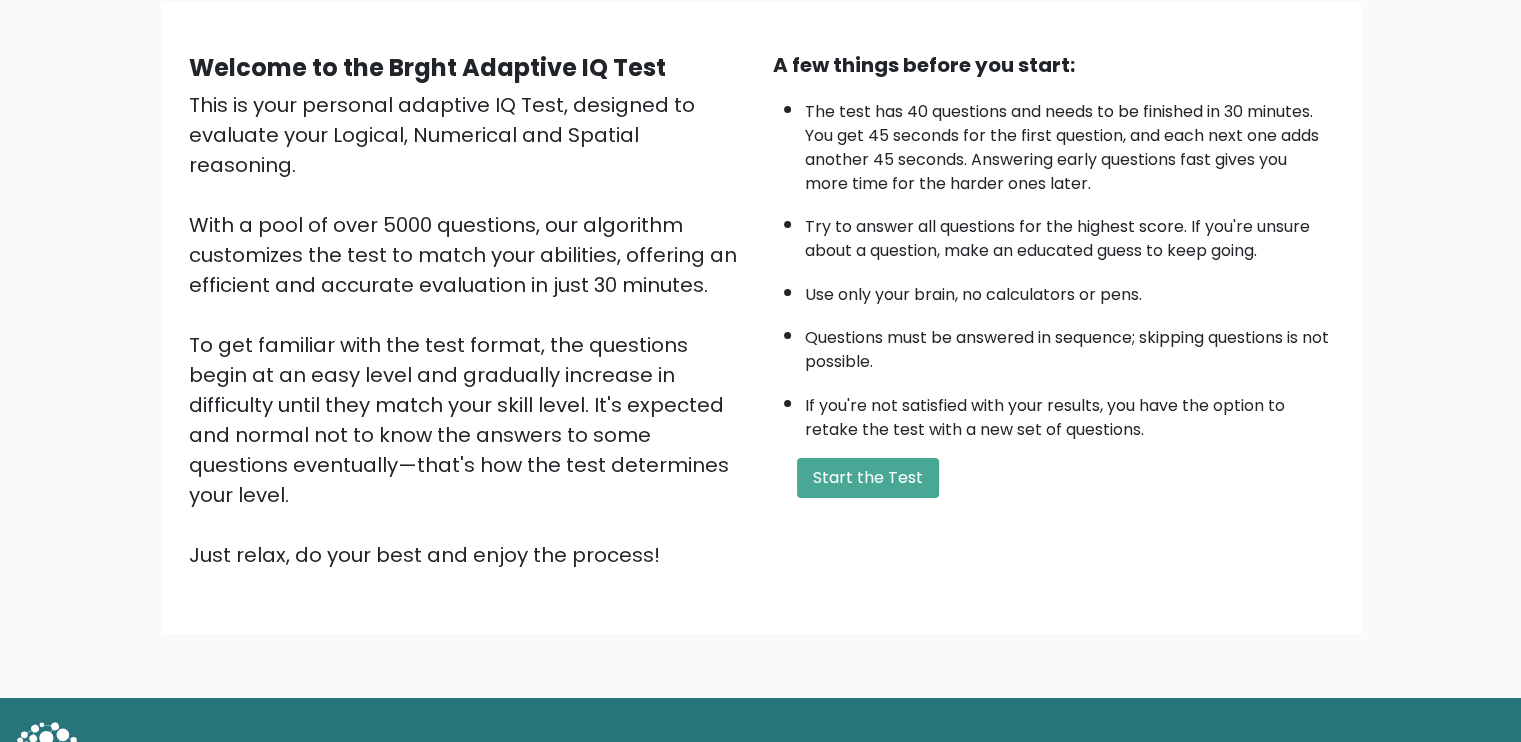 scroll, scrollTop: 173, scrollLeft: 0, axis: vertical 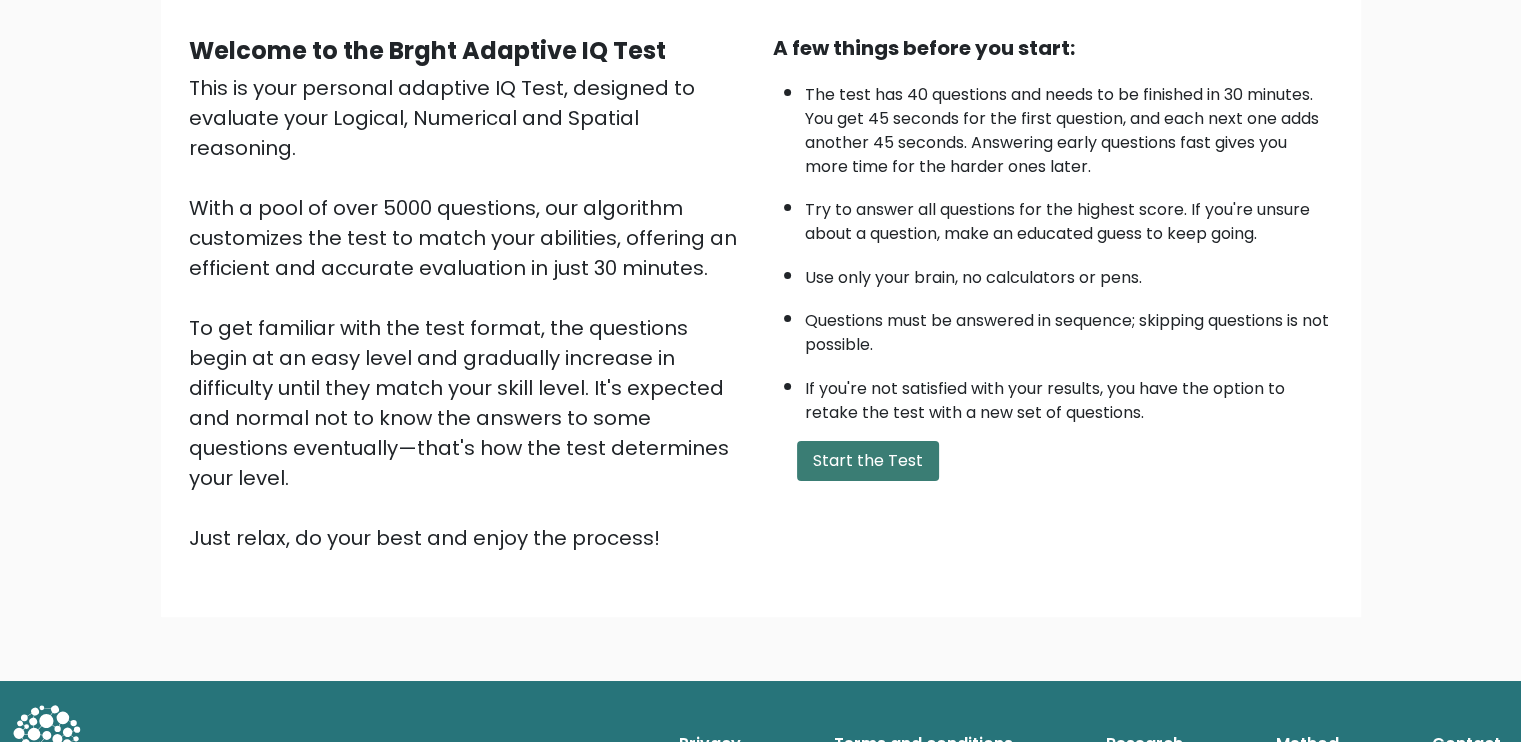 click on "Start the Test" at bounding box center [868, 461] 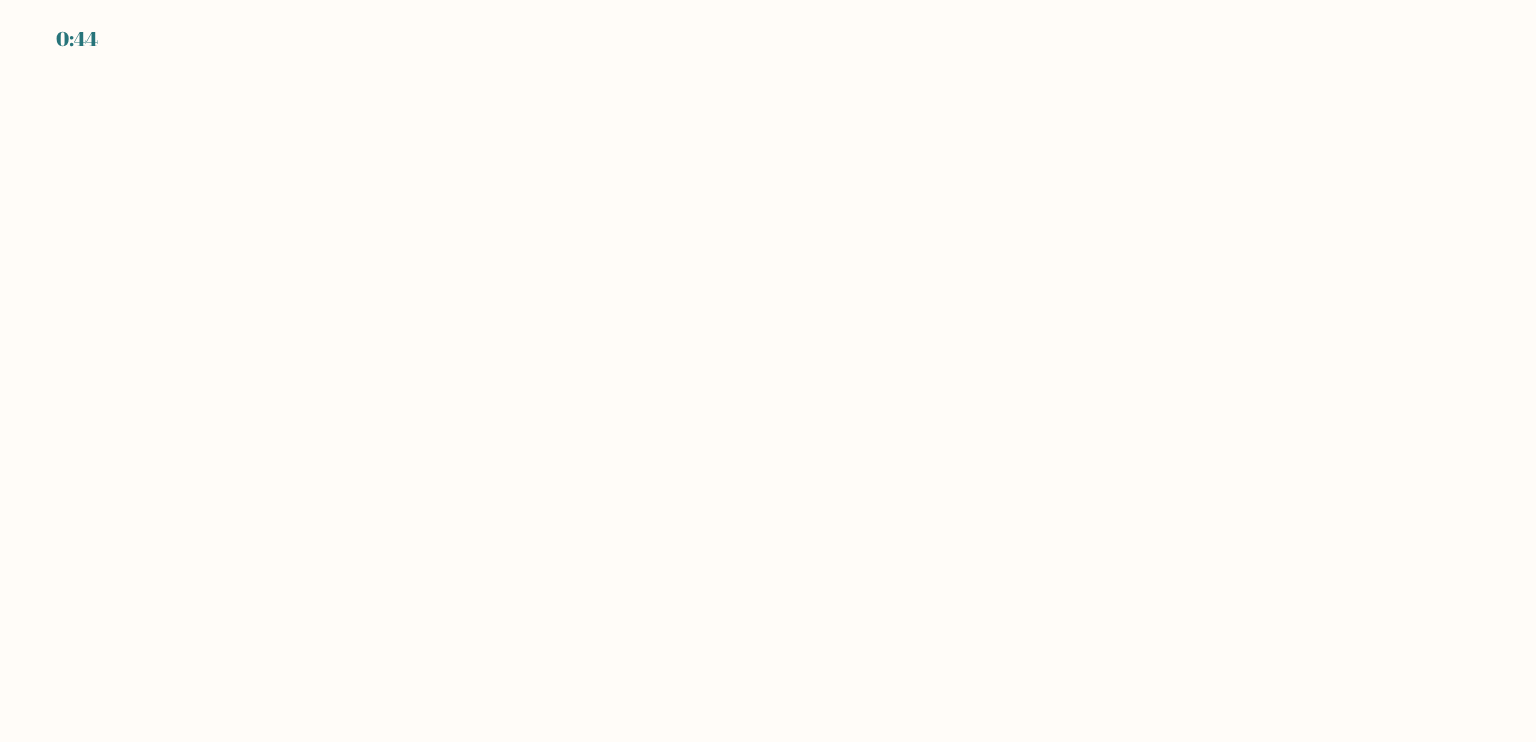 scroll, scrollTop: 0, scrollLeft: 0, axis: both 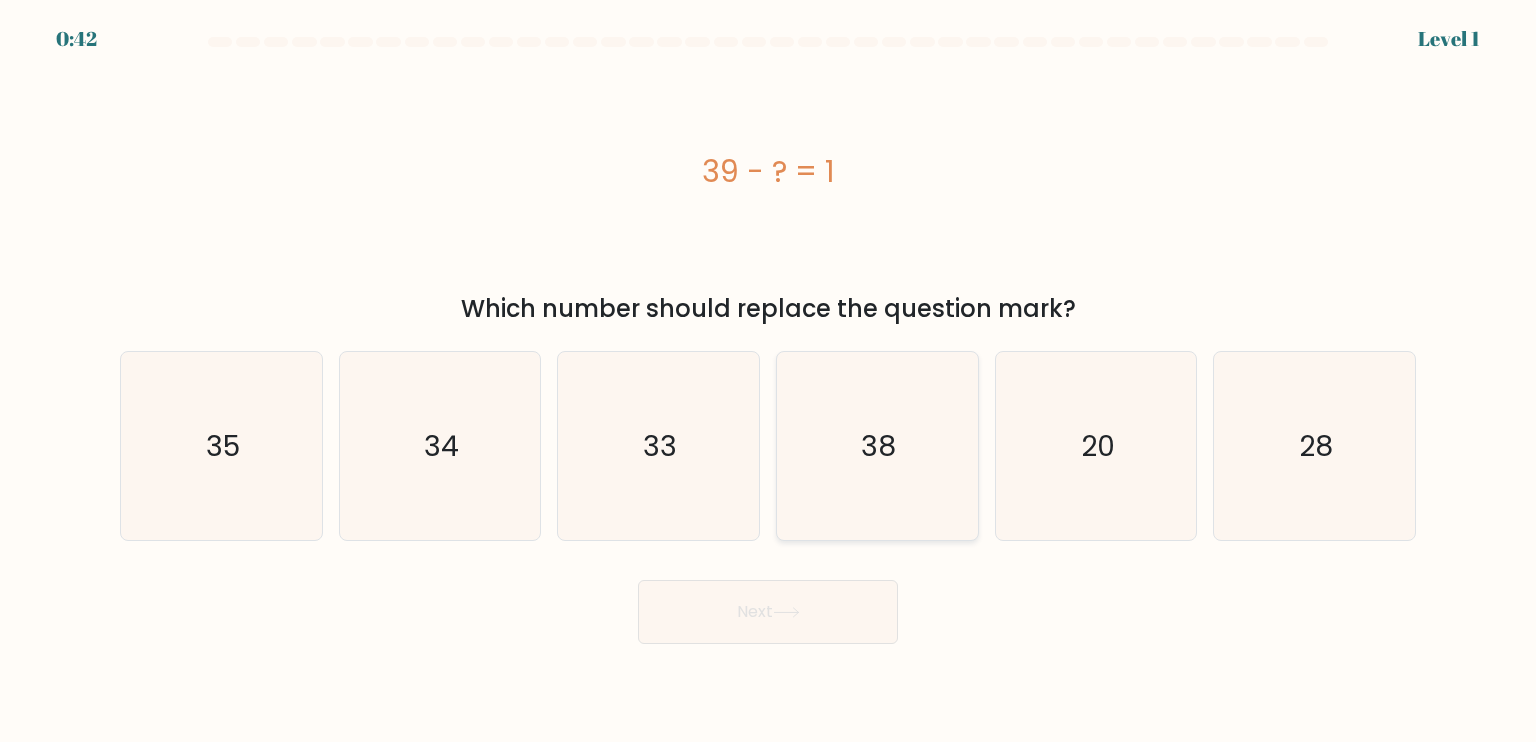 click on "38" 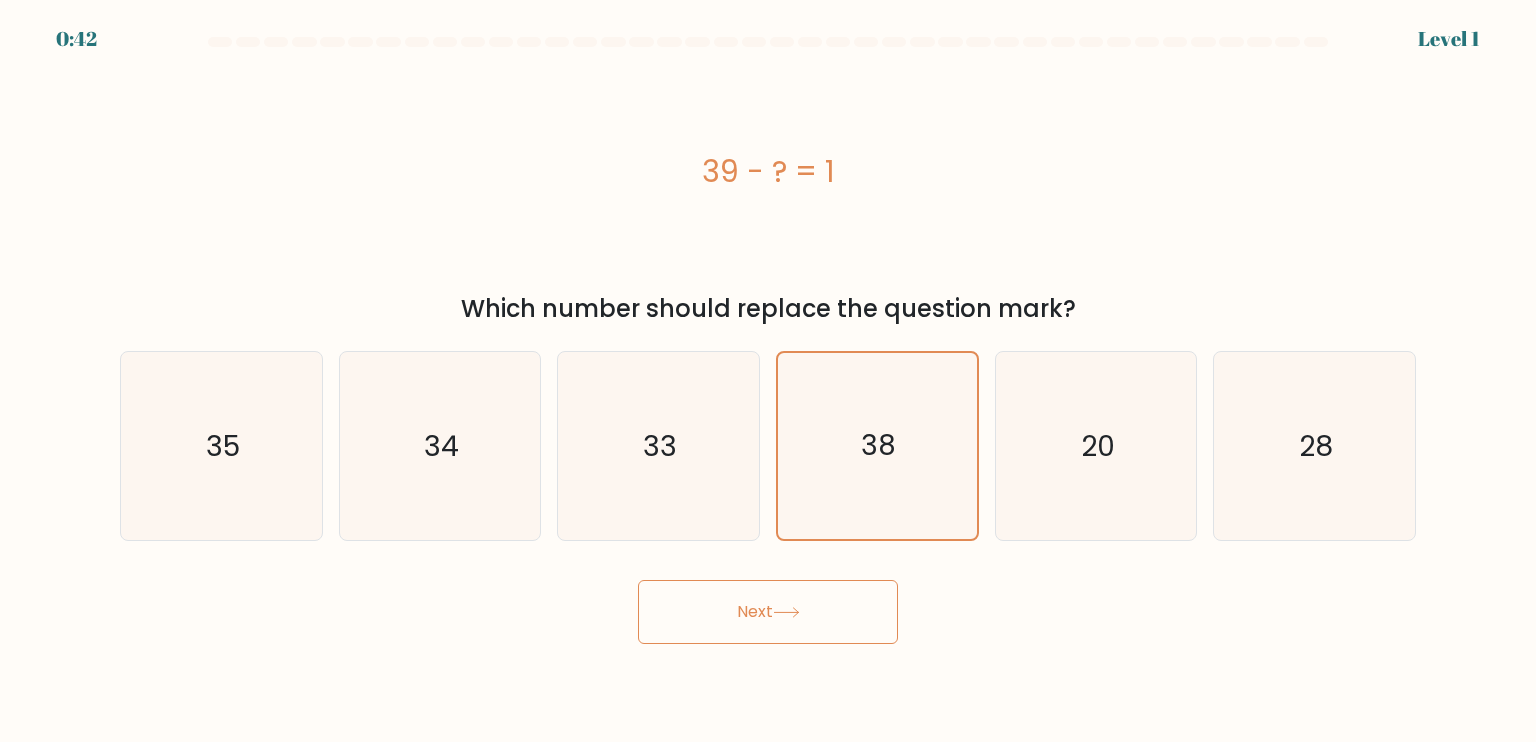 click on "0:42
Level 1
a." at bounding box center [768, 371] 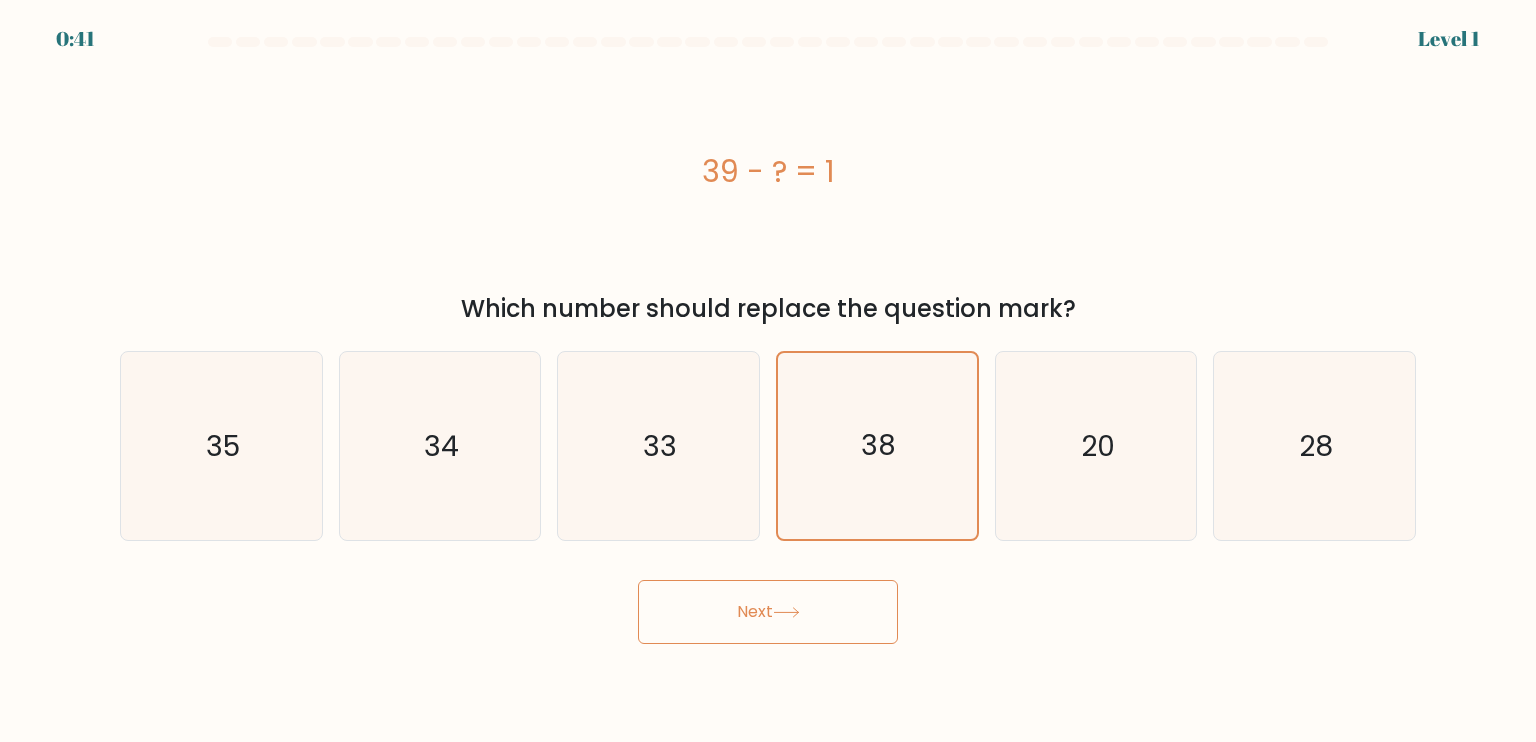 click on "Next" at bounding box center [768, 612] 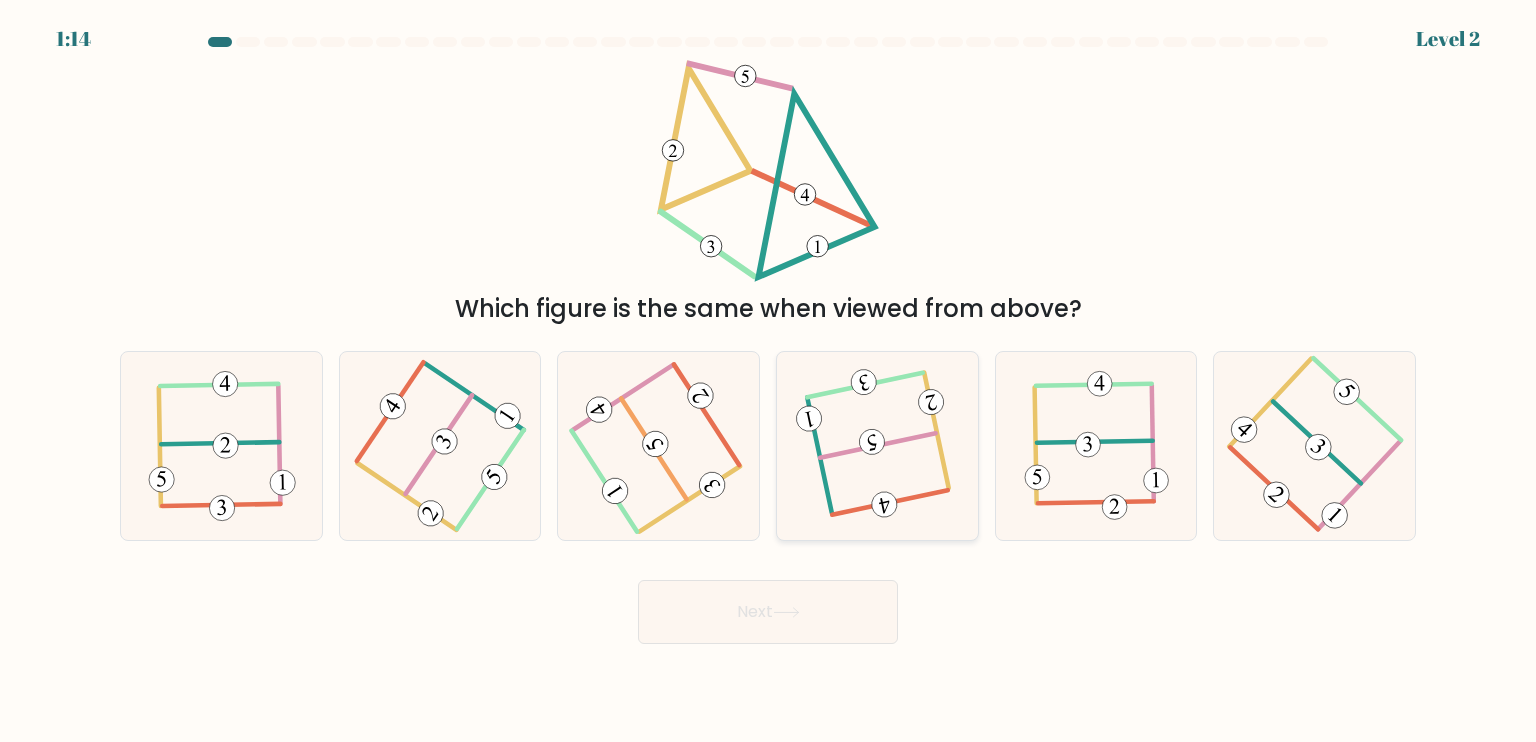 click 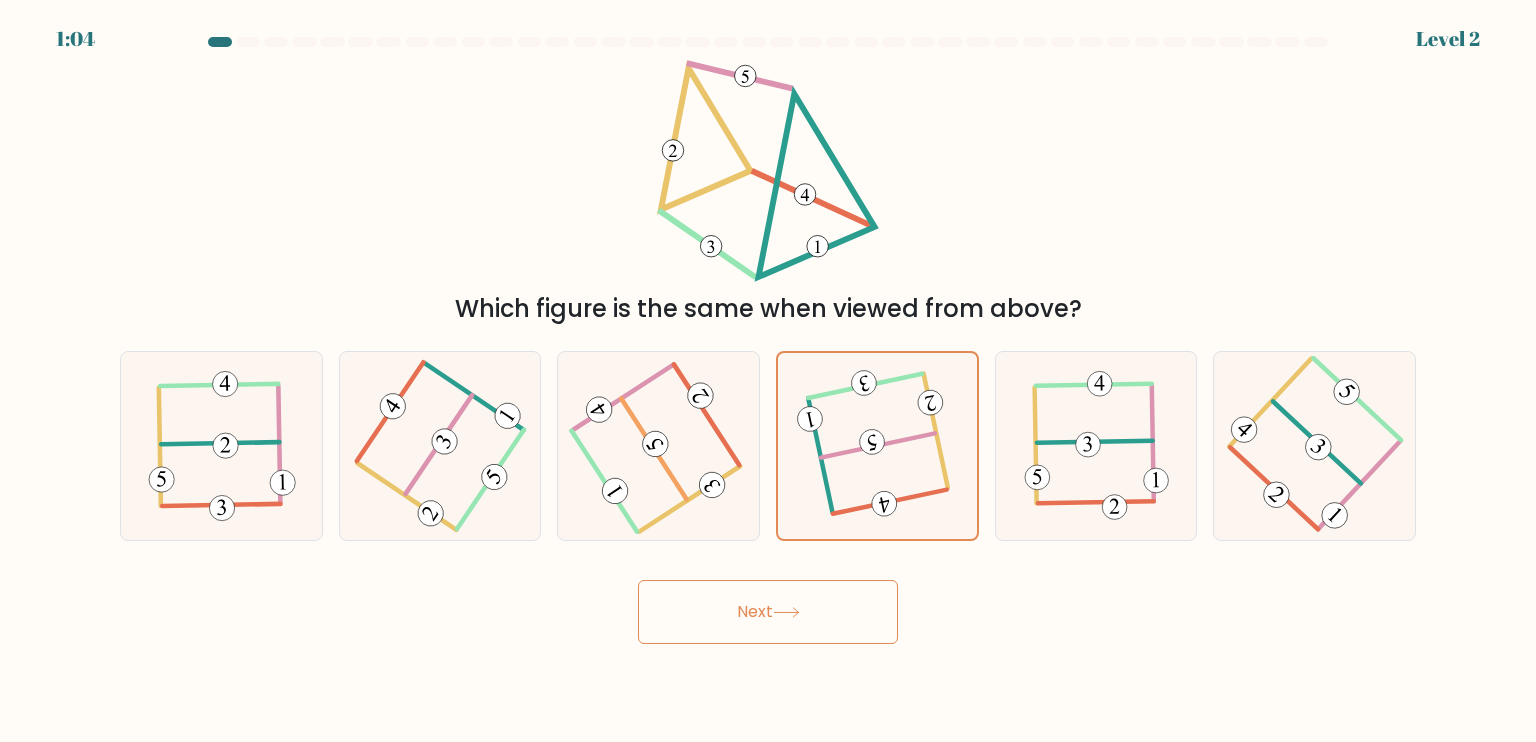 click on "Next" at bounding box center [768, 612] 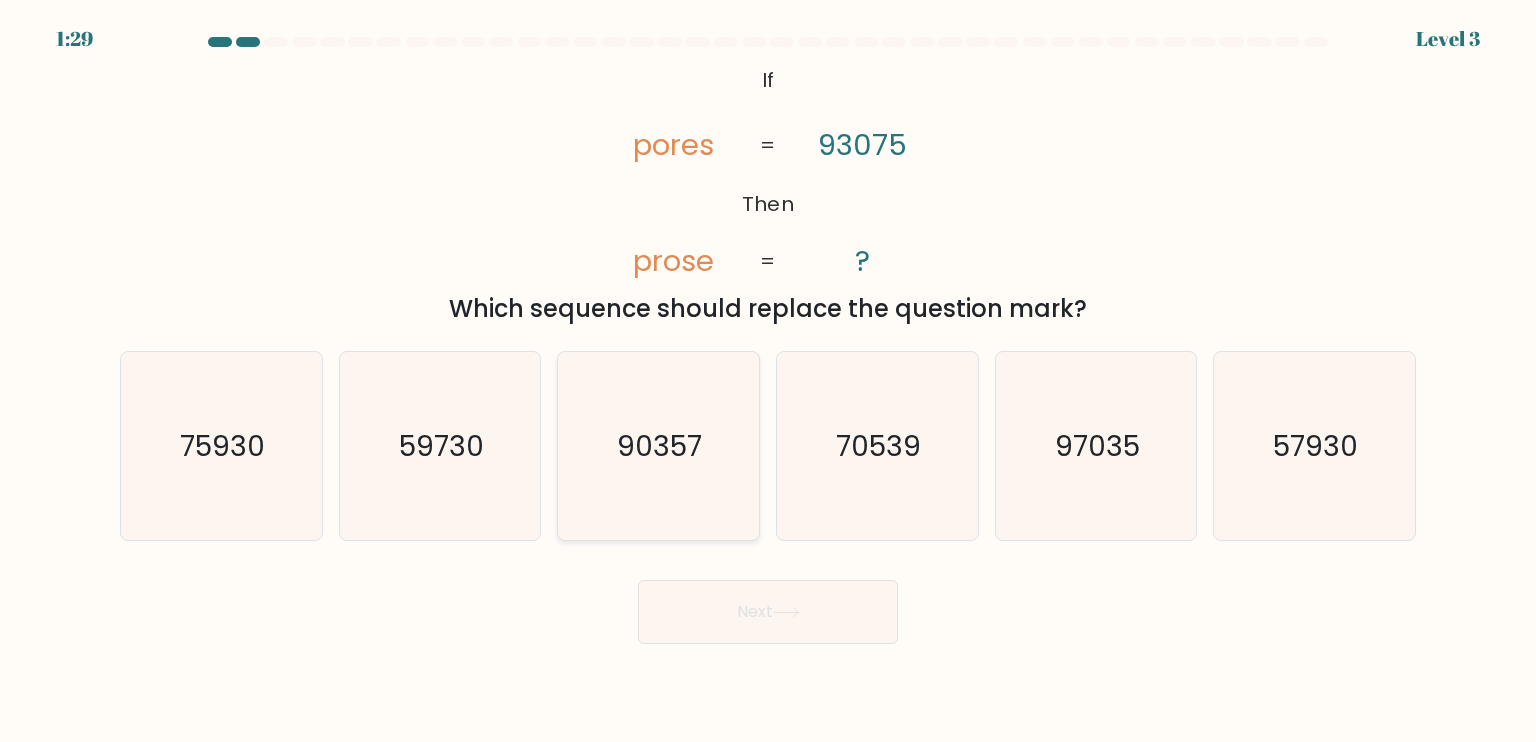 click on "90357" 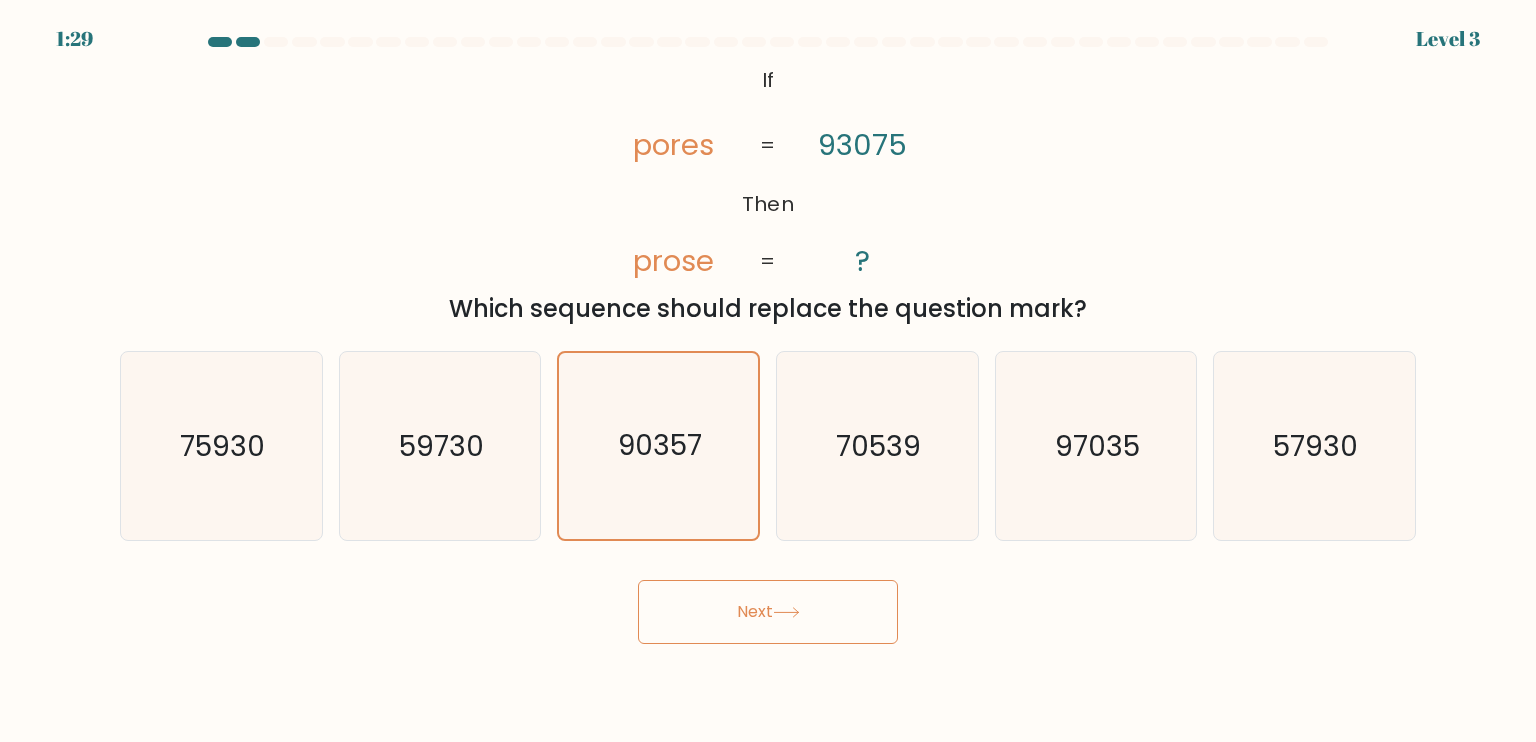 click on "Next" at bounding box center (768, 612) 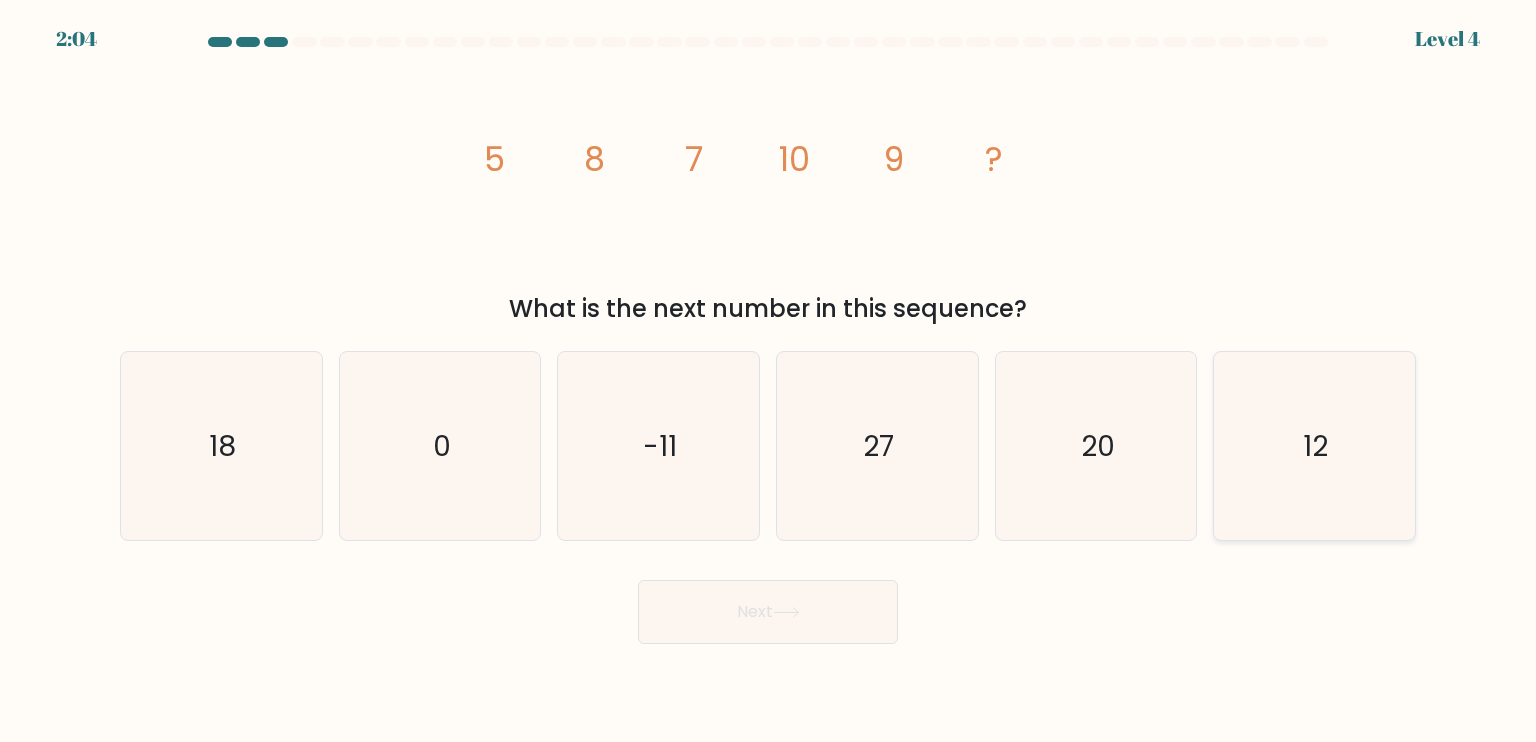 click on "12" 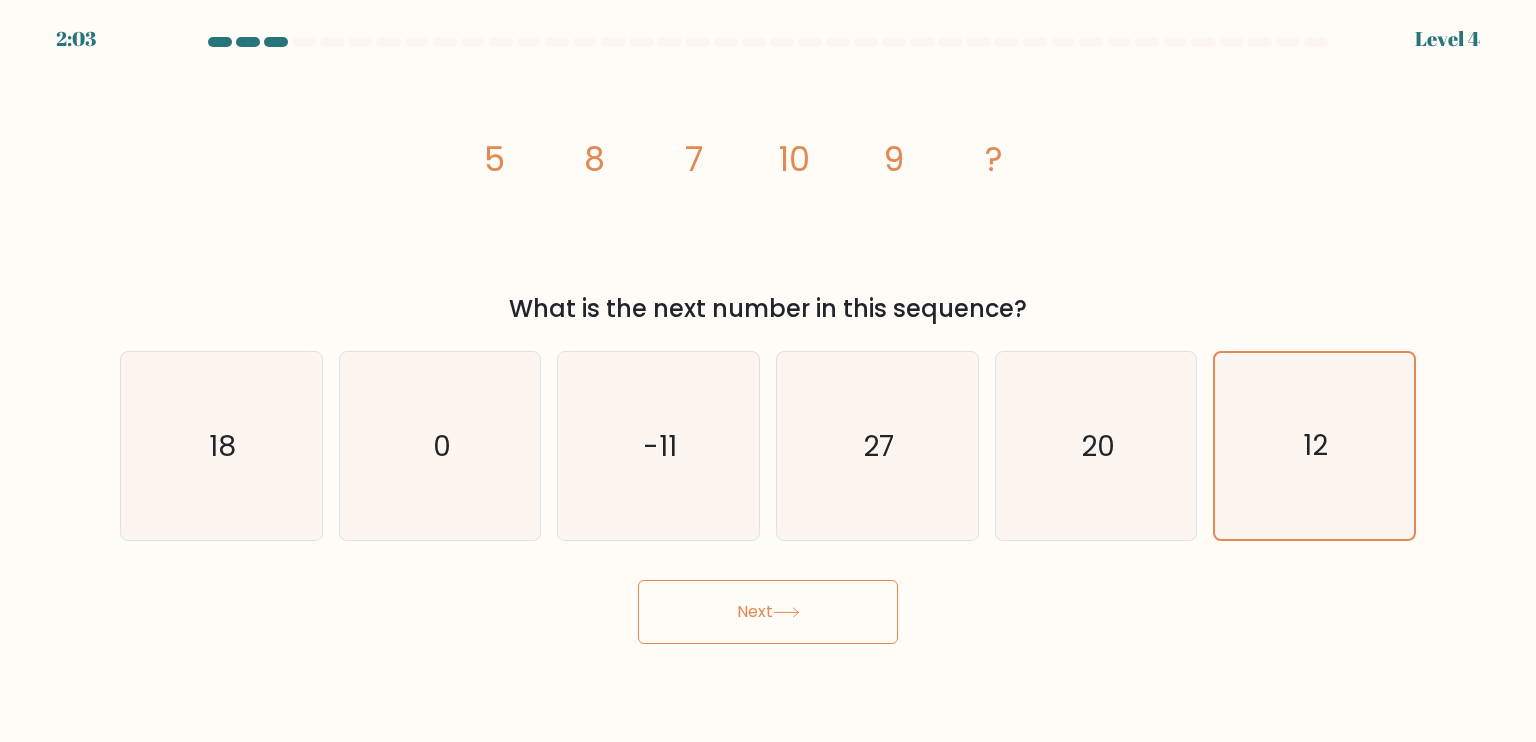 click on "Next" at bounding box center [768, 612] 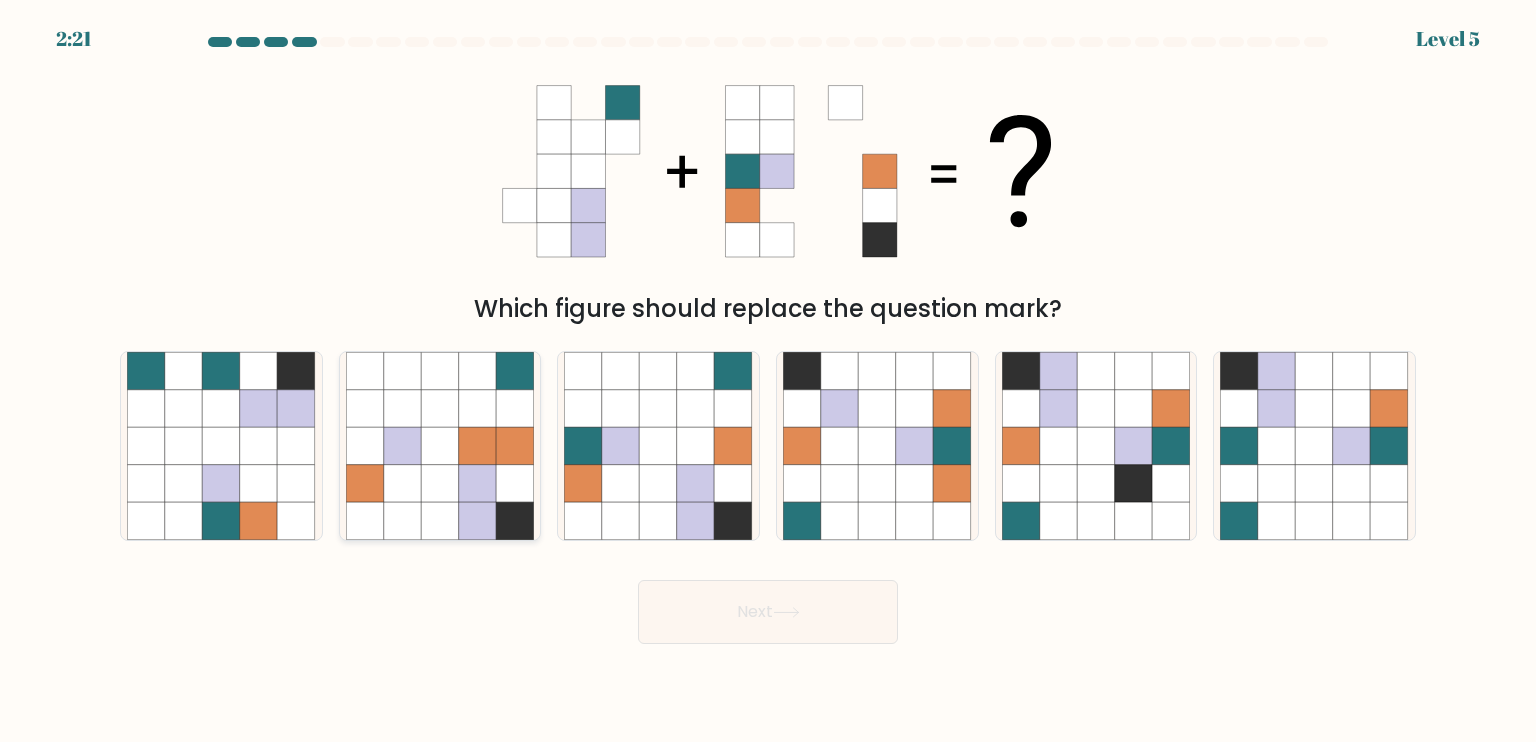 click 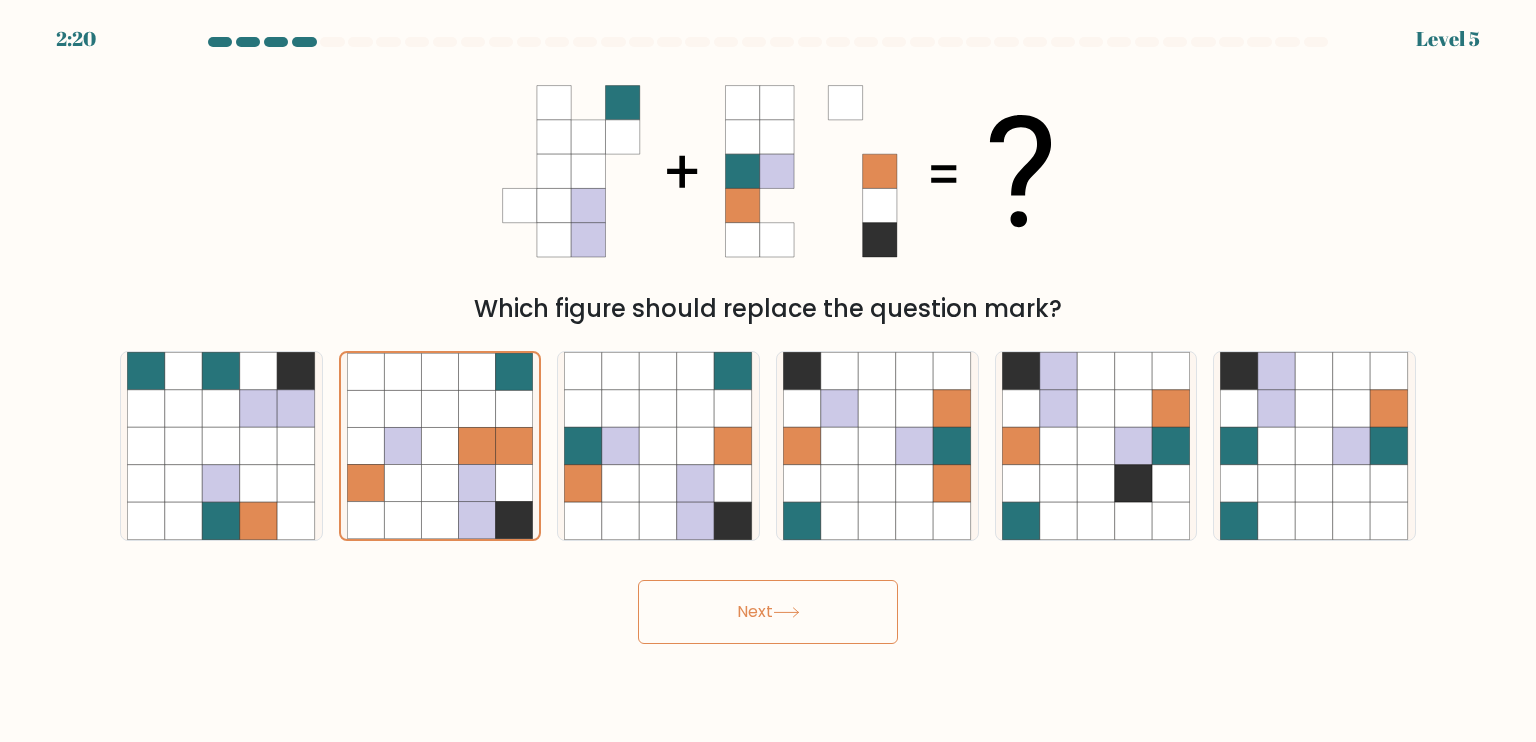 click 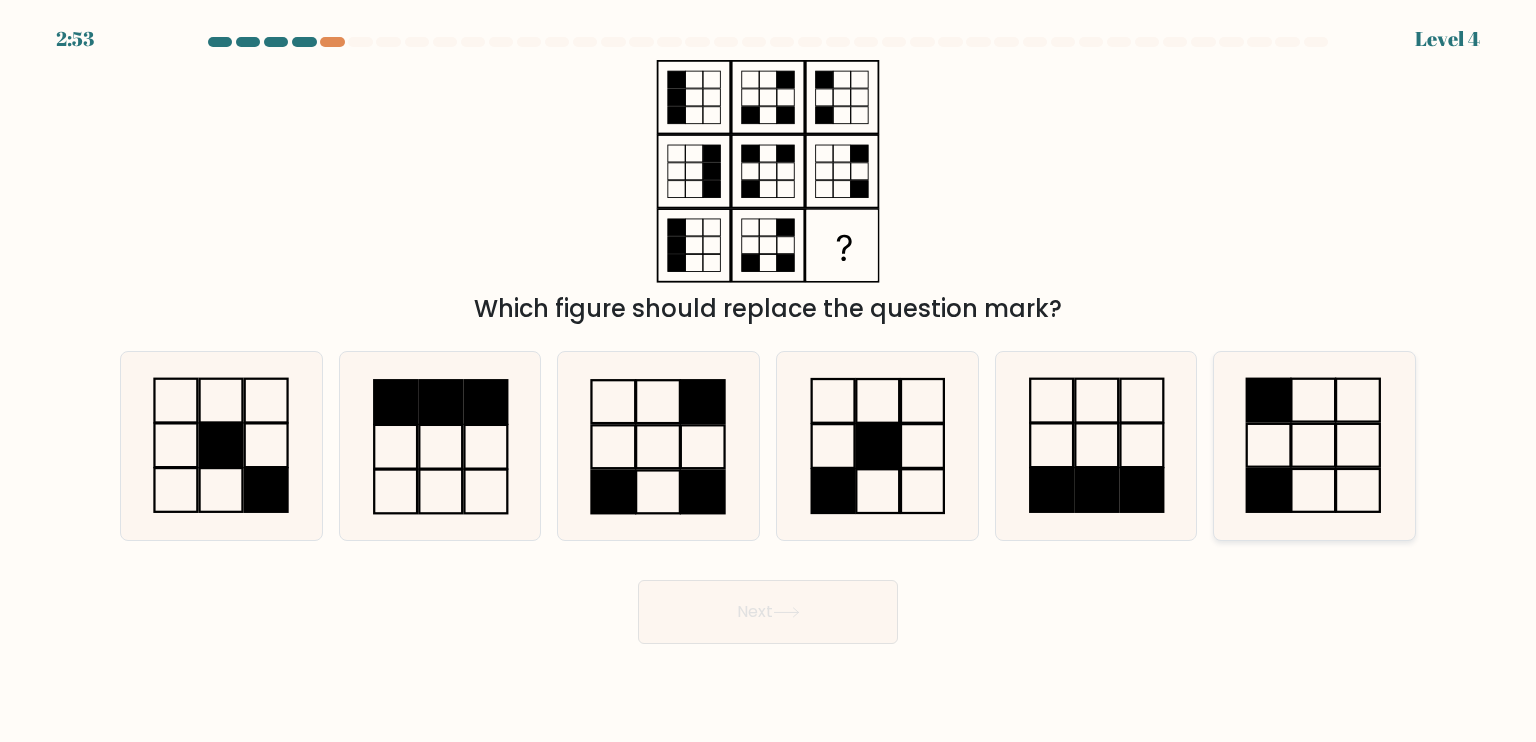 click 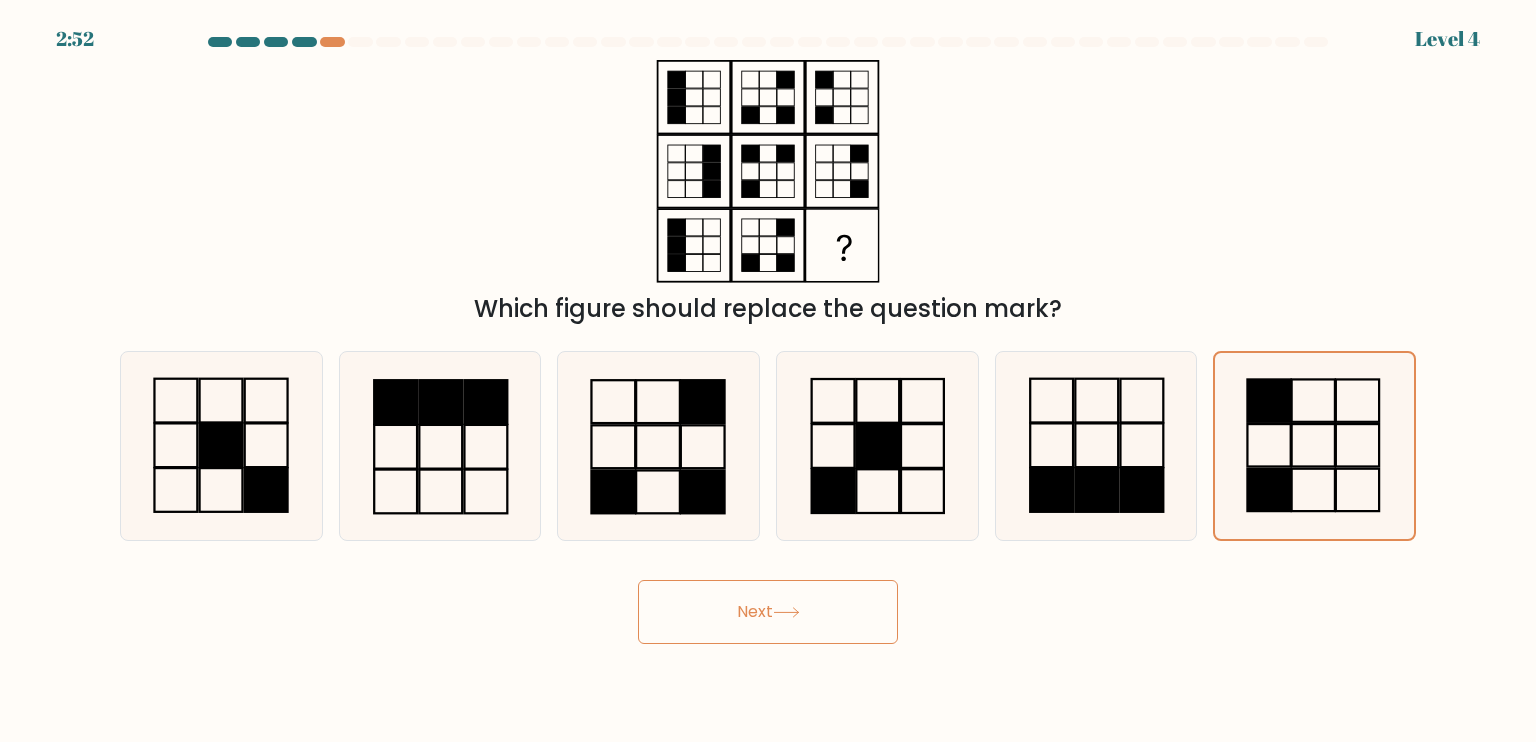 click 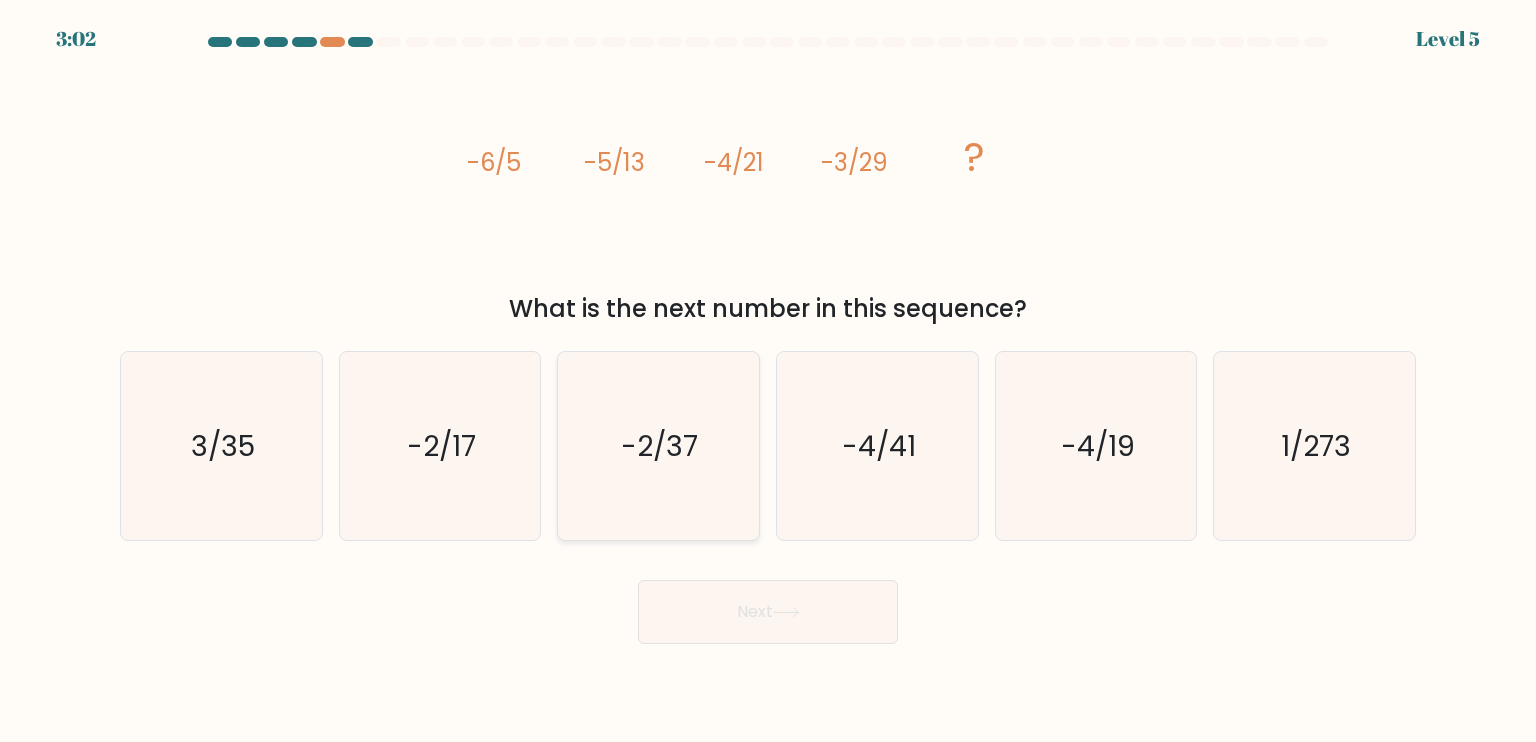 click on "-2/37" 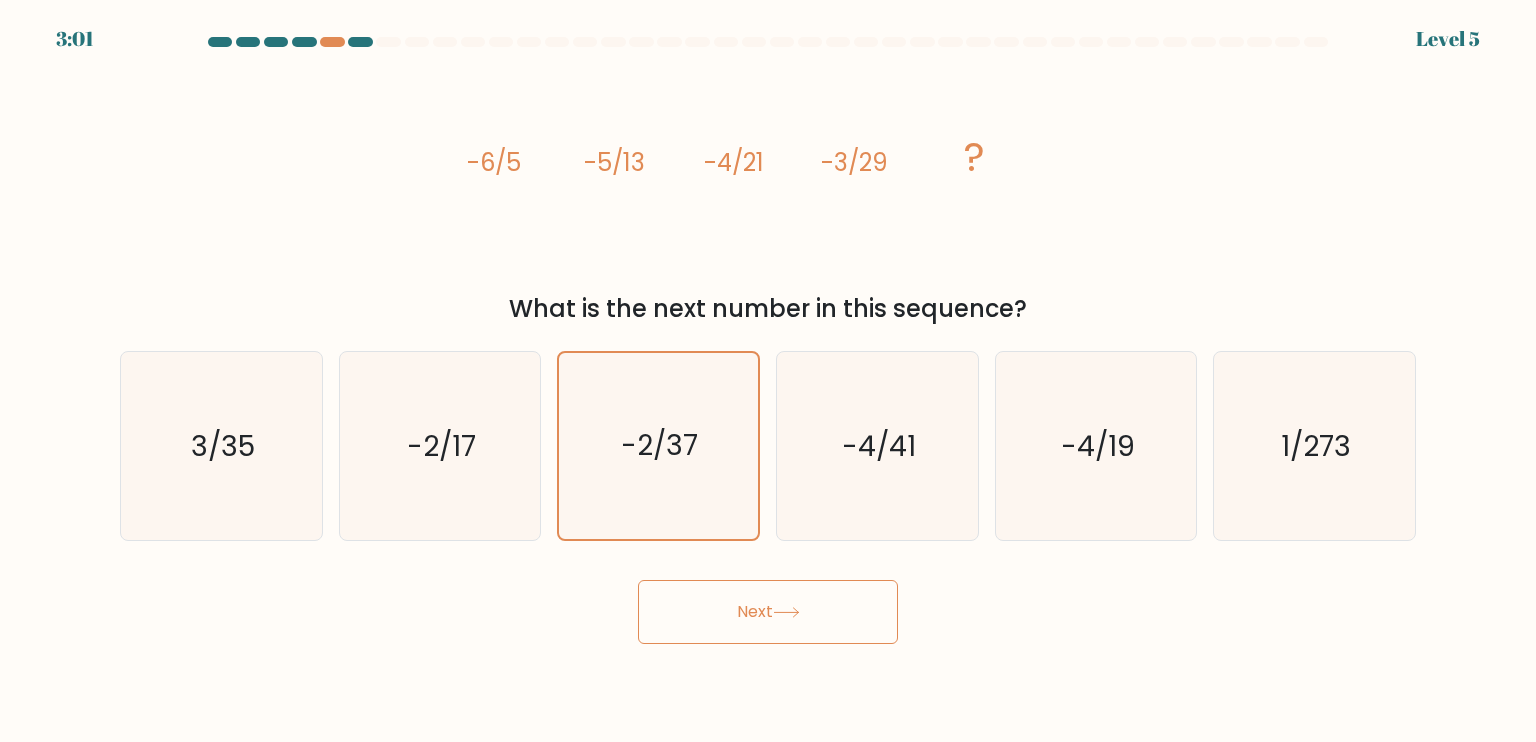 click on "Next" at bounding box center (768, 612) 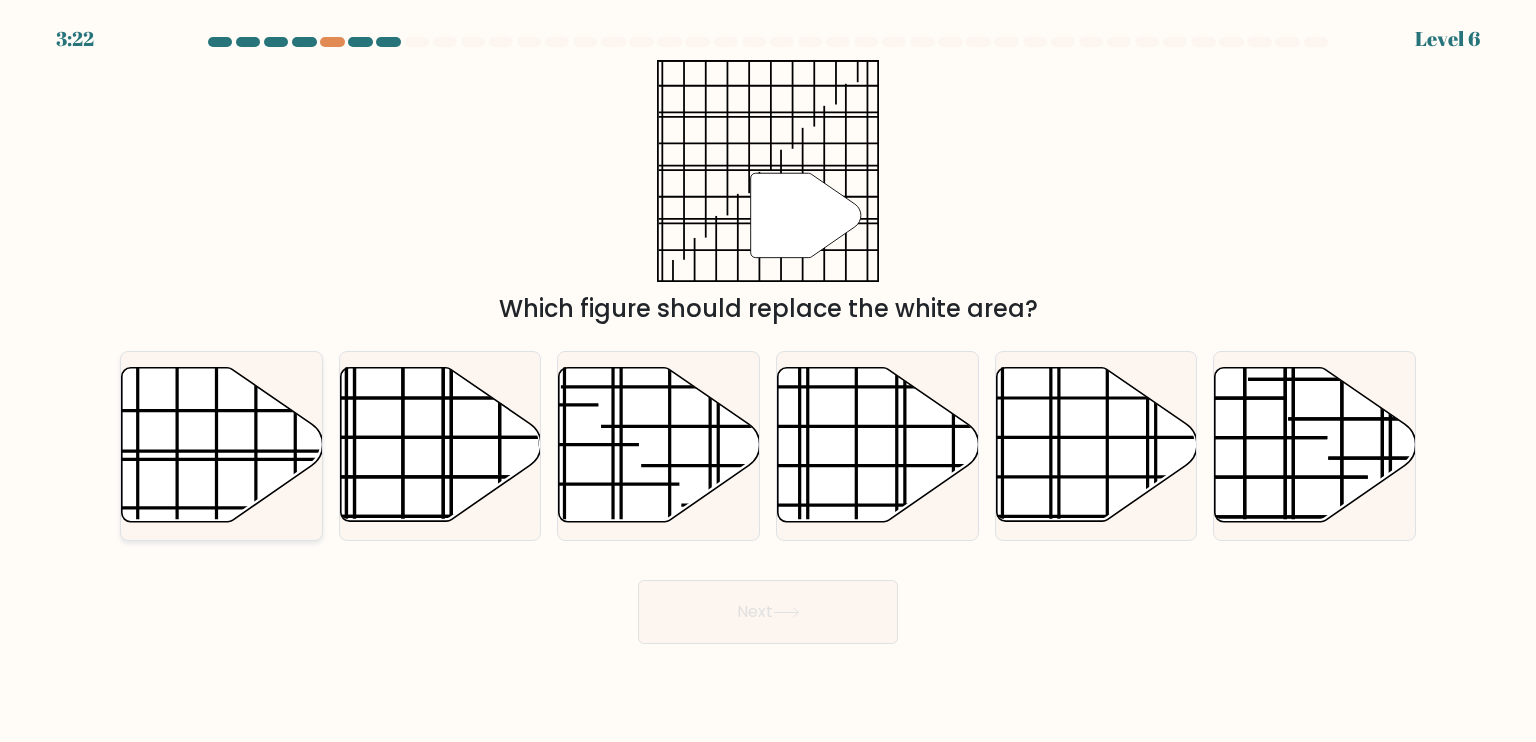 click 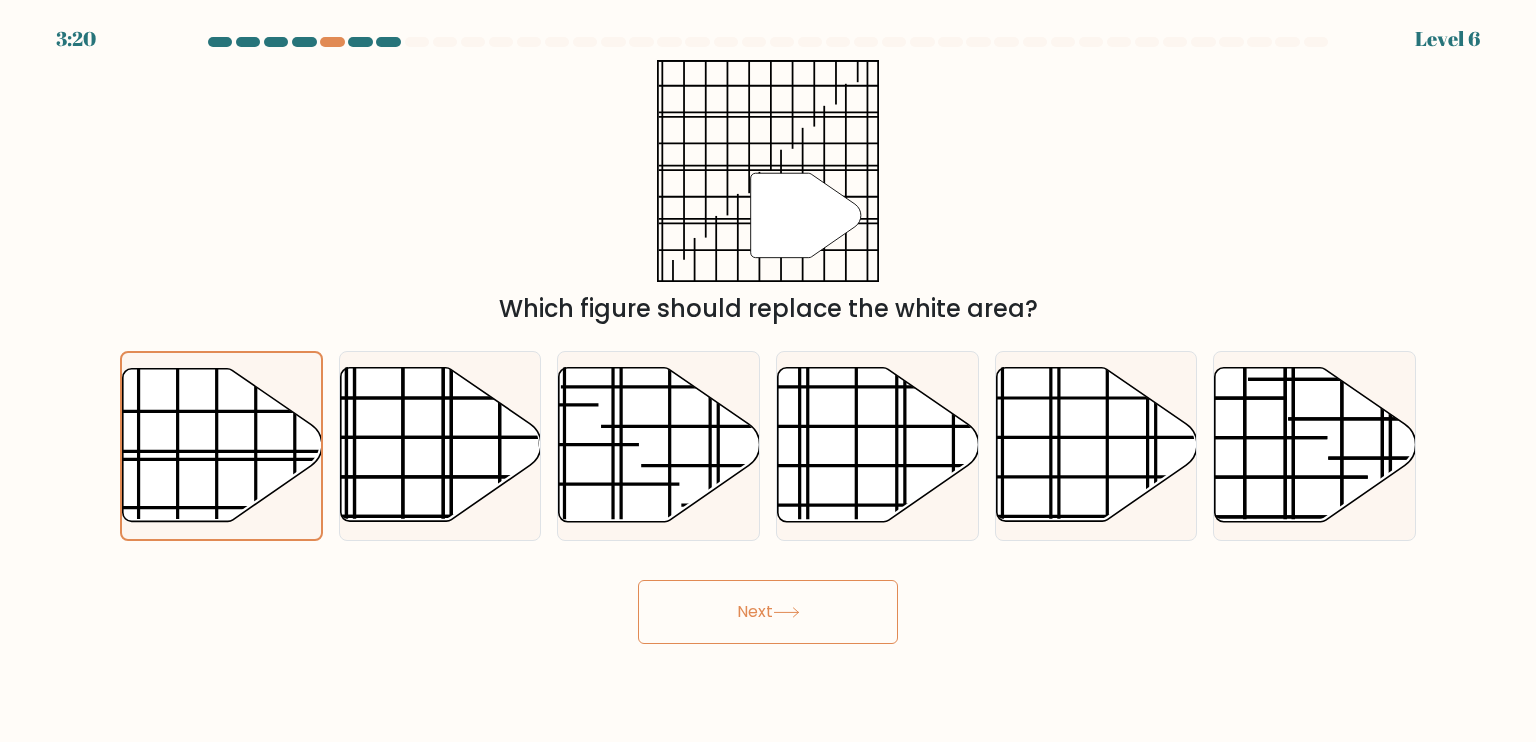 click on "Next" at bounding box center [768, 612] 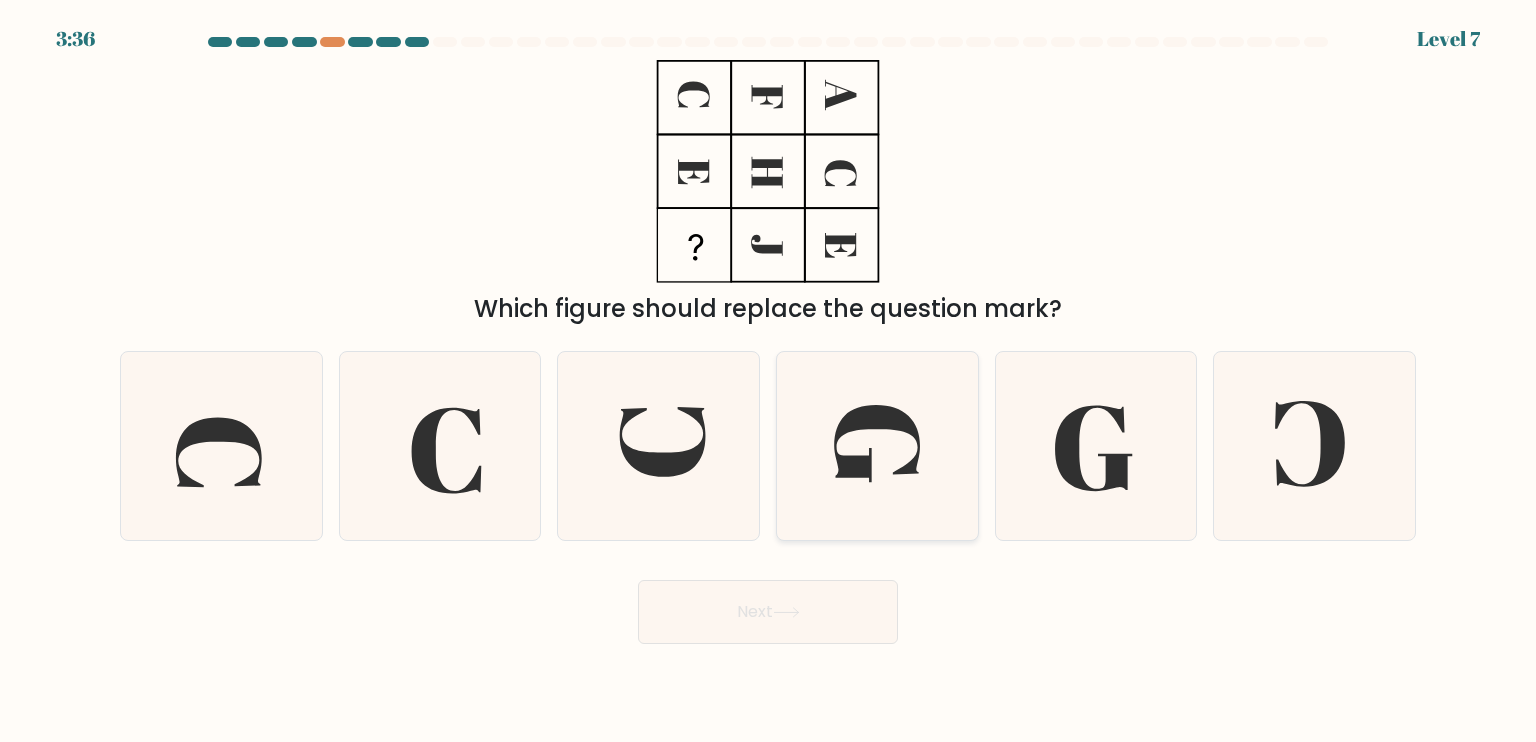 drag, startPoint x: 907, startPoint y: 475, endPoint x: 917, endPoint y: 487, distance: 15.6205 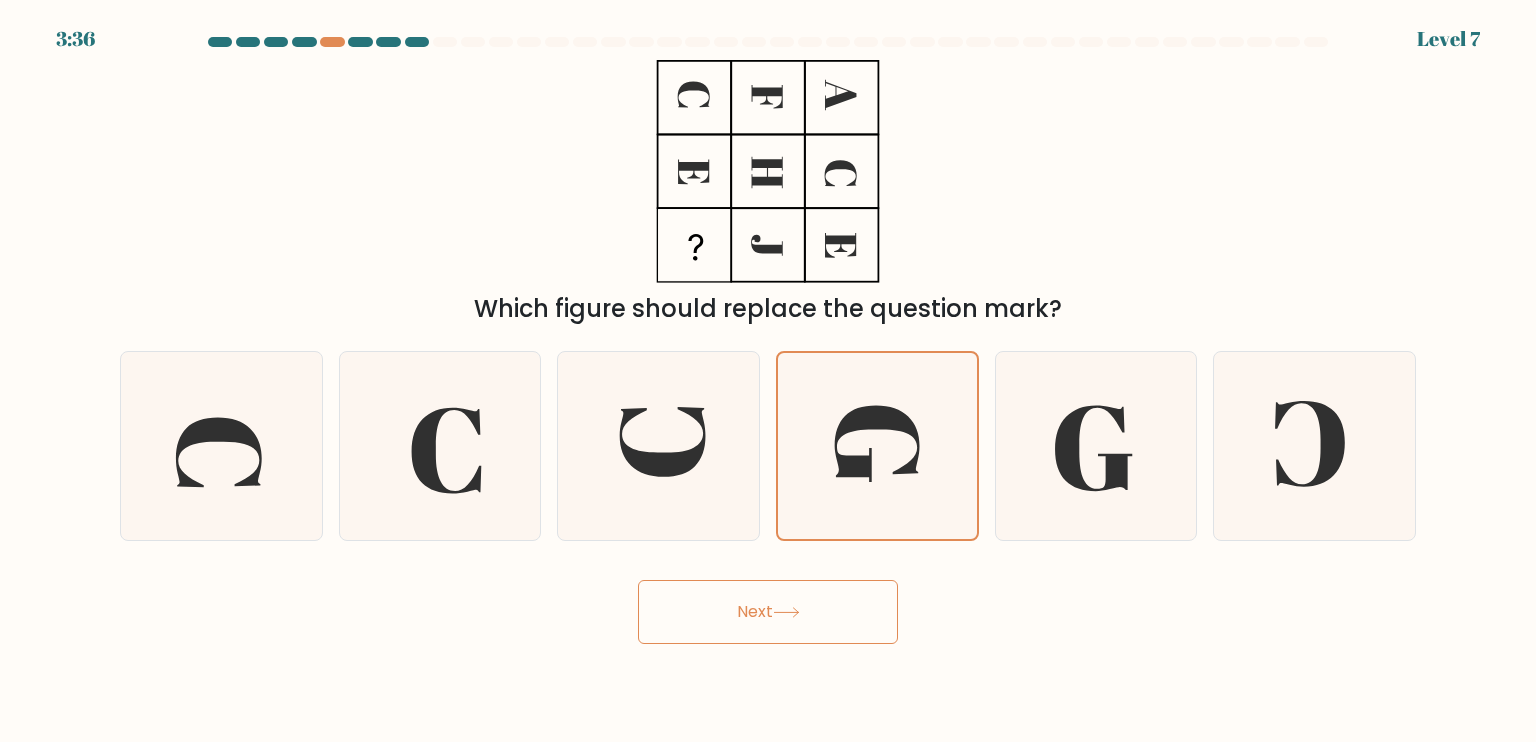 click 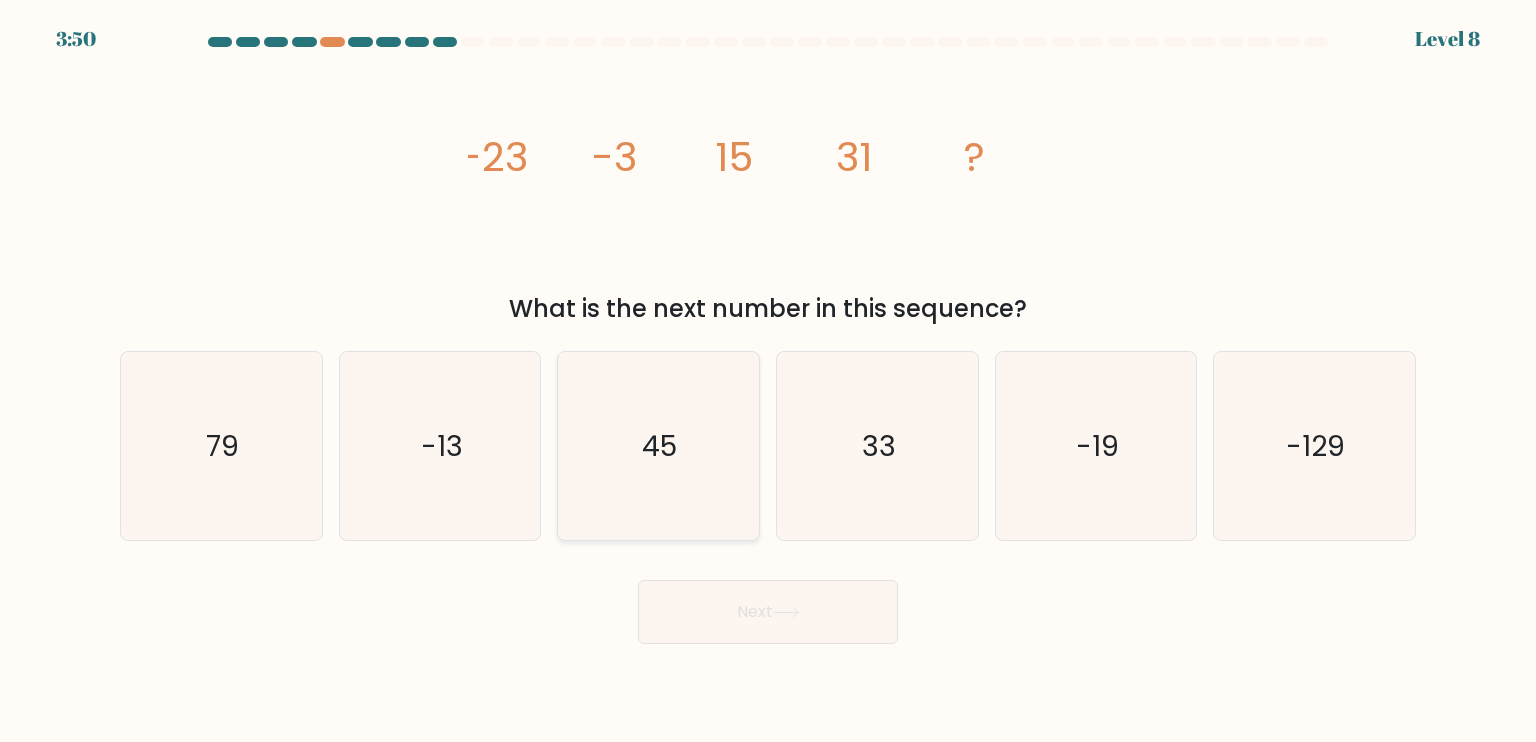 click on "45" 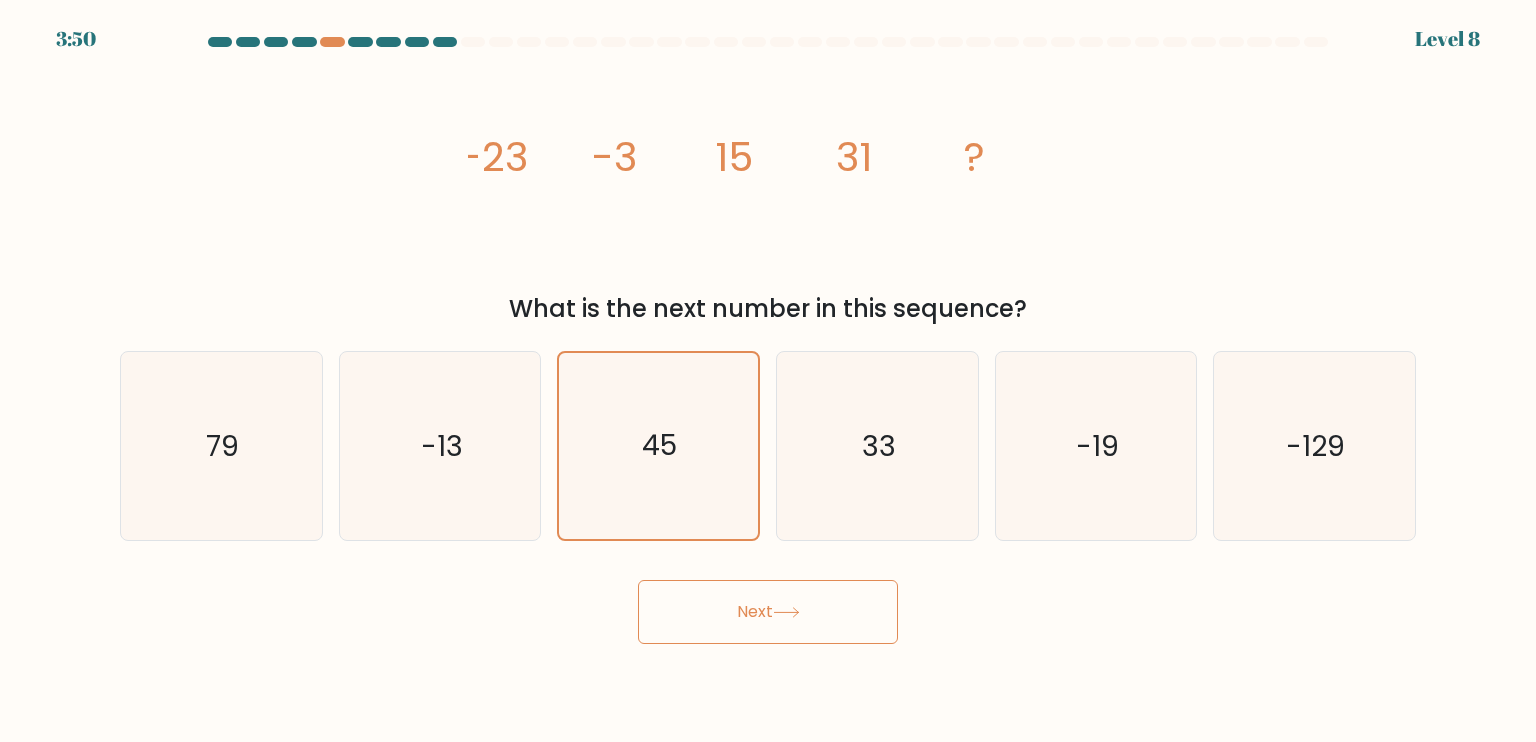 click on "Next" at bounding box center [768, 612] 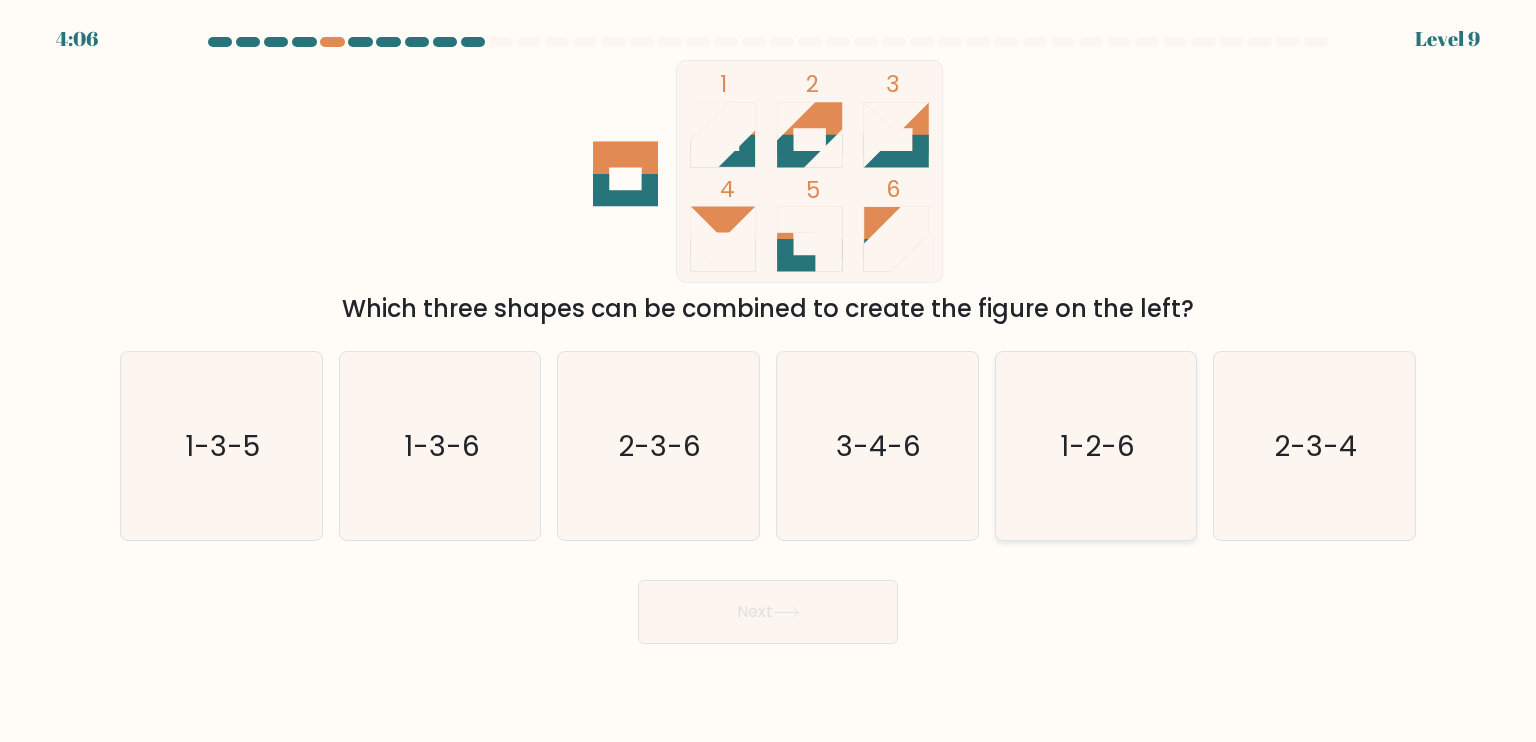 drag, startPoint x: 1102, startPoint y: 464, endPoint x: 1078, endPoint y: 531, distance: 71.168816 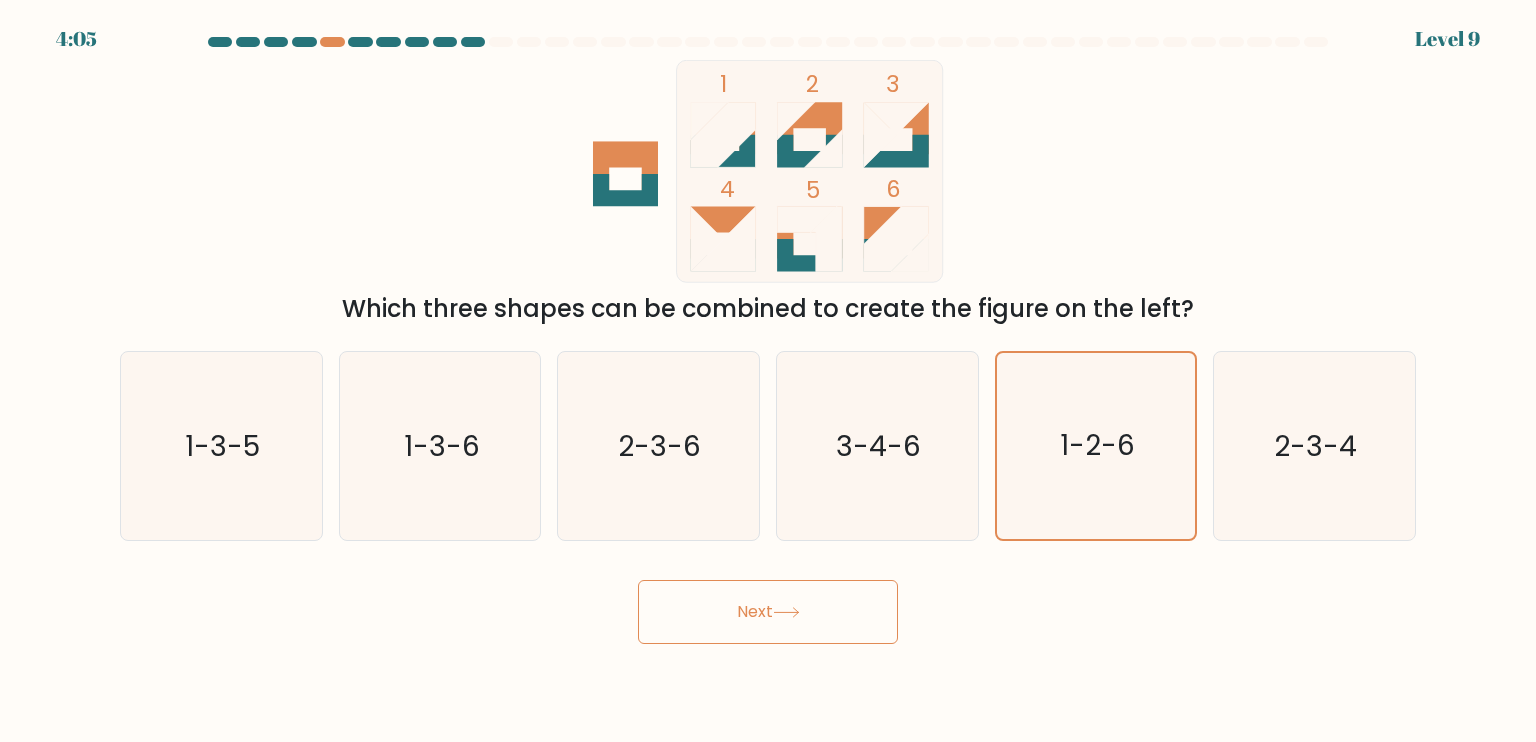 drag, startPoint x: 852, startPoint y: 628, endPoint x: 866, endPoint y: 627, distance: 14.035668 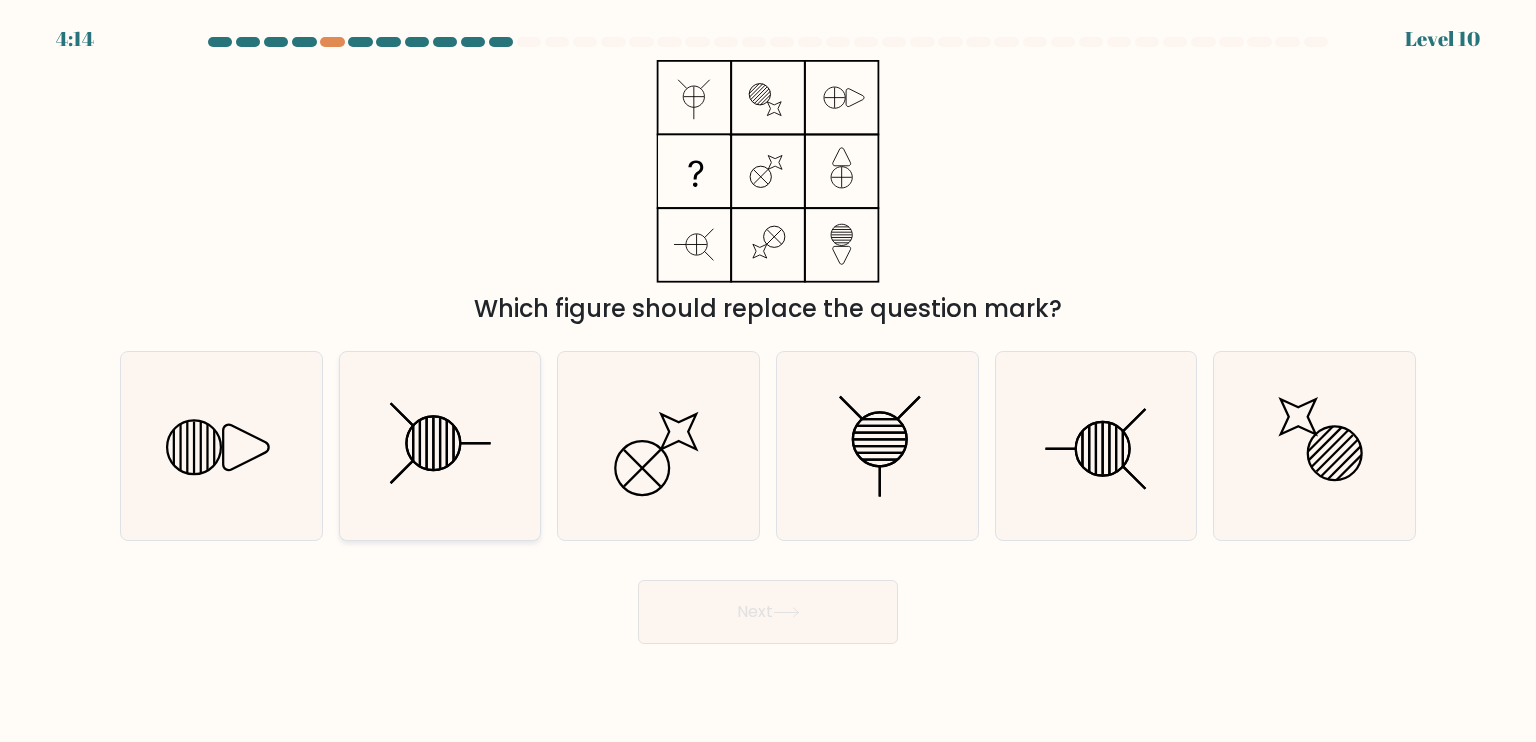 drag, startPoint x: 456, startPoint y: 439, endPoint x: 472, endPoint y: 437, distance: 16.124516 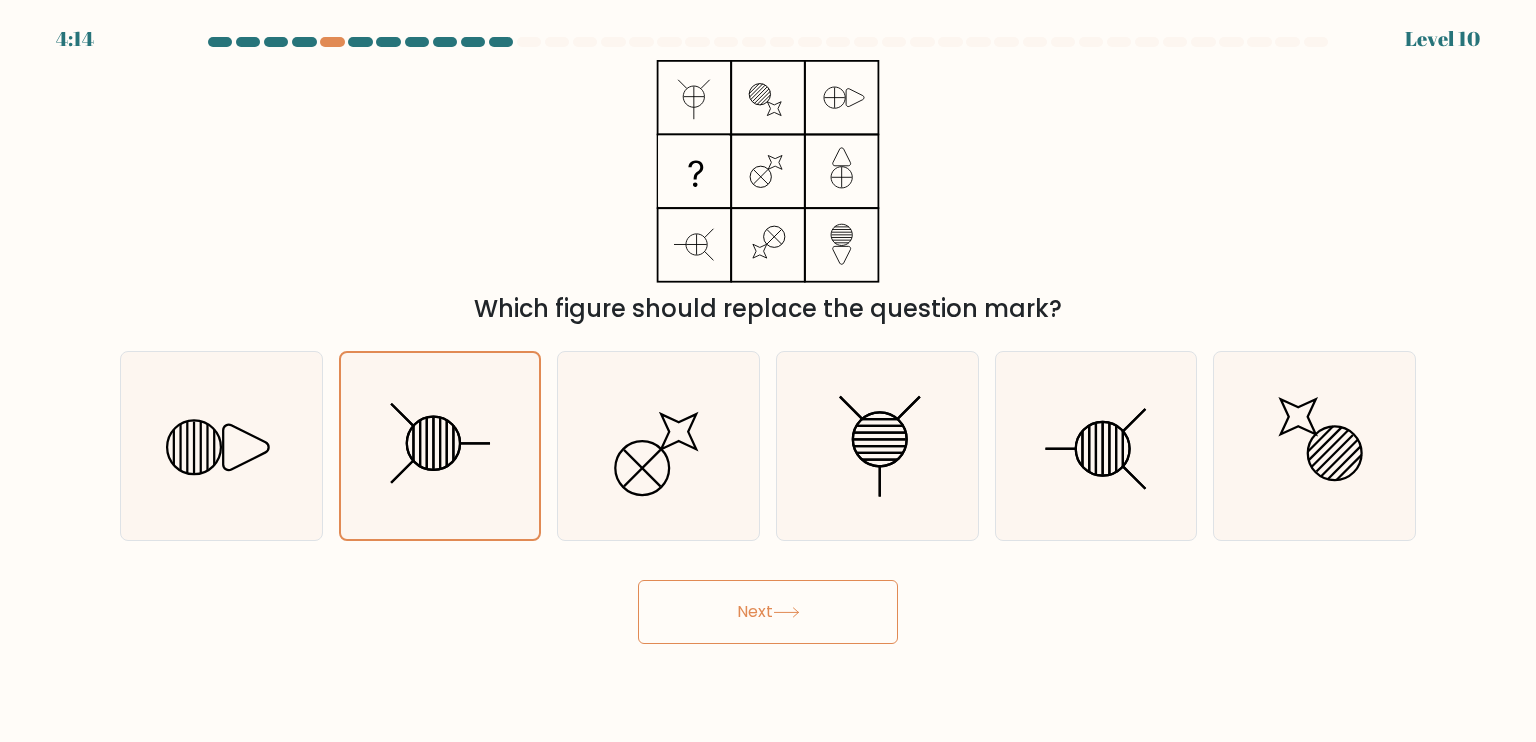 click on "Next" at bounding box center [768, 612] 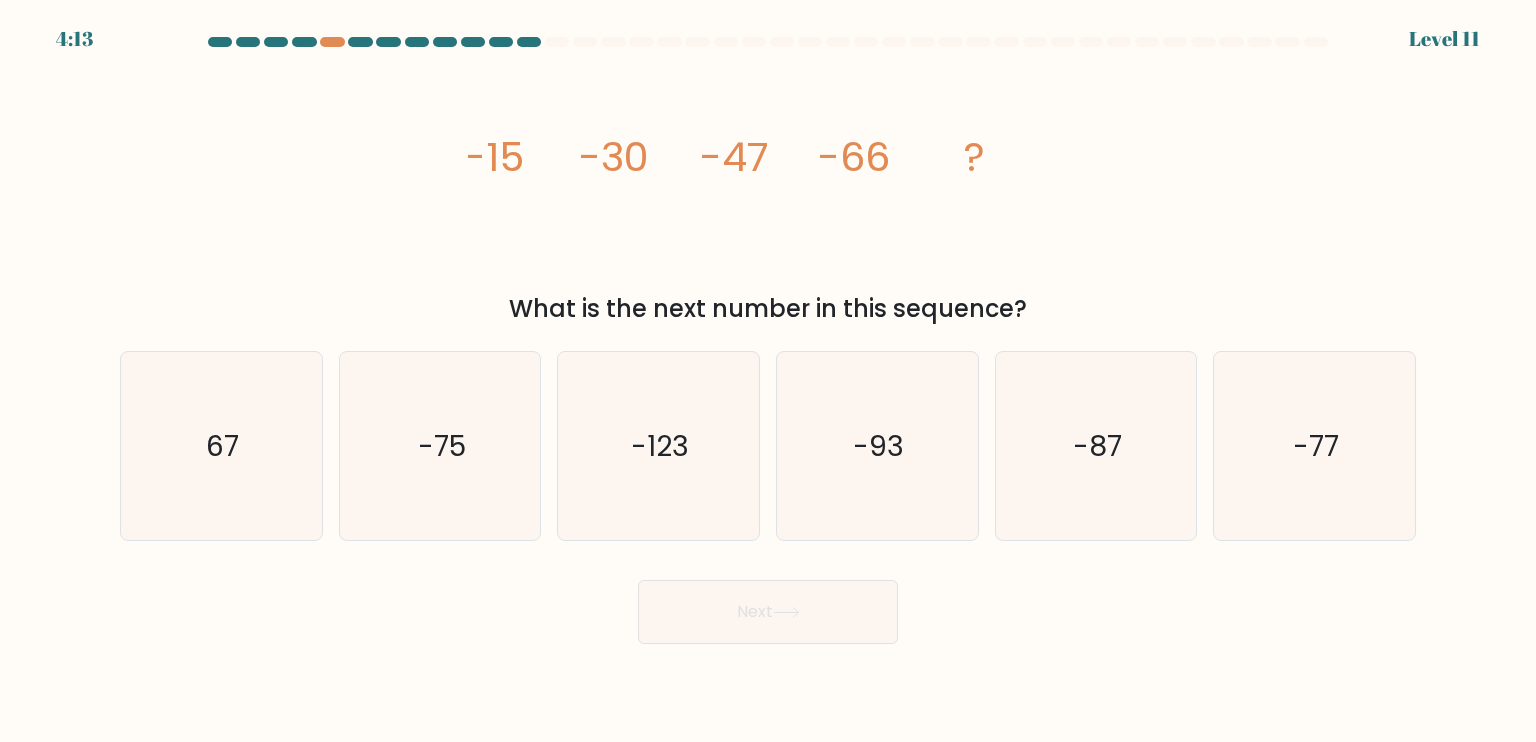 click on "Next" at bounding box center (768, 612) 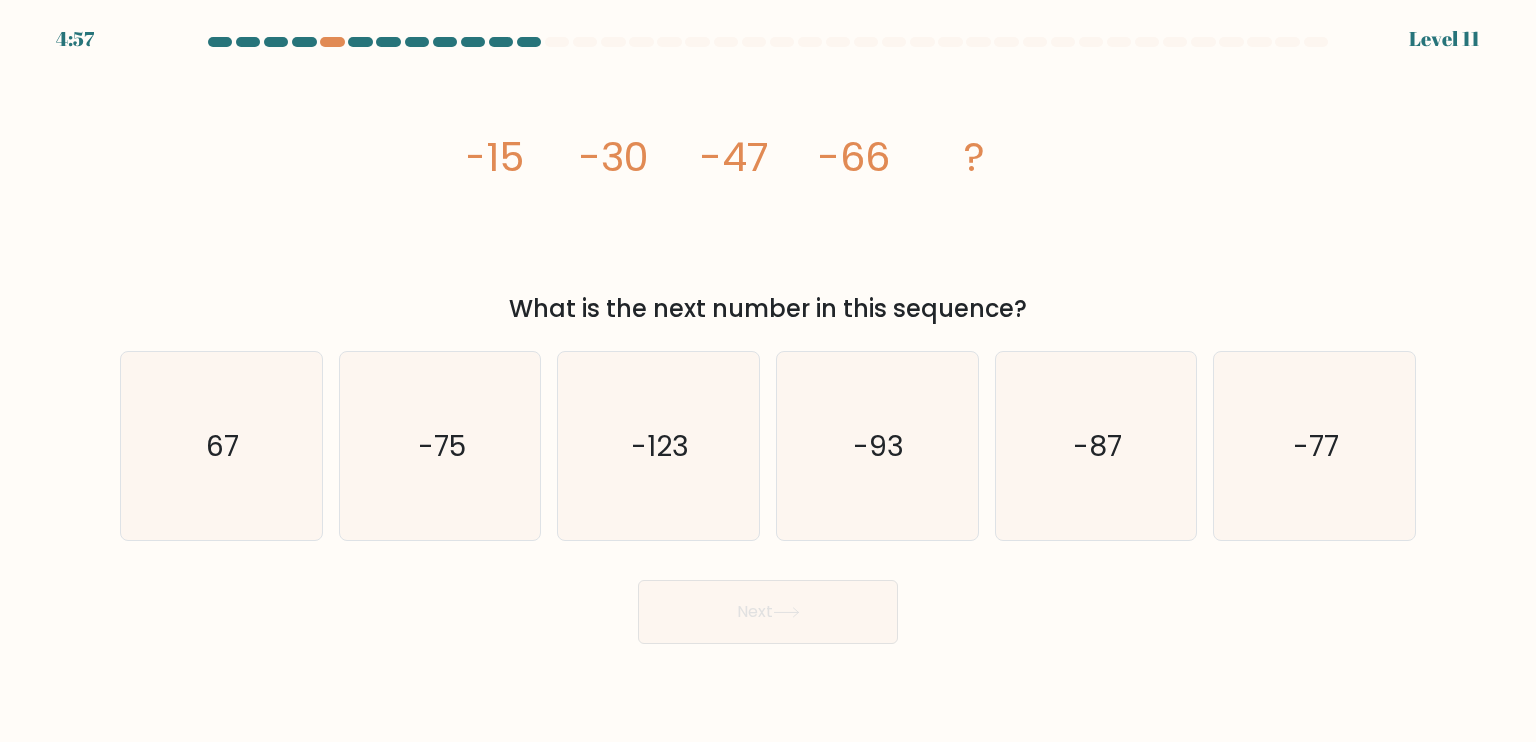 click on "Next" at bounding box center (768, 604) 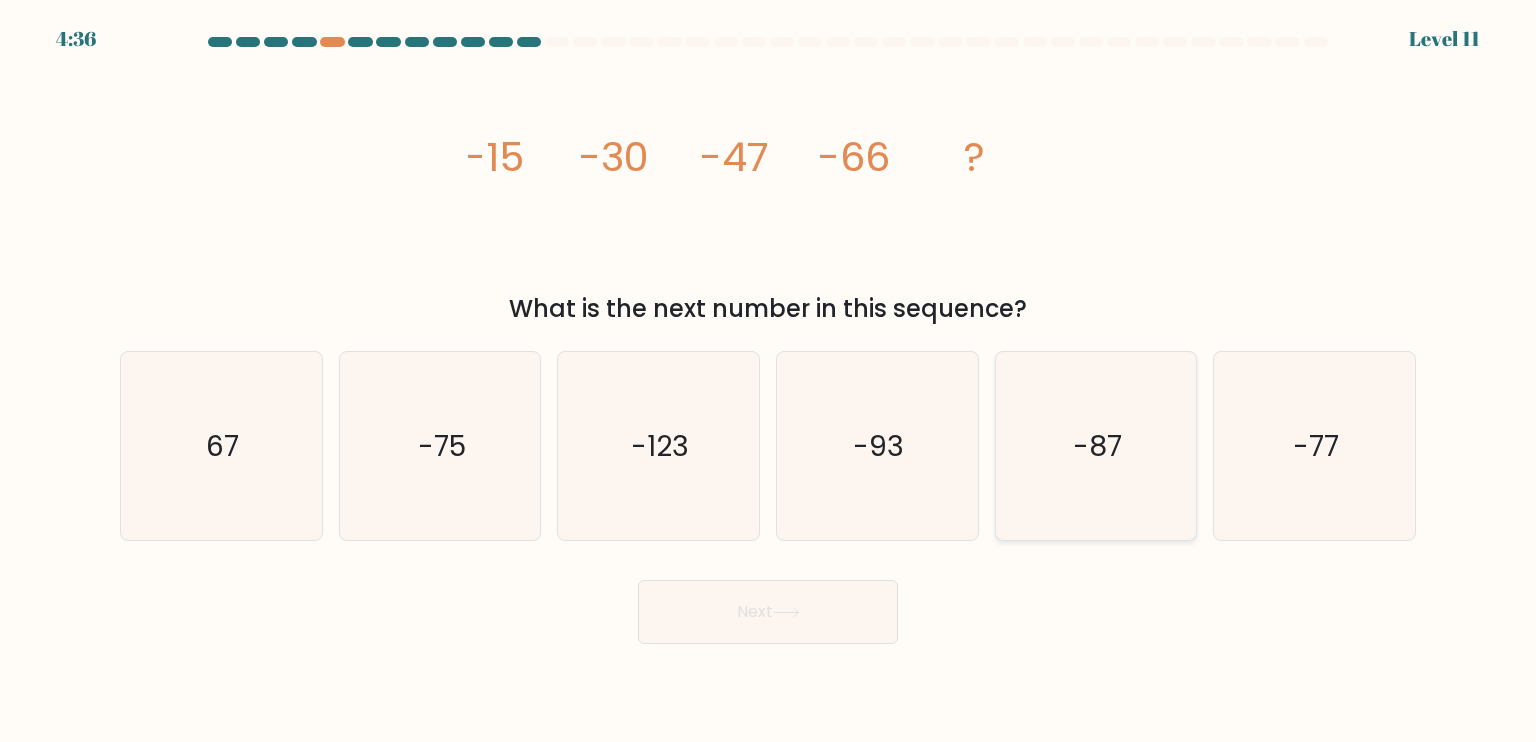 click on "-87" 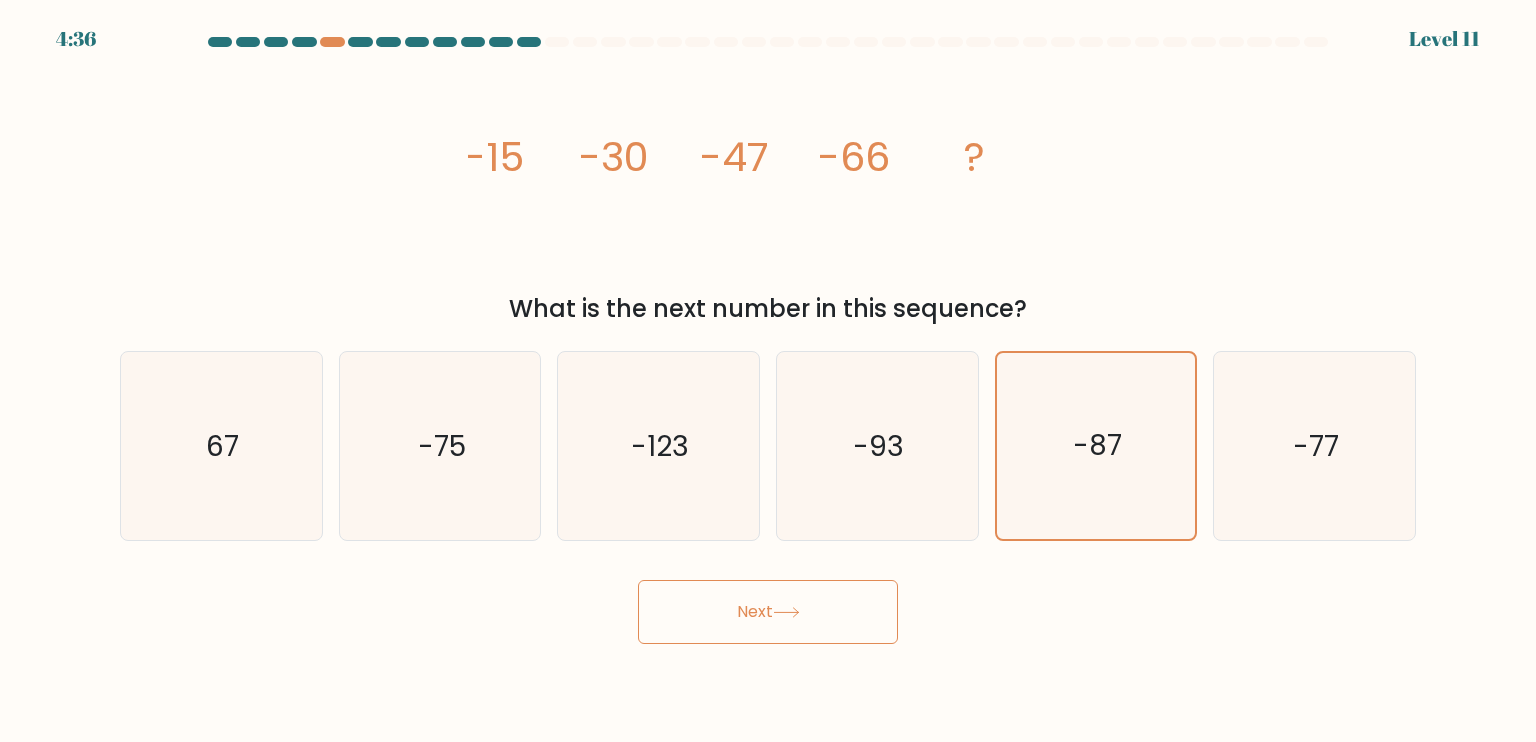 click on "Next" at bounding box center (768, 612) 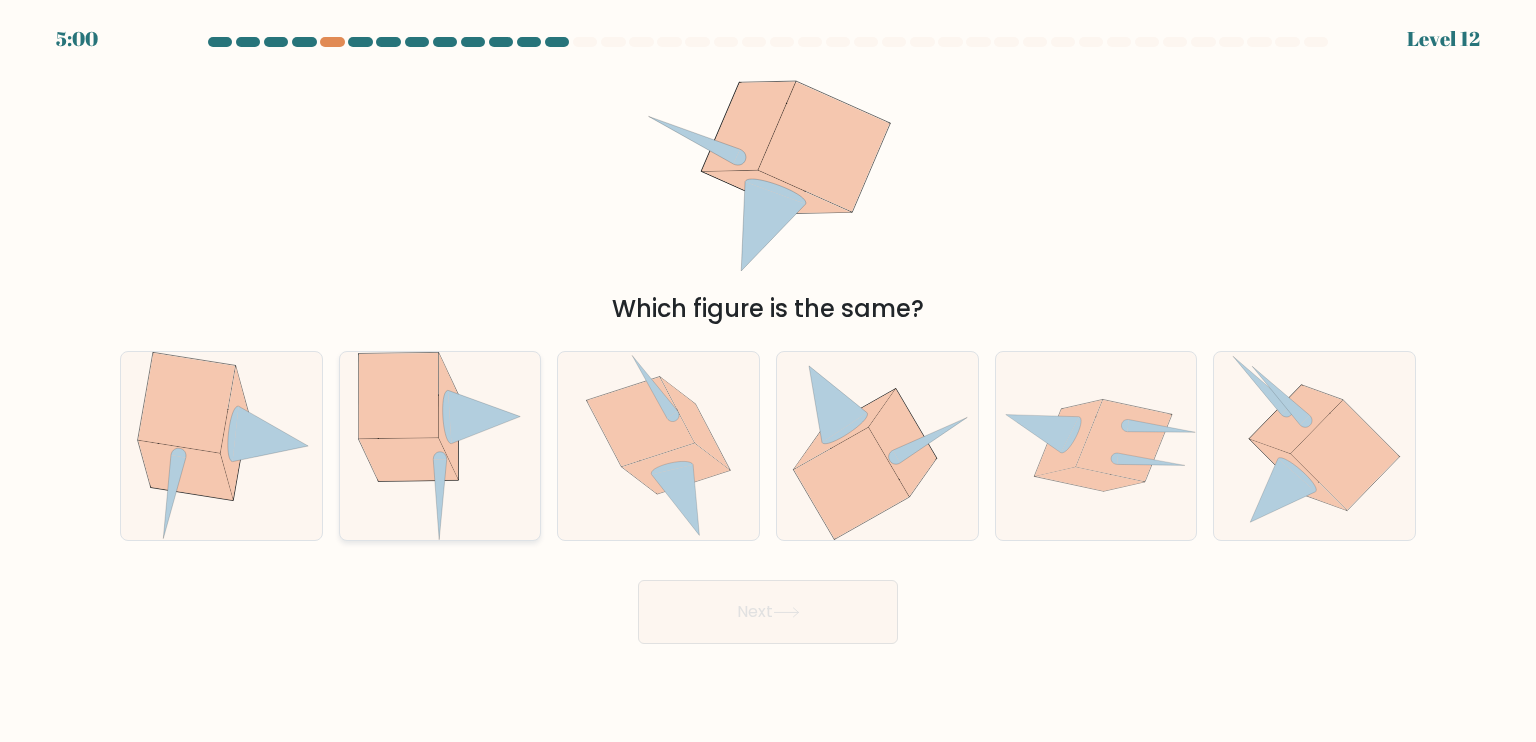 click 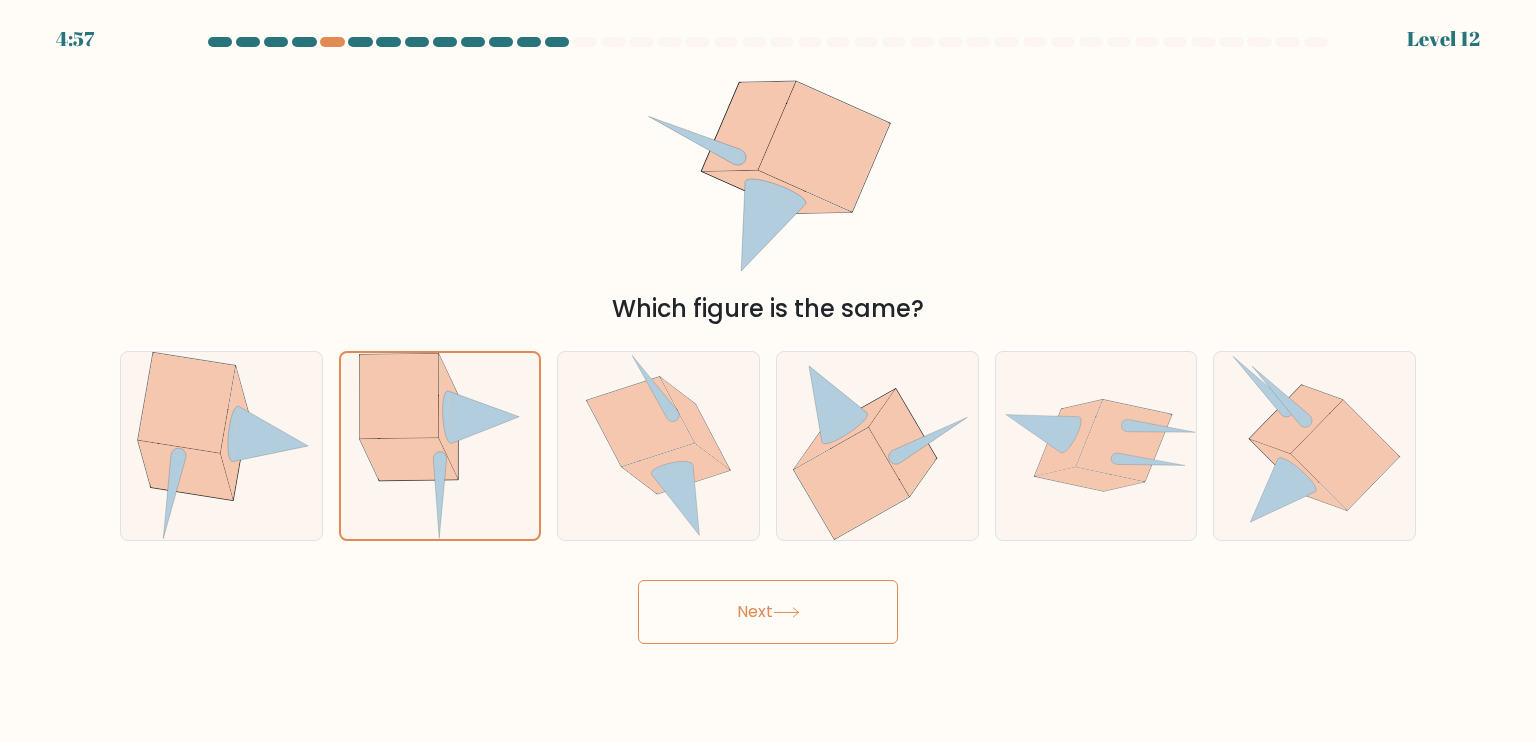 click on "Next" at bounding box center [768, 612] 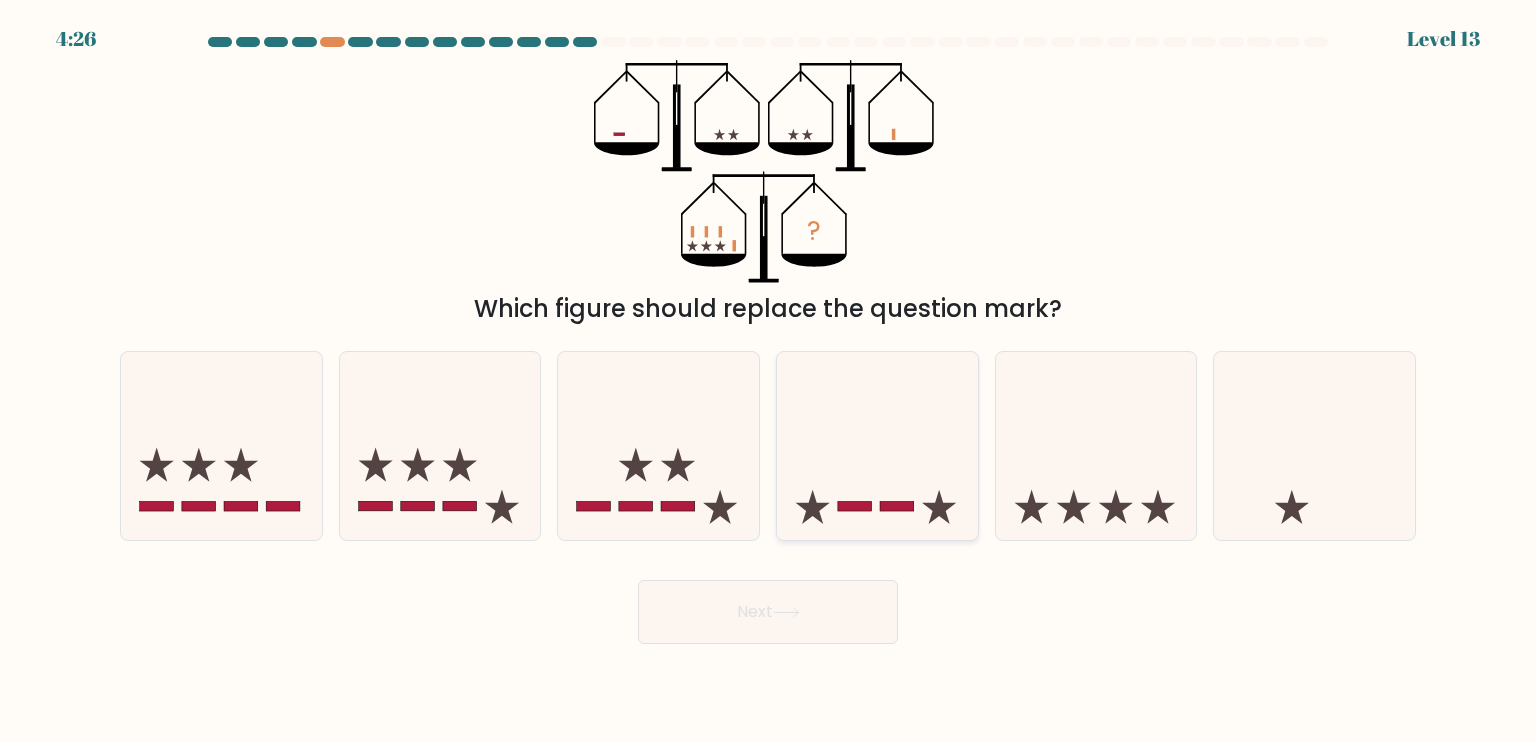 drag, startPoint x: 860, startPoint y: 499, endPoint x: 874, endPoint y: 505, distance: 15.231546 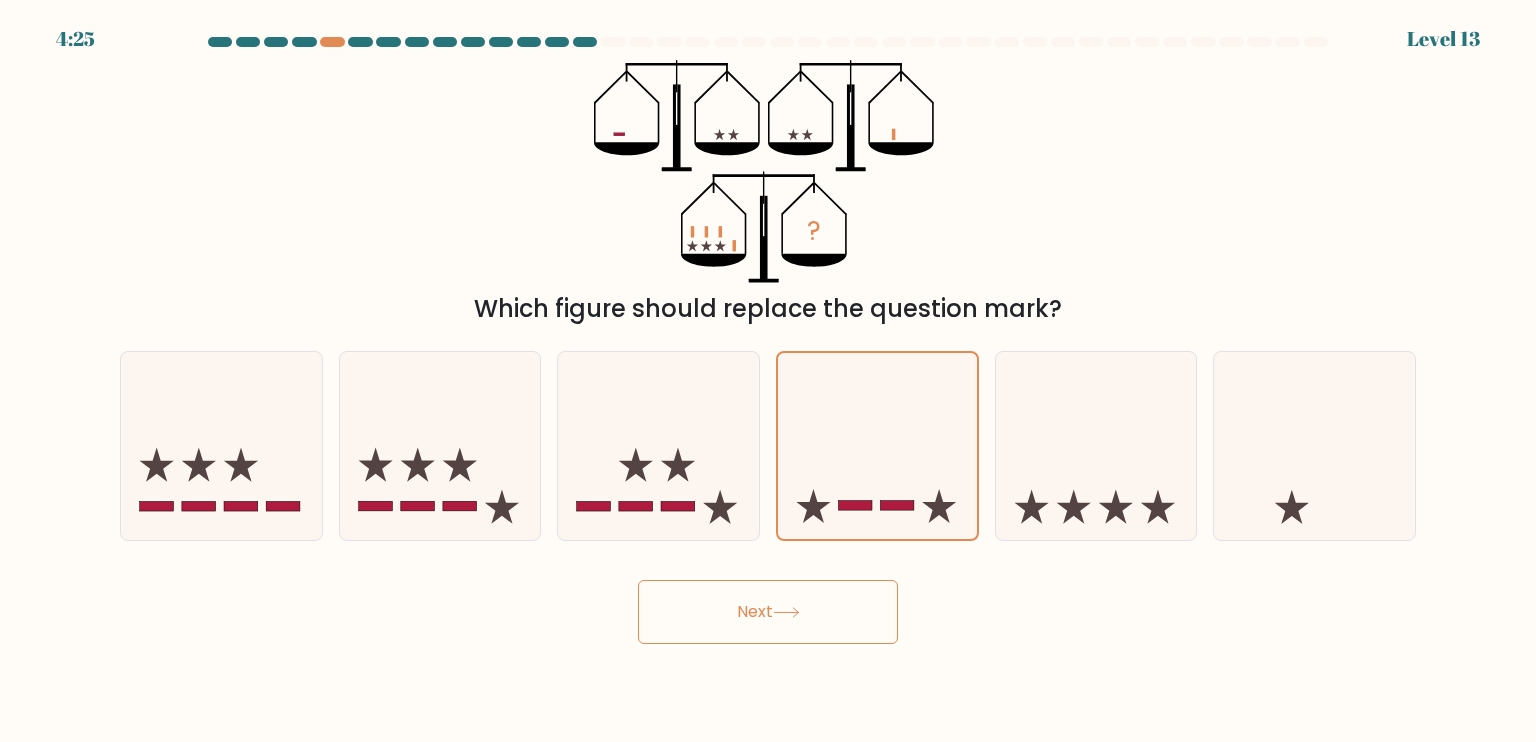 click on "Next" at bounding box center (768, 612) 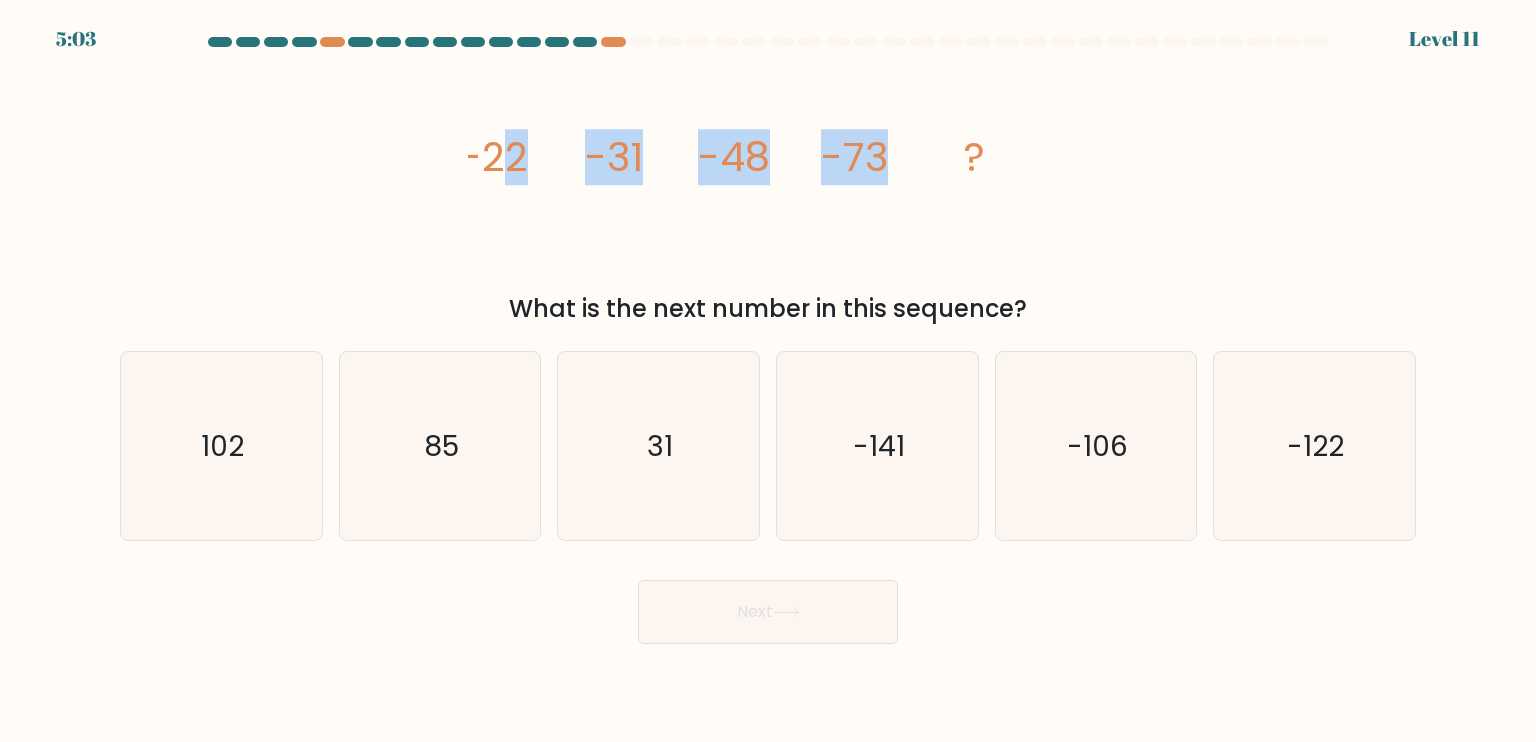 drag, startPoint x: 549, startPoint y: 151, endPoint x: 932, endPoint y: 173, distance: 383.63135 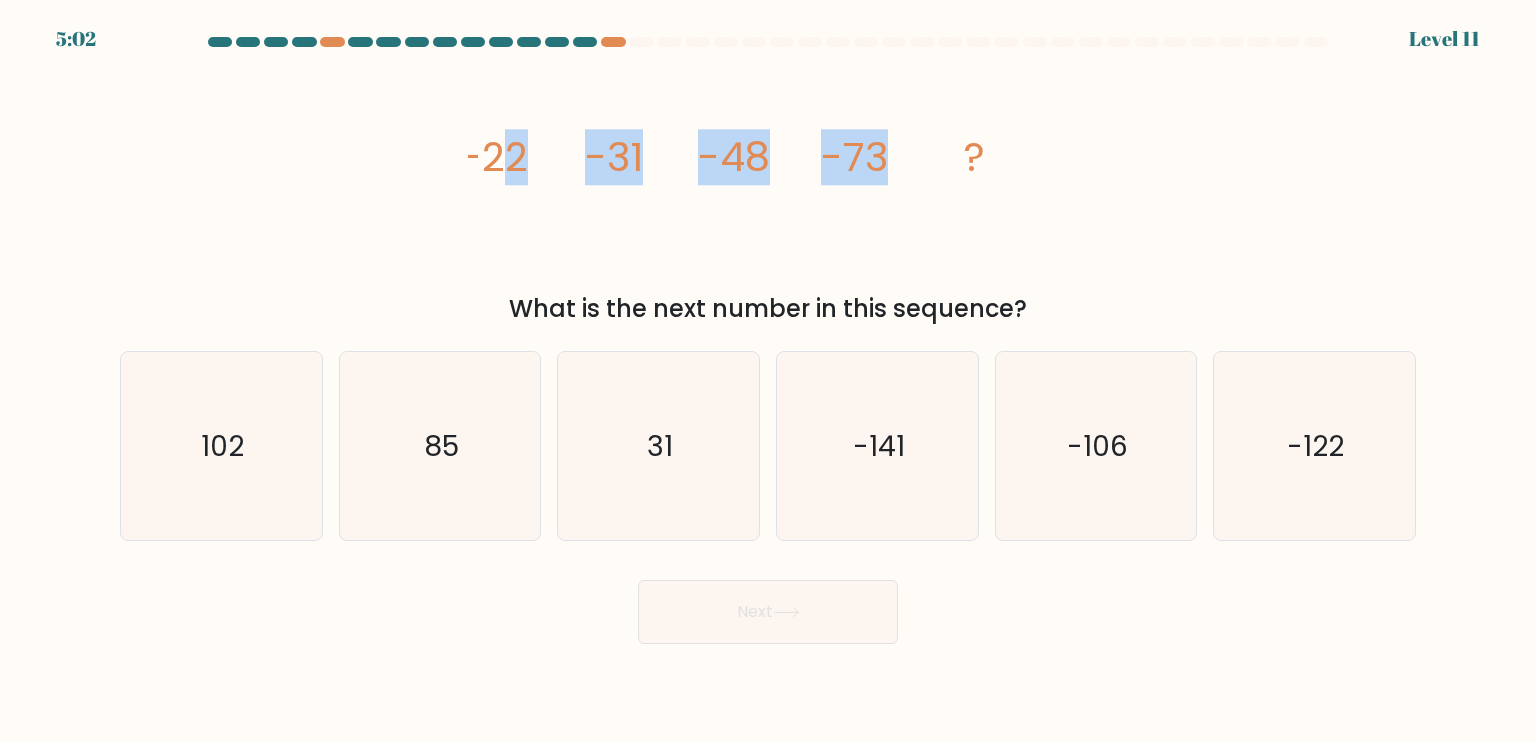 click on "image/svg+xml
-22
-31
-48
-73
?" 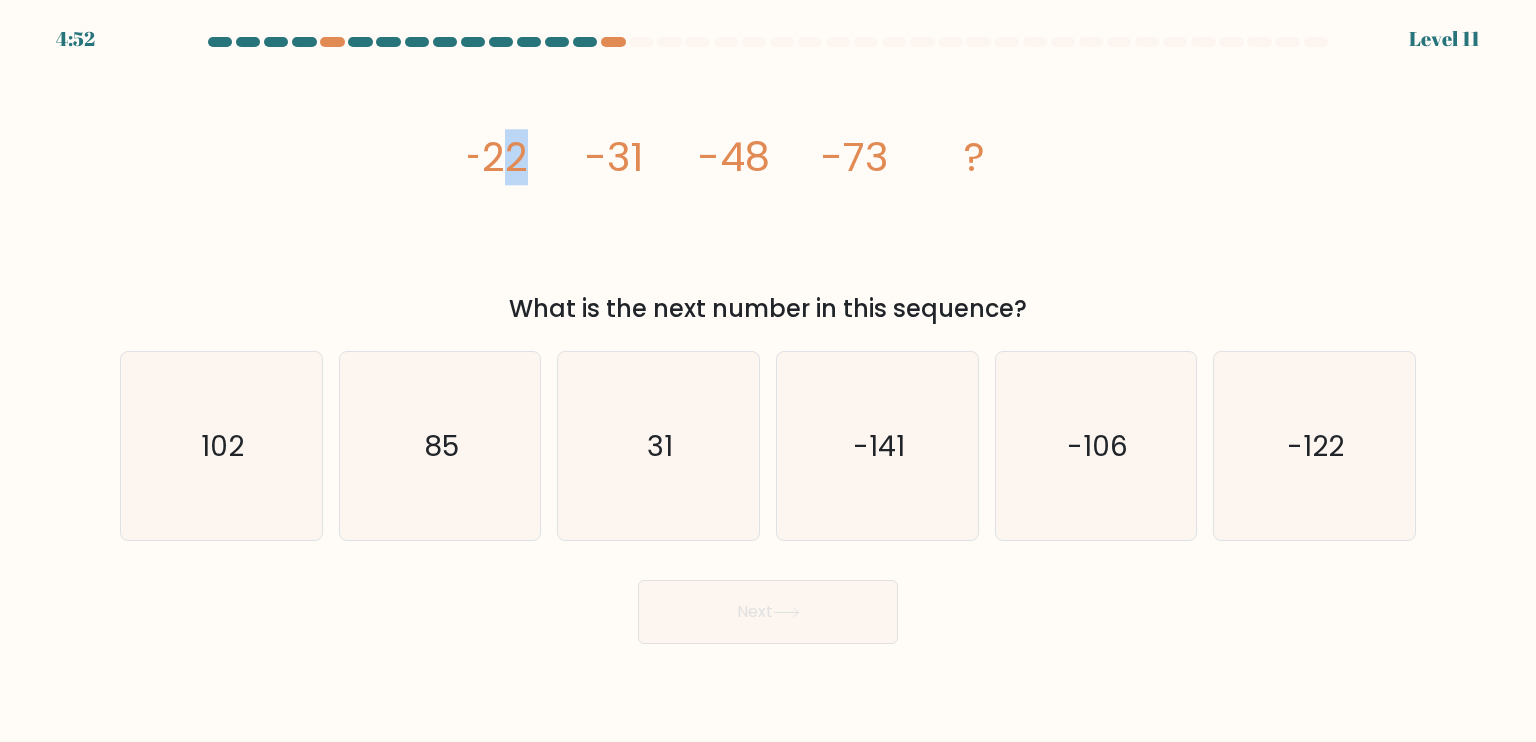 drag, startPoint x: 495, startPoint y: 154, endPoint x: 543, endPoint y: 141, distance: 49.729267 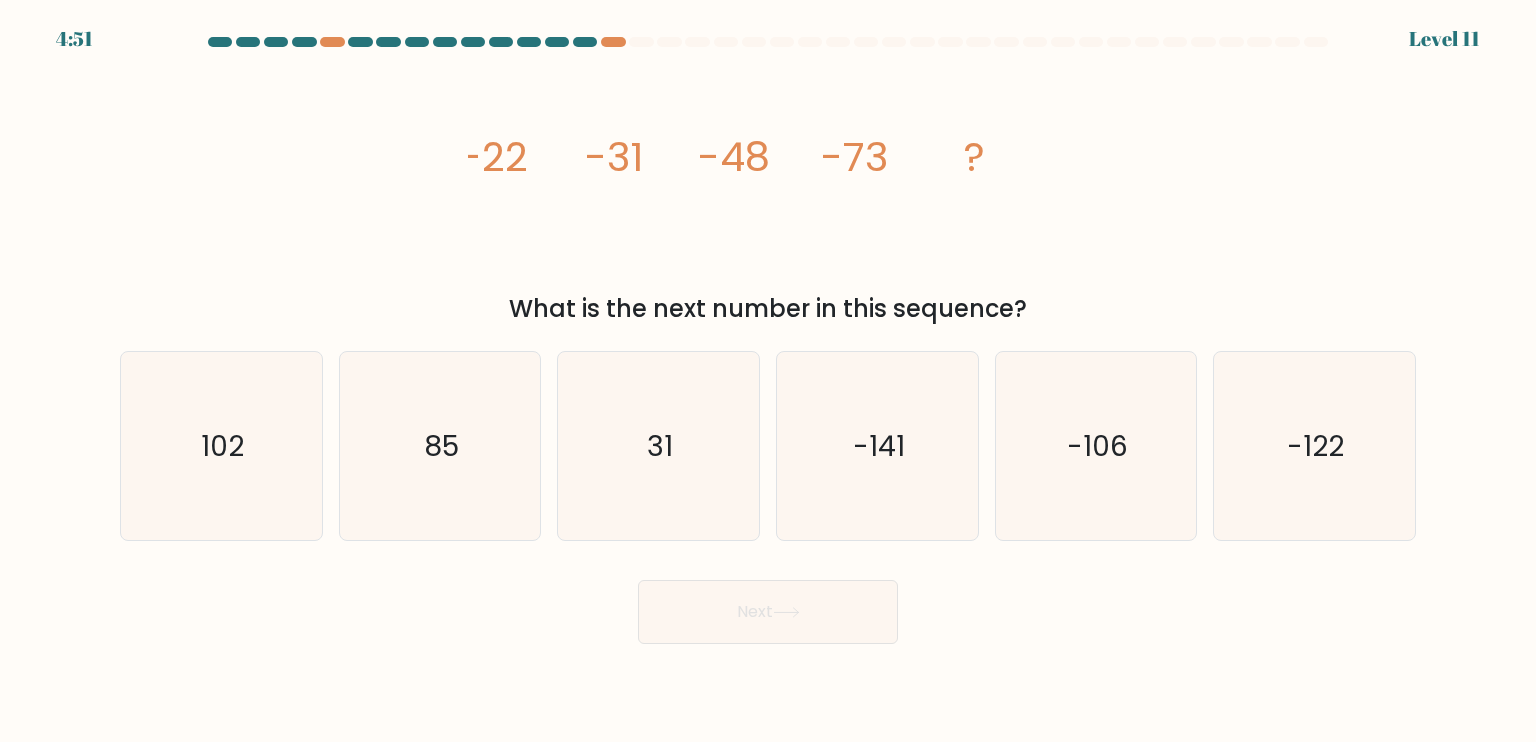 click on "image/svg+xml
-22
-31
-48
-73
?" 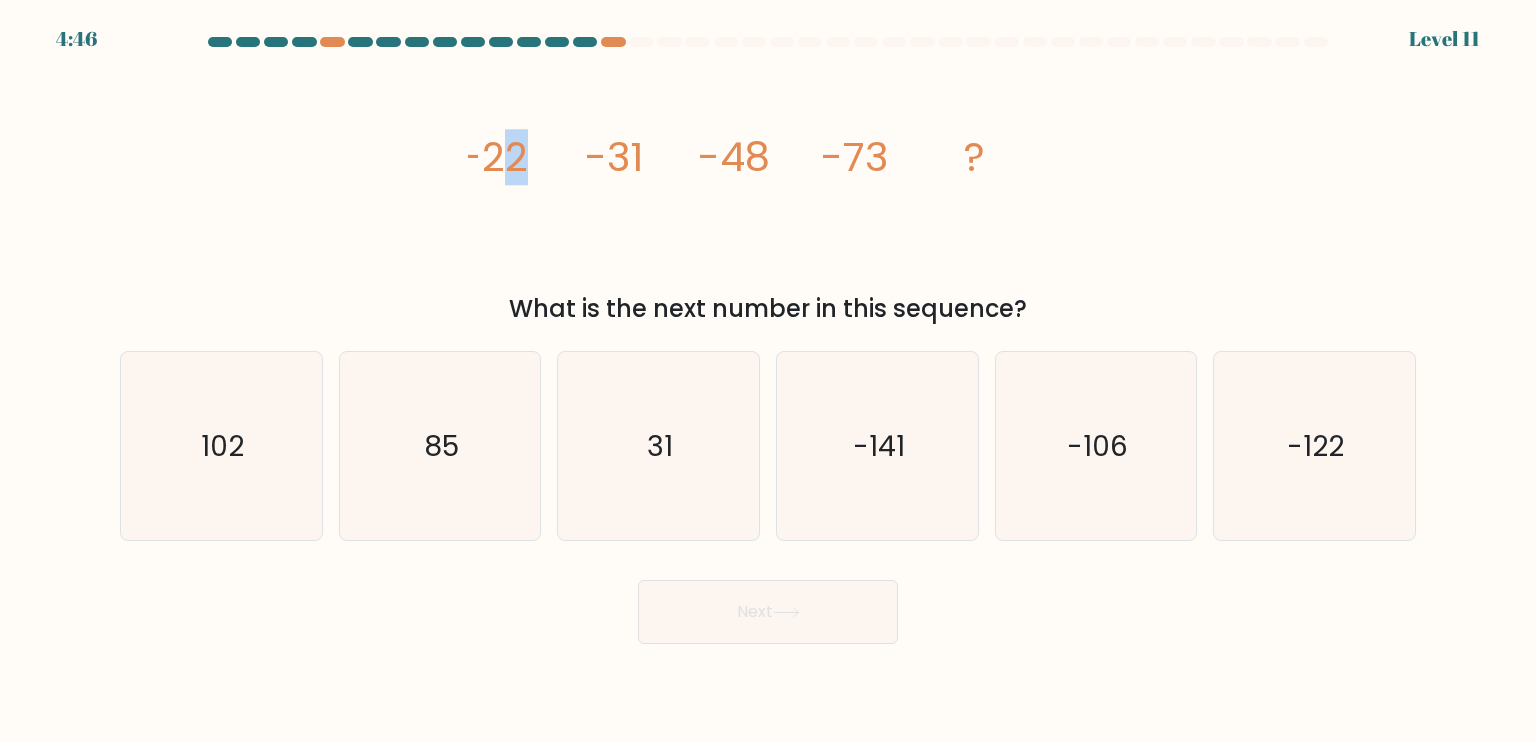 drag, startPoint x: 508, startPoint y: 155, endPoint x: 544, endPoint y: 145, distance: 37.363083 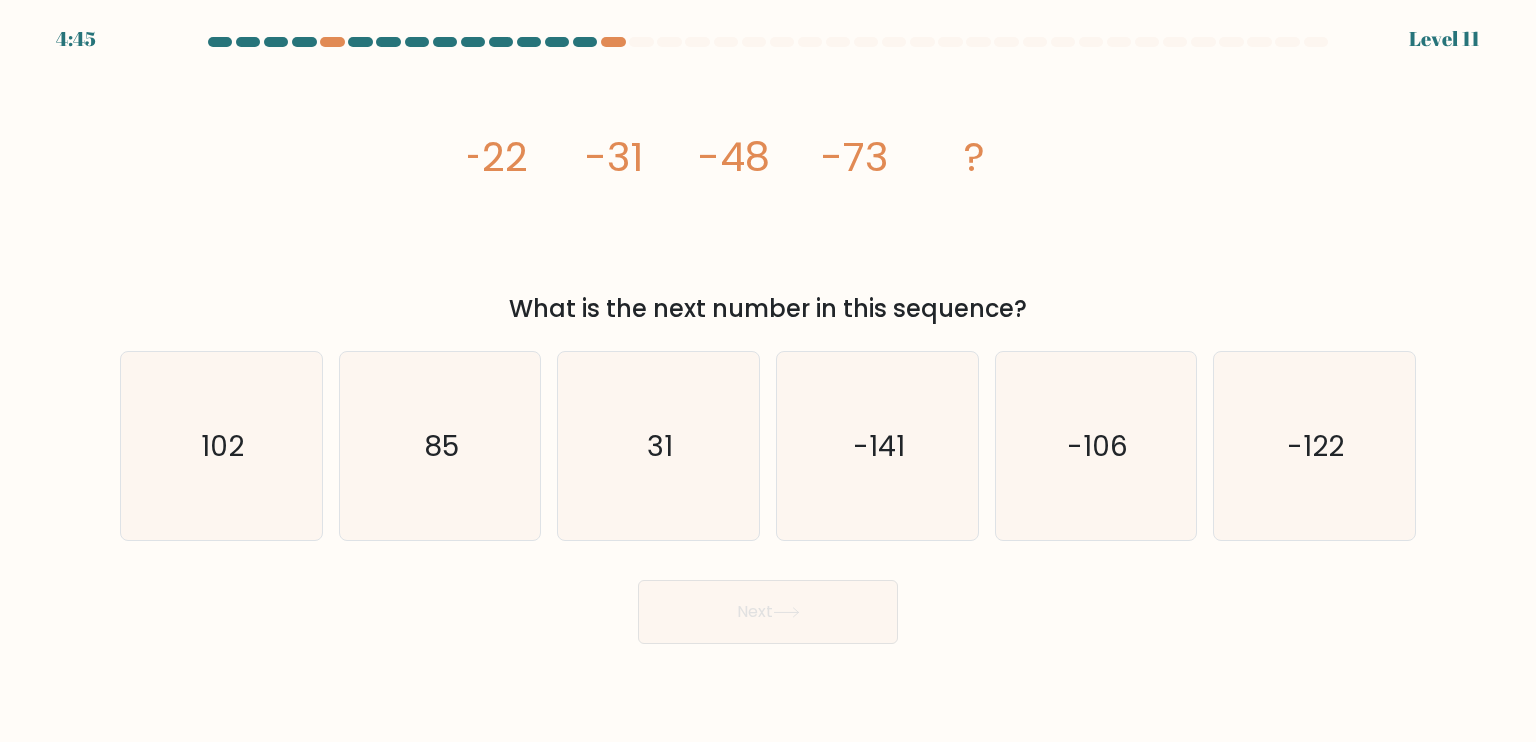click on "-48" 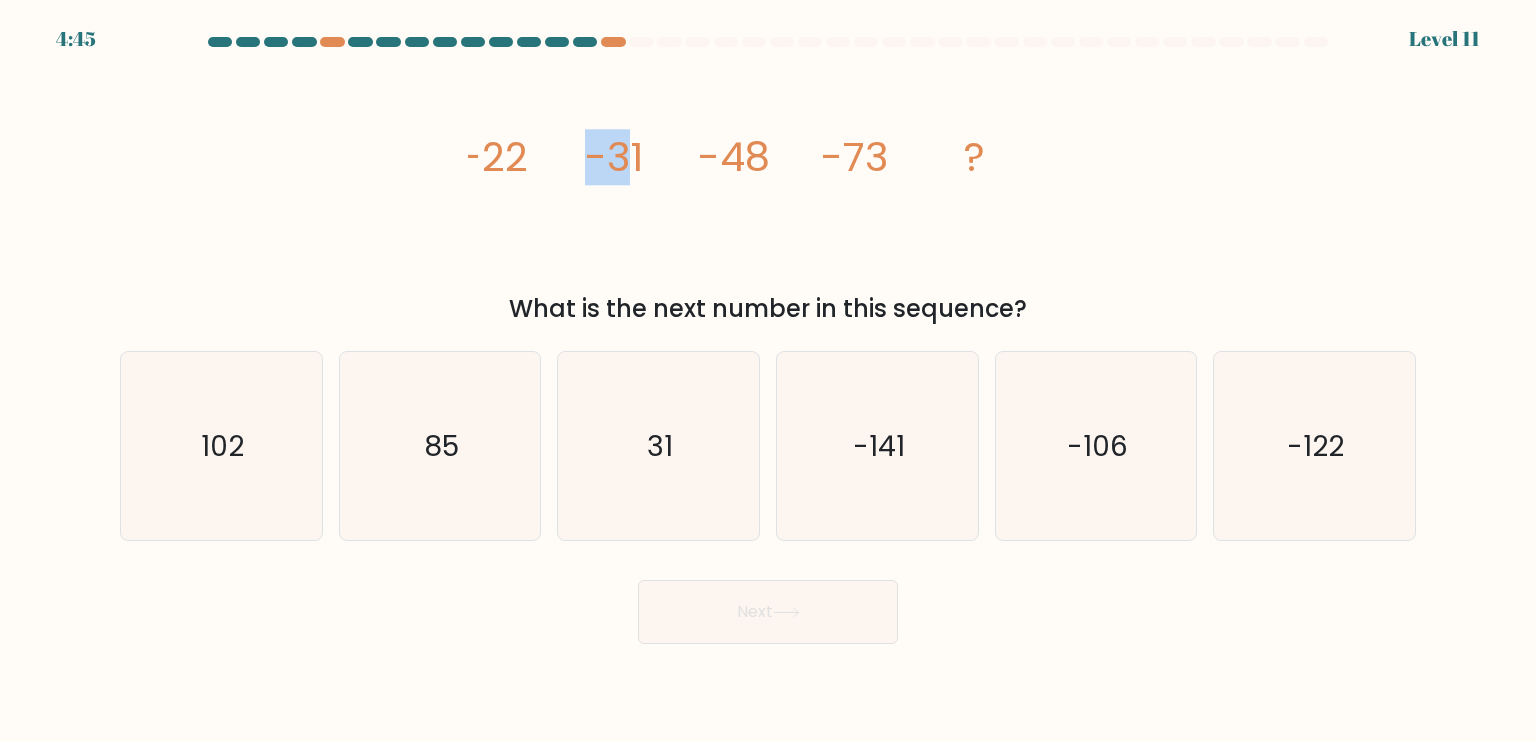drag, startPoint x: 592, startPoint y: 159, endPoint x: 685, endPoint y: 152, distance: 93.26307 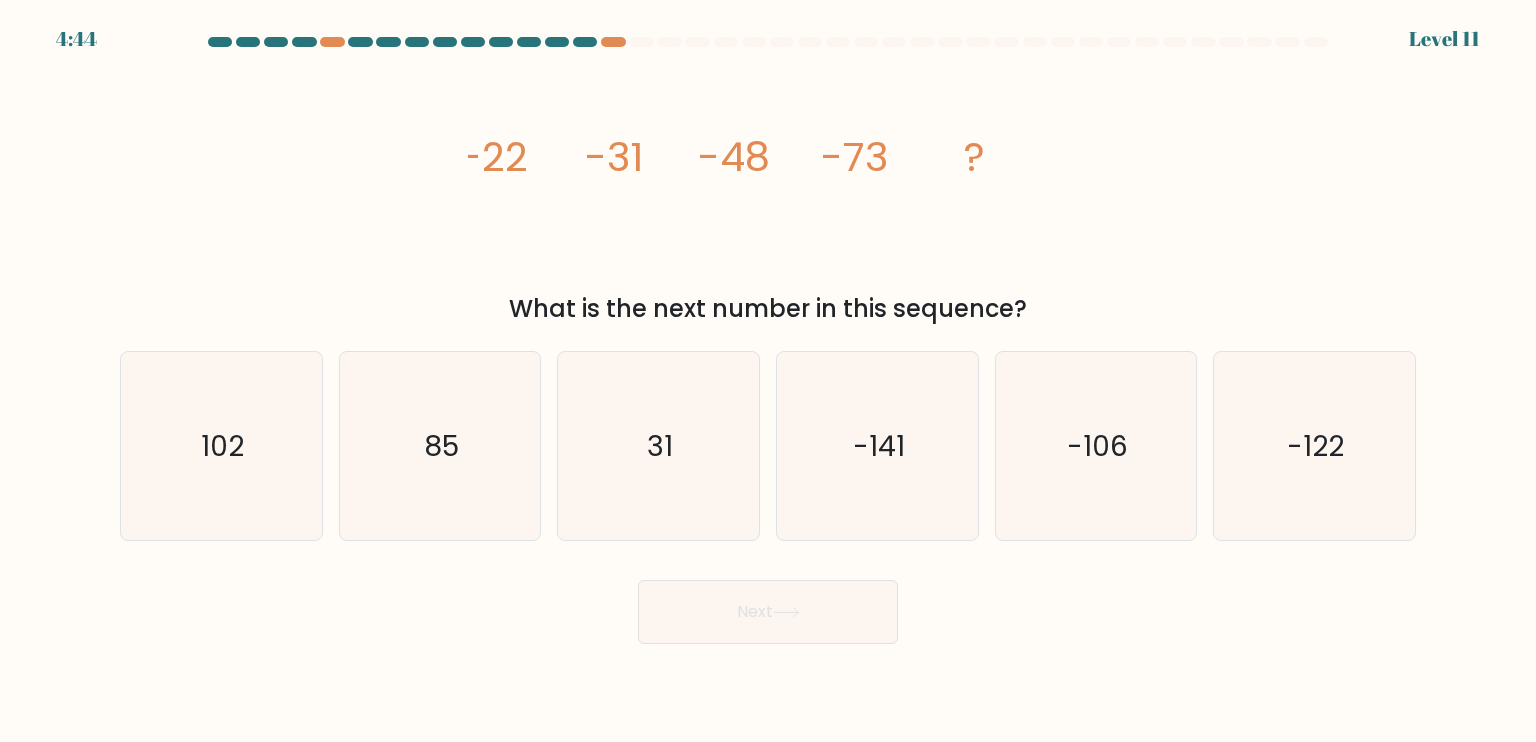 click on "image/svg+xml
-22
-31
-48
-73
?" 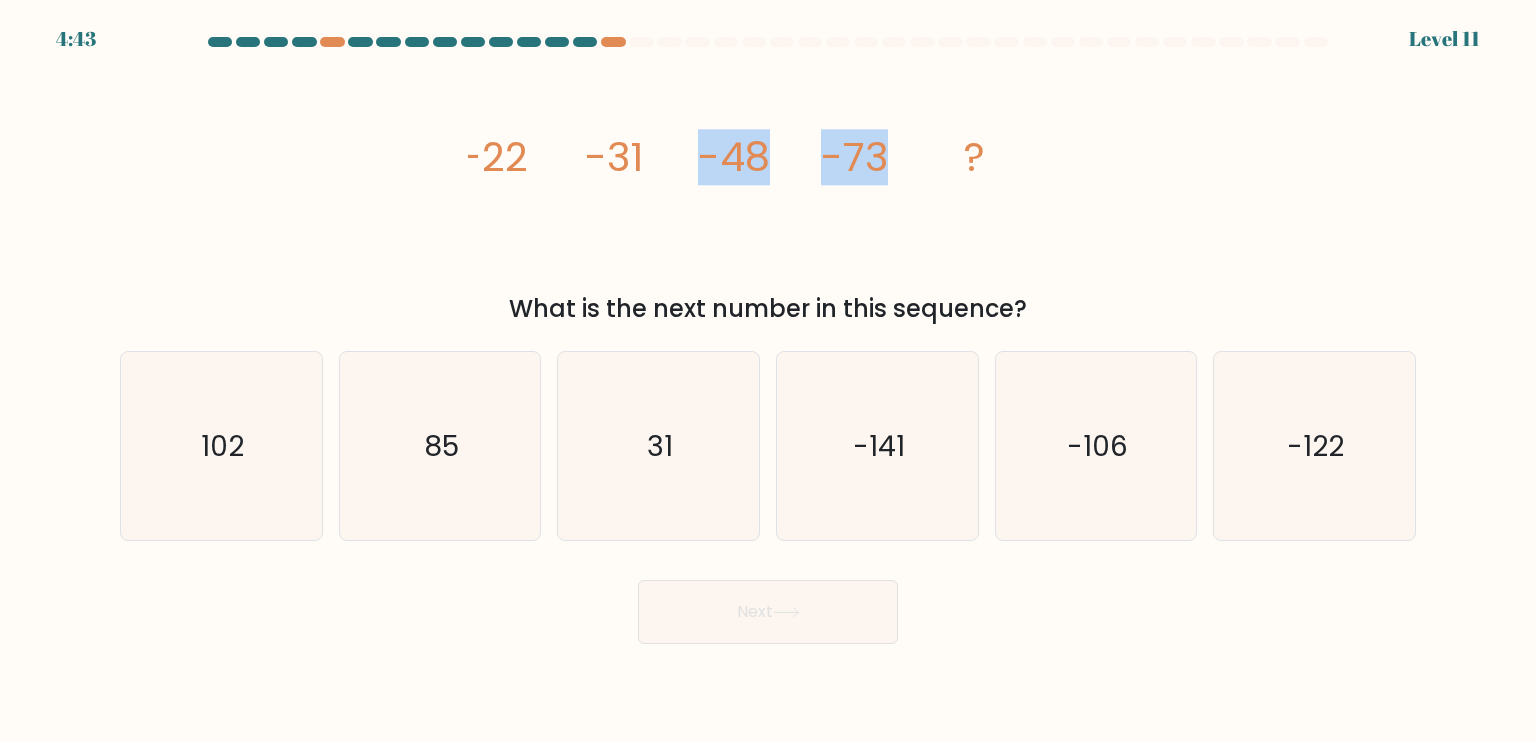 drag, startPoint x: 776, startPoint y: 143, endPoint x: 888, endPoint y: 146, distance: 112.04017 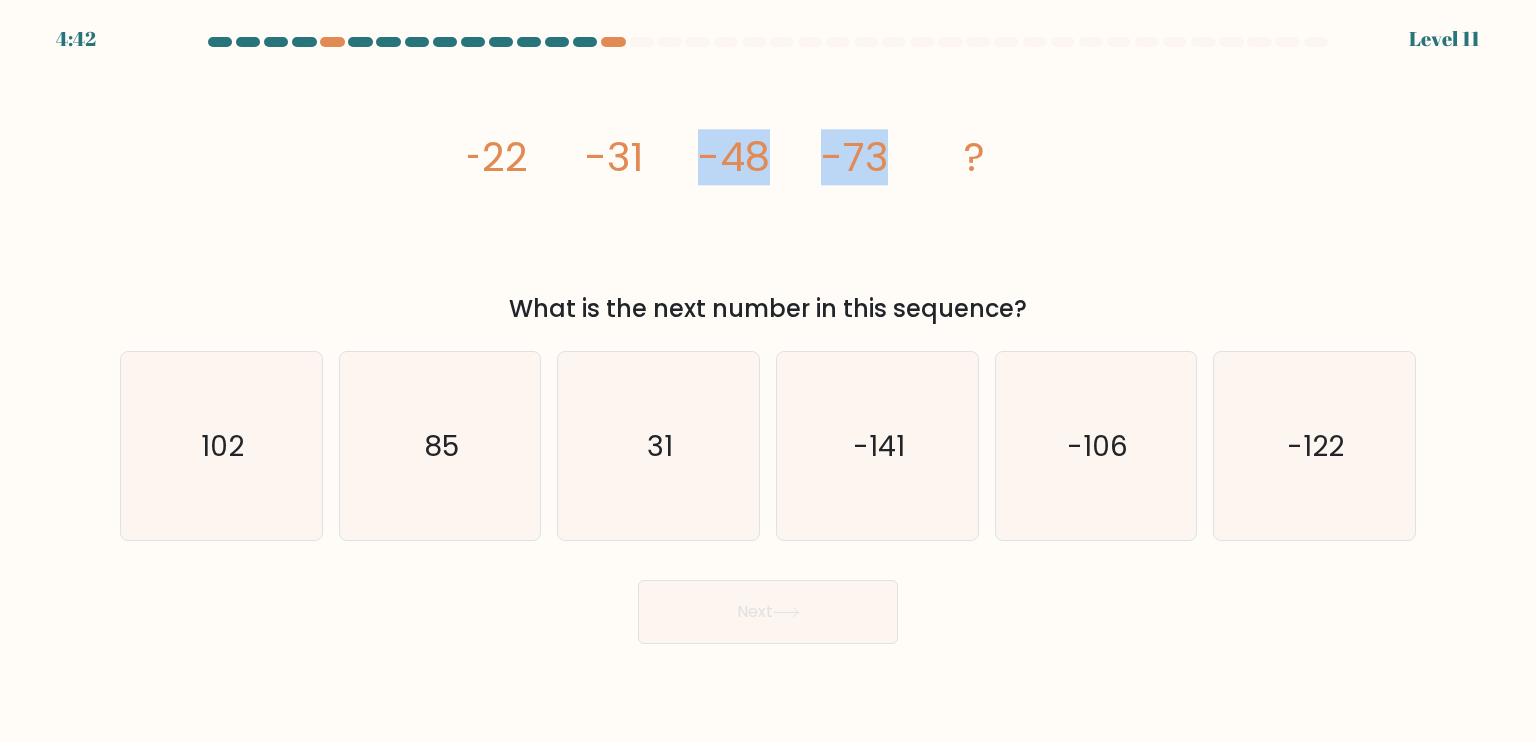 click on "-48" 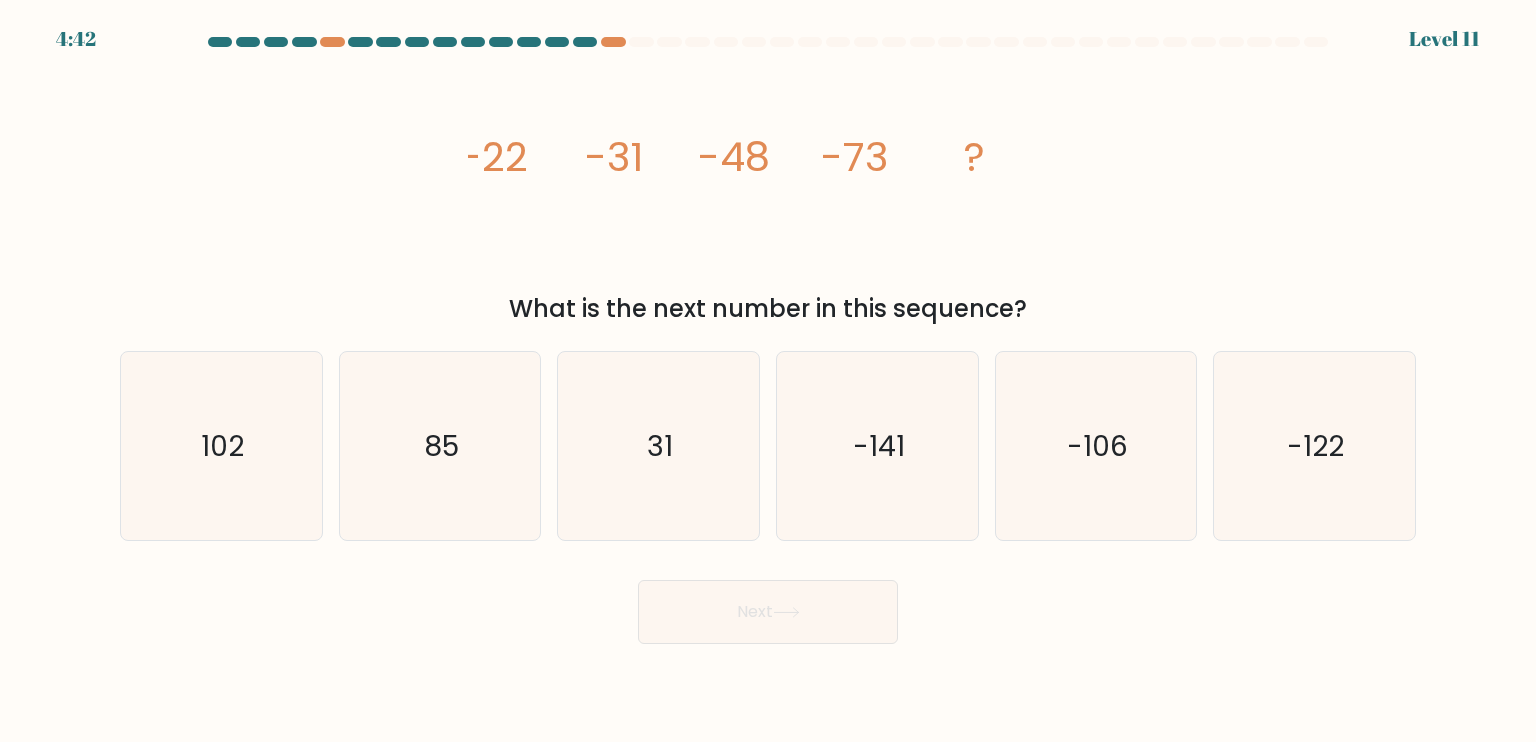click on "image/svg+xml
-22
-31
-48
-73
?" 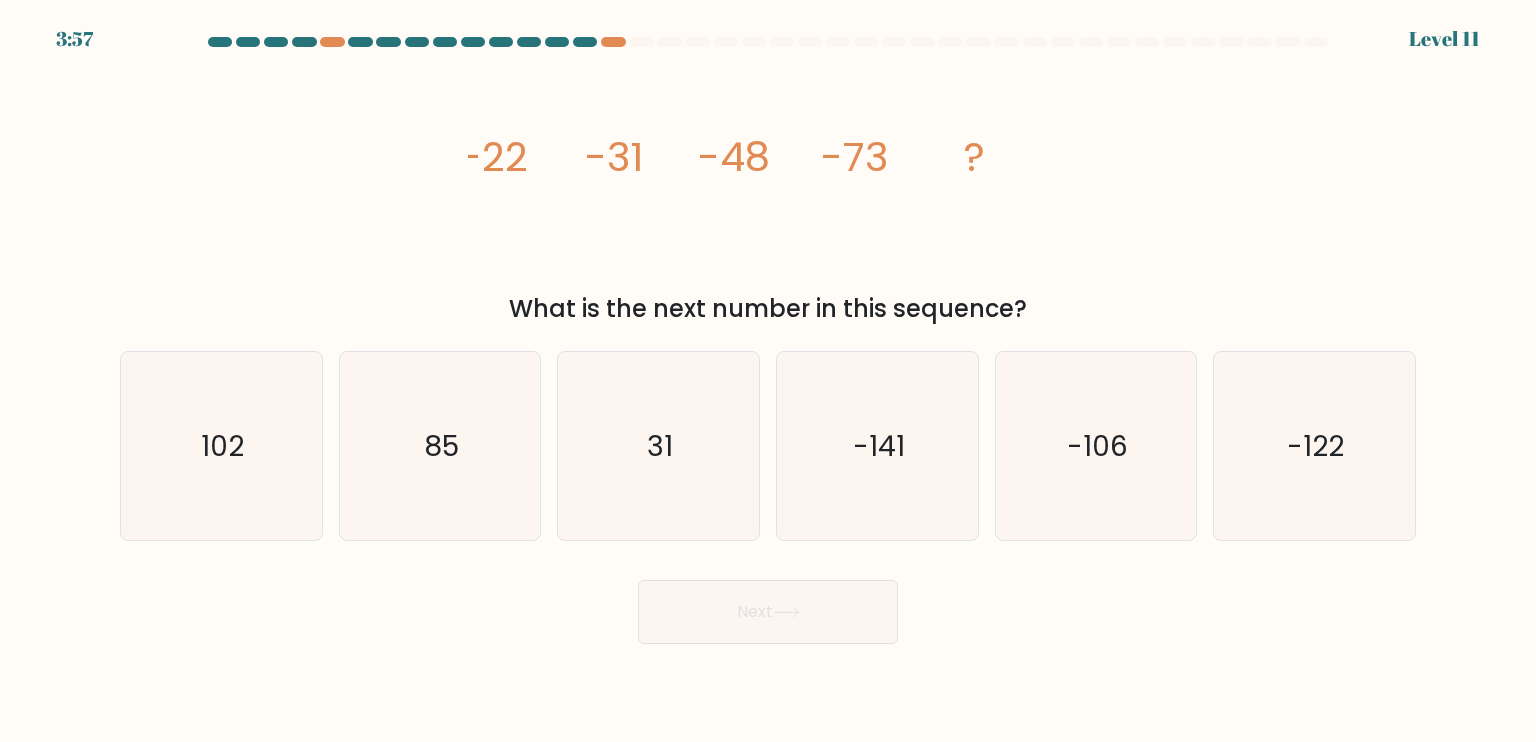 drag, startPoint x: 524, startPoint y: 165, endPoint x: 594, endPoint y: 163, distance: 70.028564 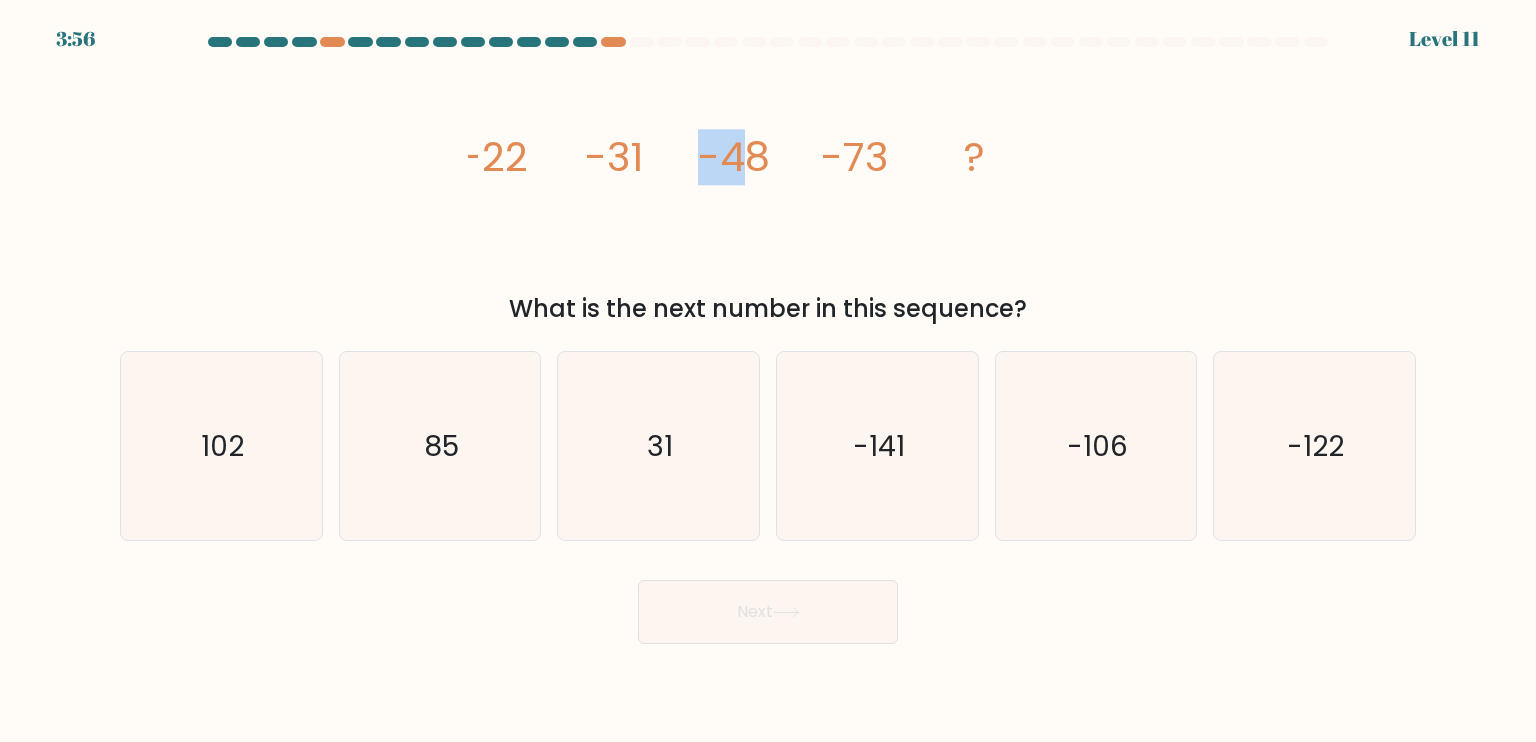drag, startPoint x: 645, startPoint y: 152, endPoint x: 734, endPoint y: 156, distance: 89.08984 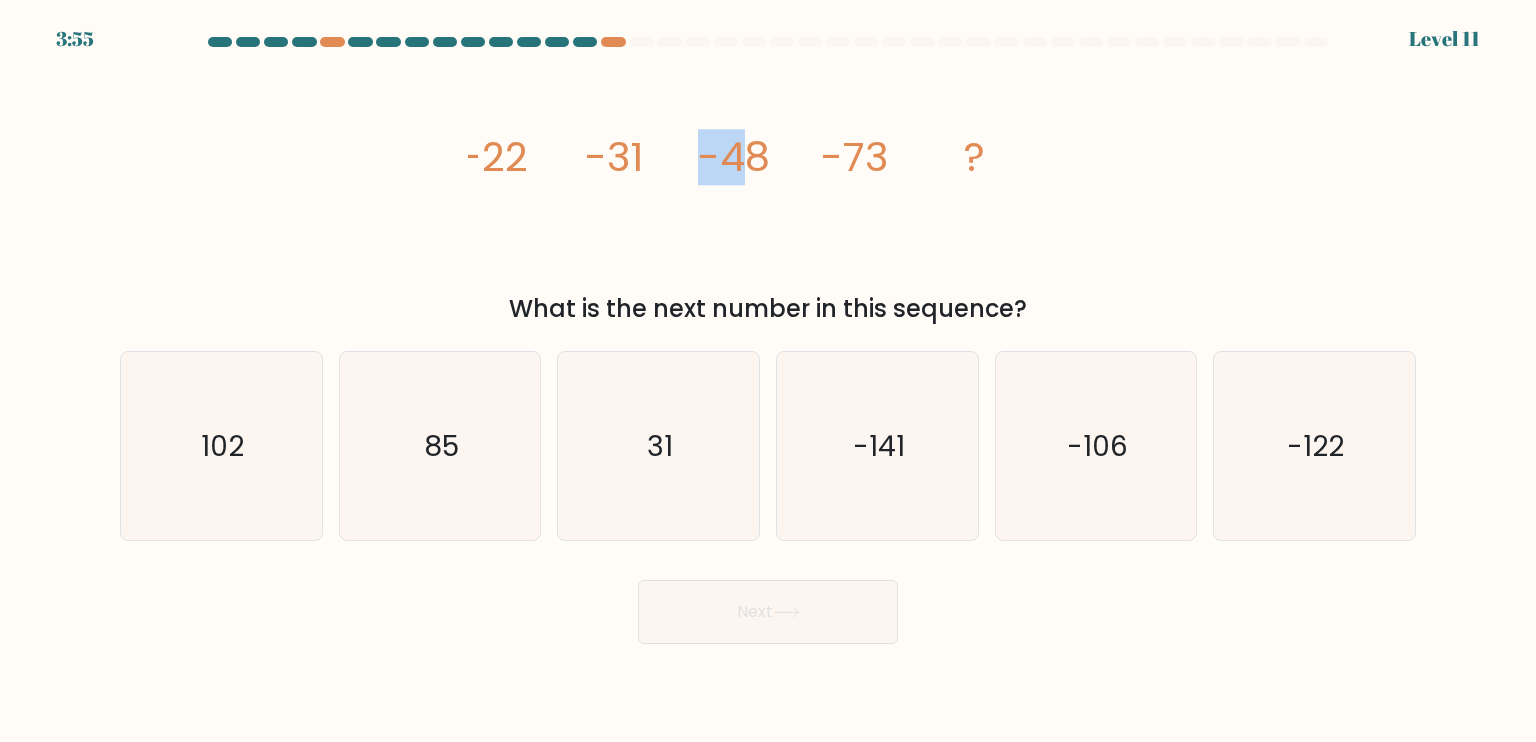 click on "image/svg+xml
-22
-31
-48
-73
?" 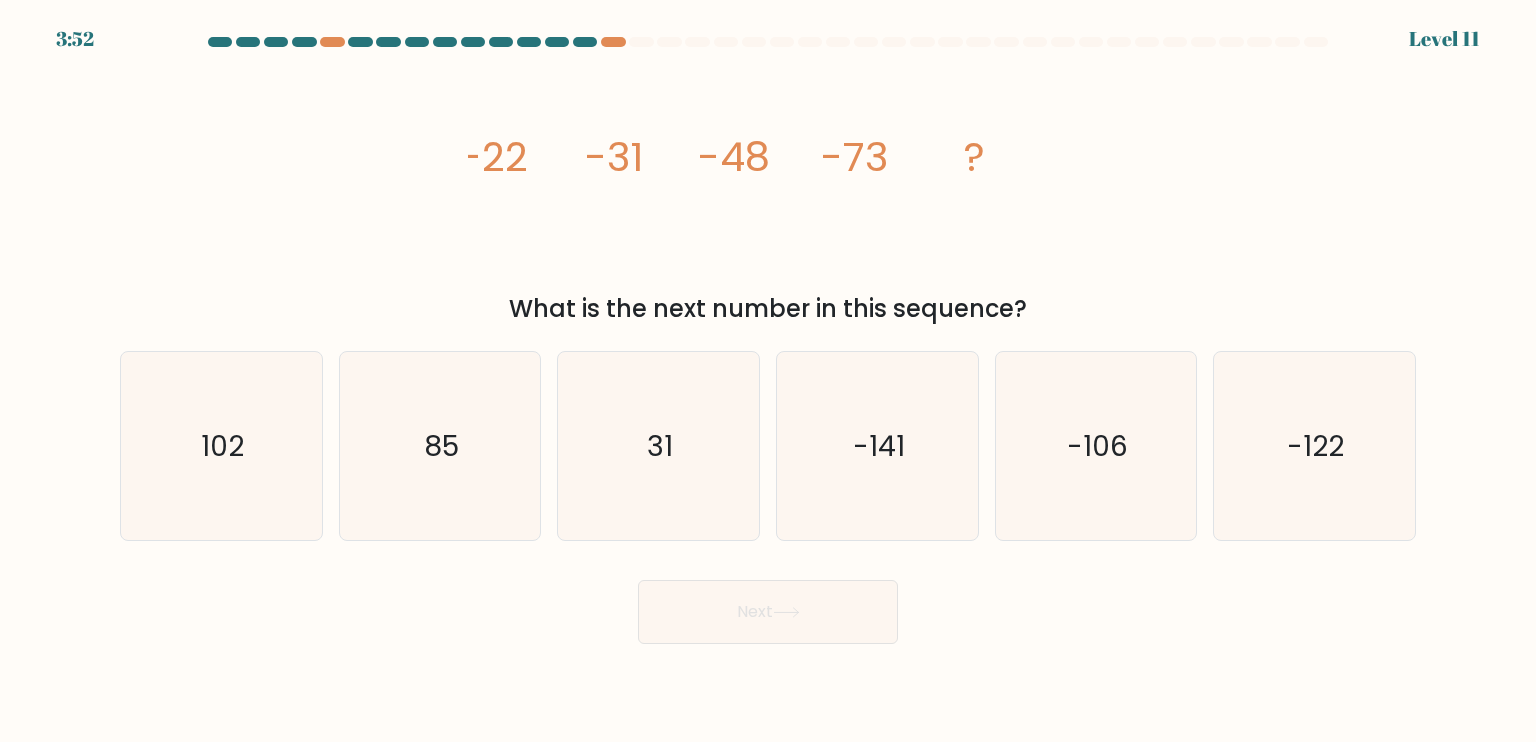 drag, startPoint x: 765, startPoint y: 159, endPoint x: 800, endPoint y: 159, distance: 35 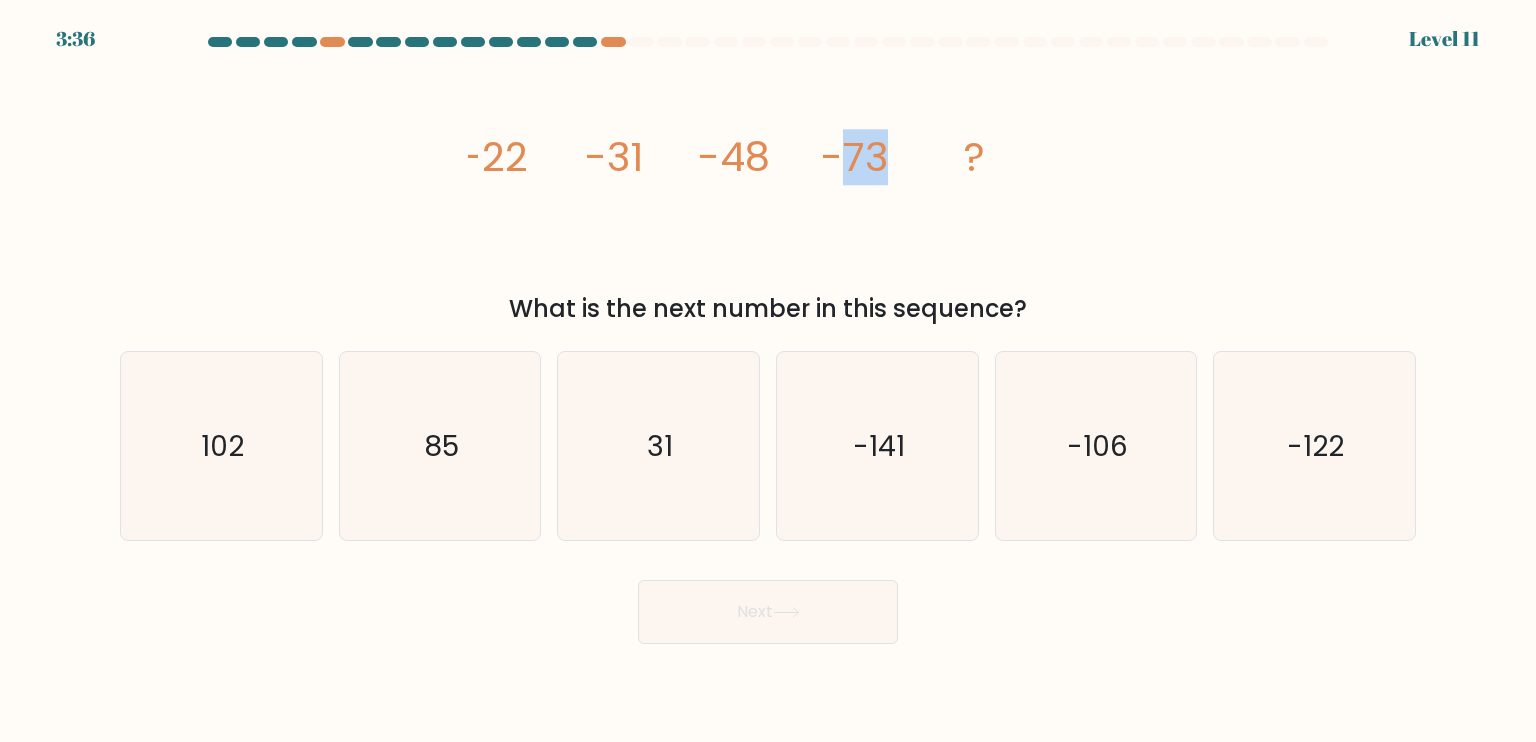 drag, startPoint x: 852, startPoint y: 151, endPoint x: 892, endPoint y: 152, distance: 40.012497 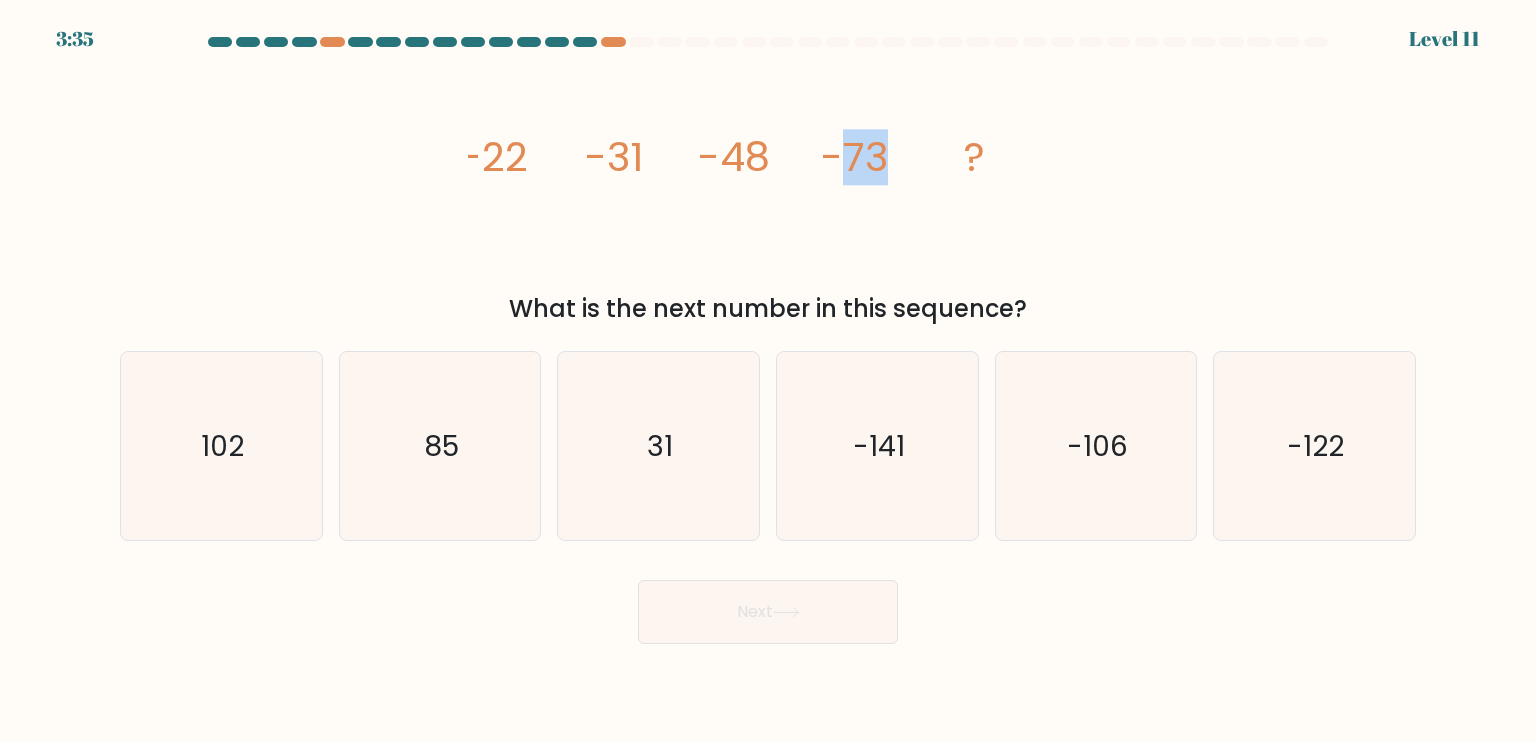 click on "image/svg+xml
-22
-31
-48
-73
?" 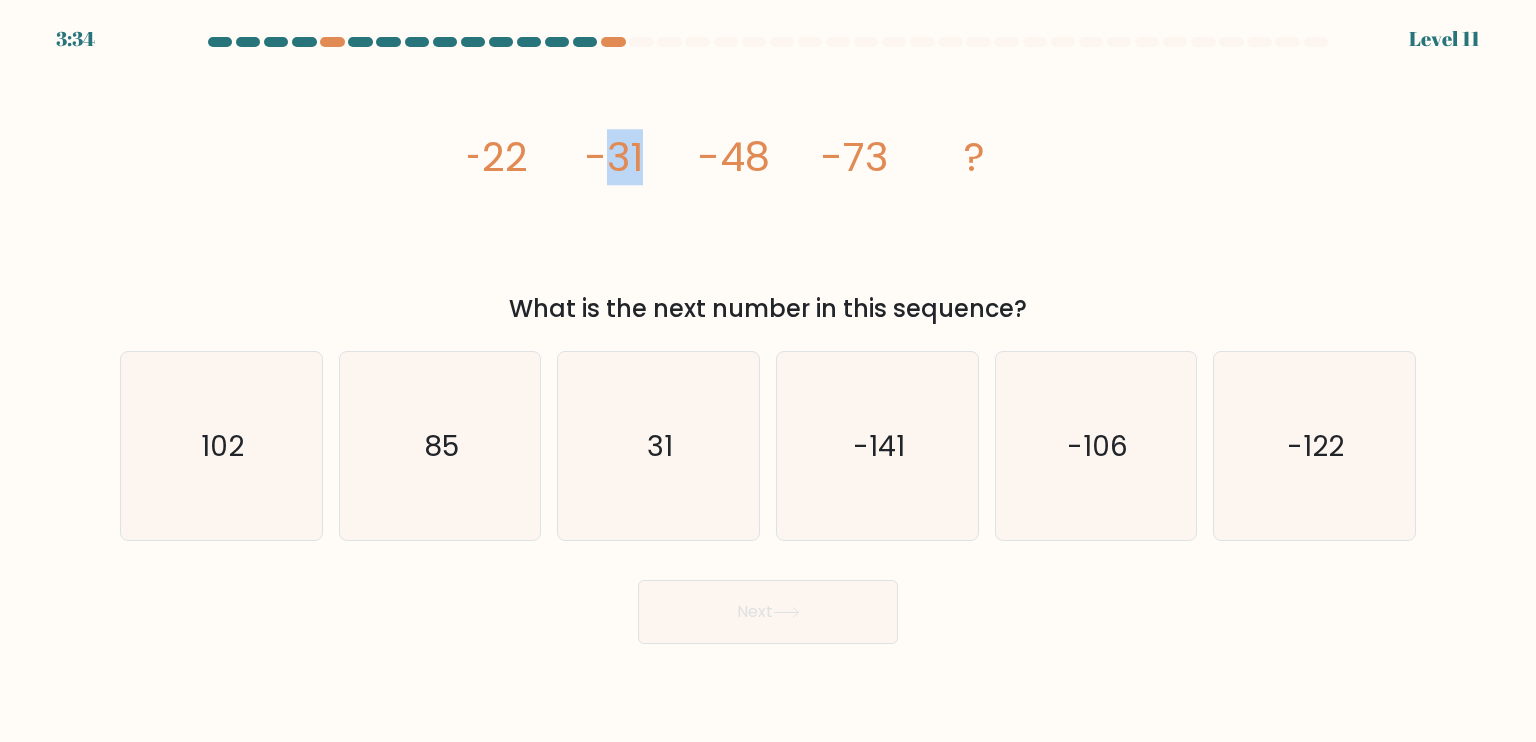 drag, startPoint x: 611, startPoint y: 154, endPoint x: 660, endPoint y: 147, distance: 49.497475 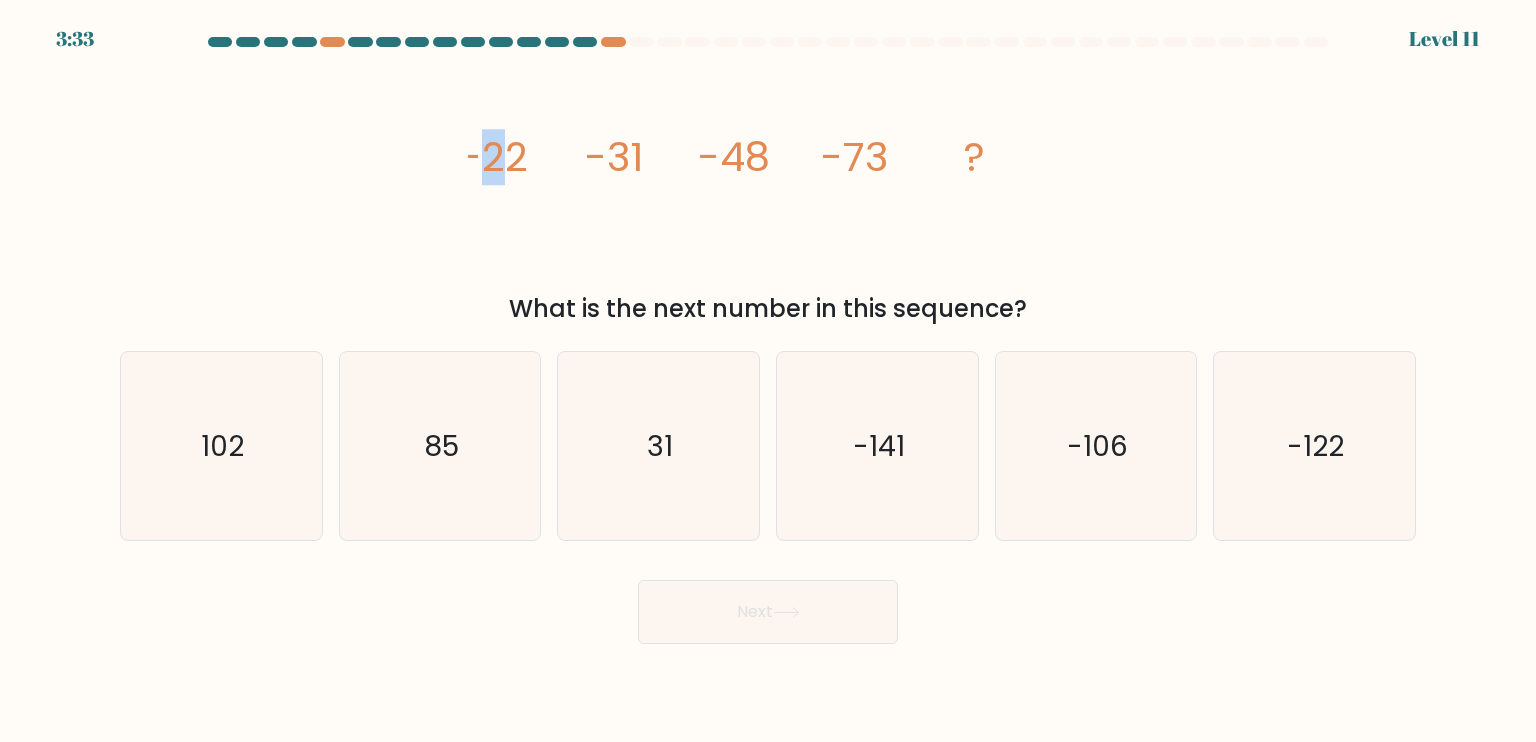 click on "image/svg+xml
-22
-31
-48
-73
?" 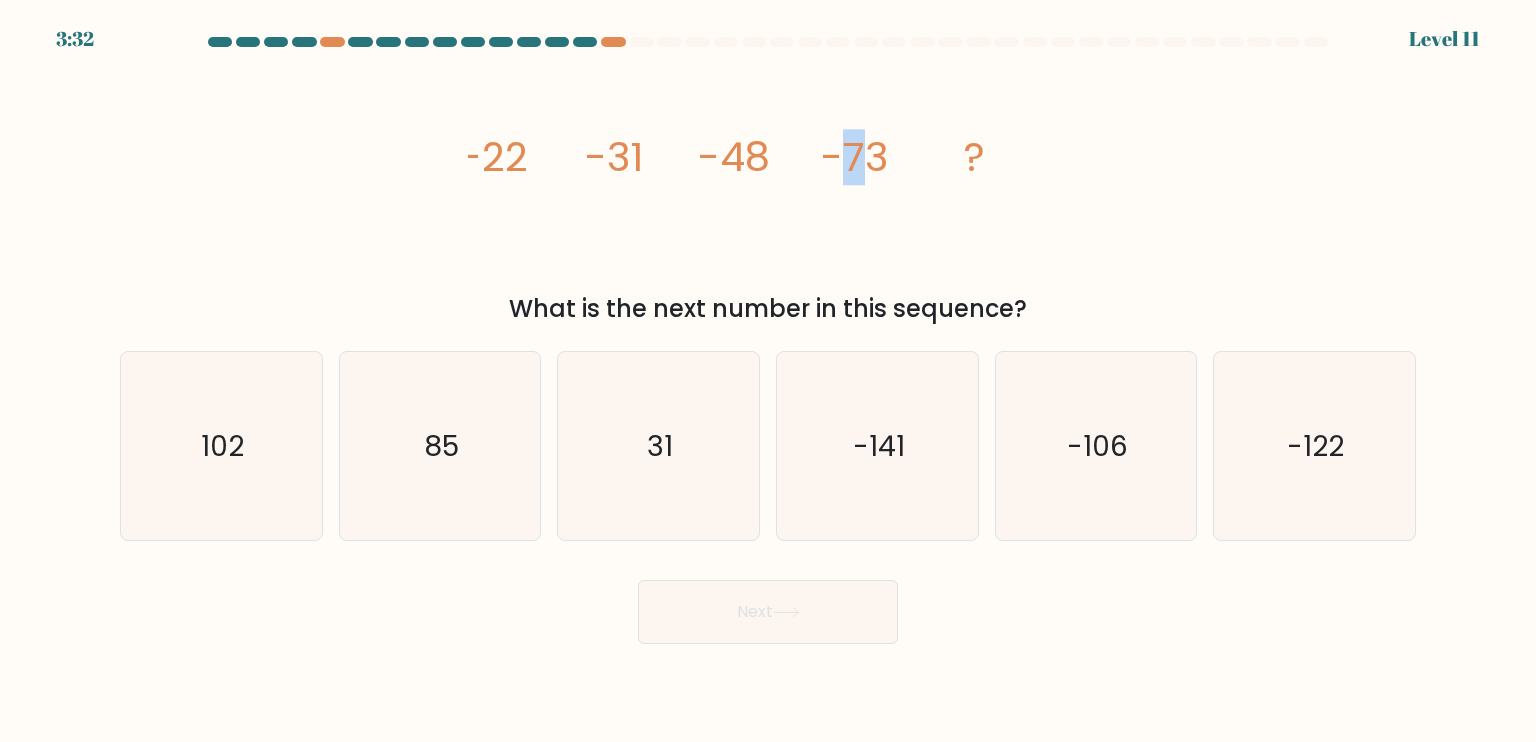 drag, startPoint x: 836, startPoint y: 166, endPoint x: 922, endPoint y: 168, distance: 86.023254 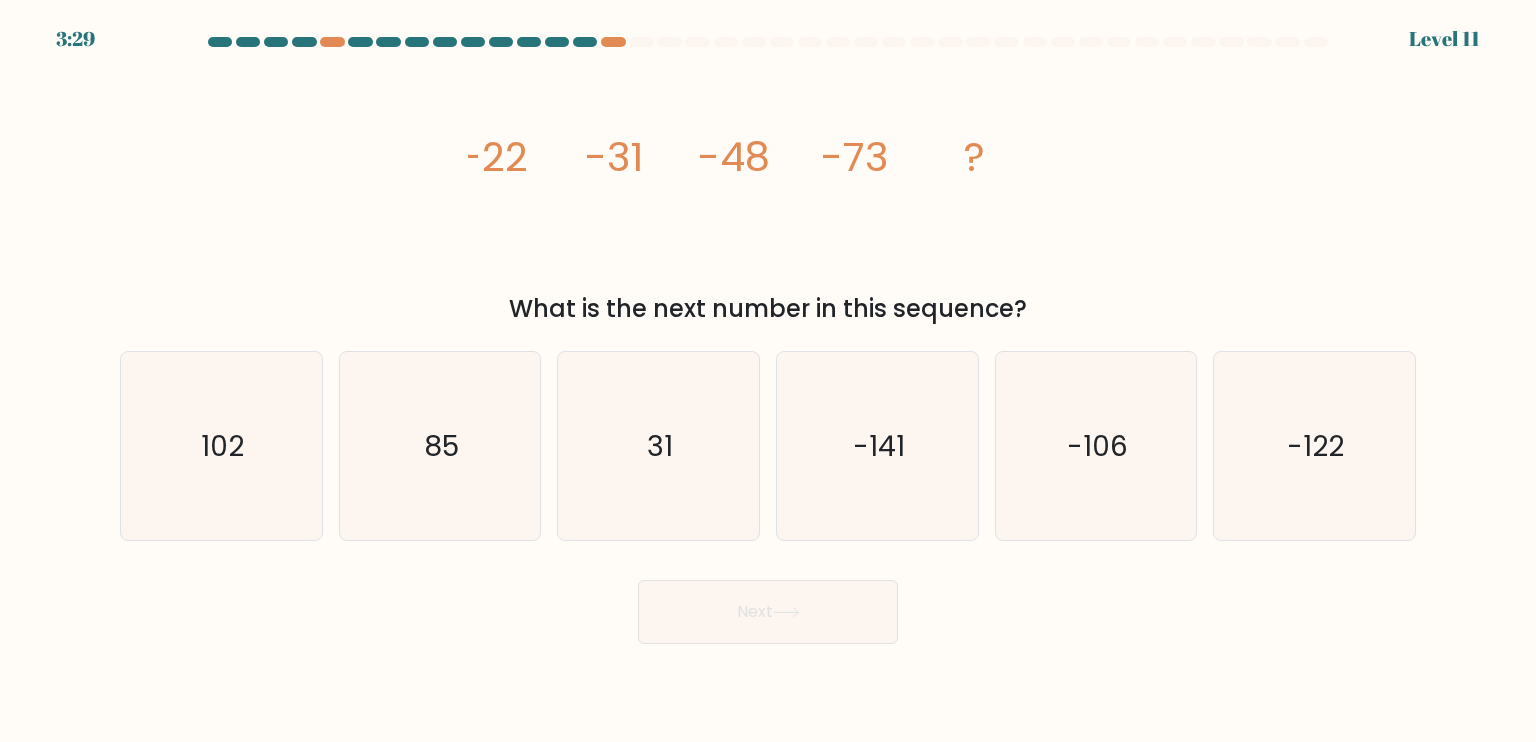 drag, startPoint x: 610, startPoint y: 162, endPoint x: 655, endPoint y: 162, distance: 45 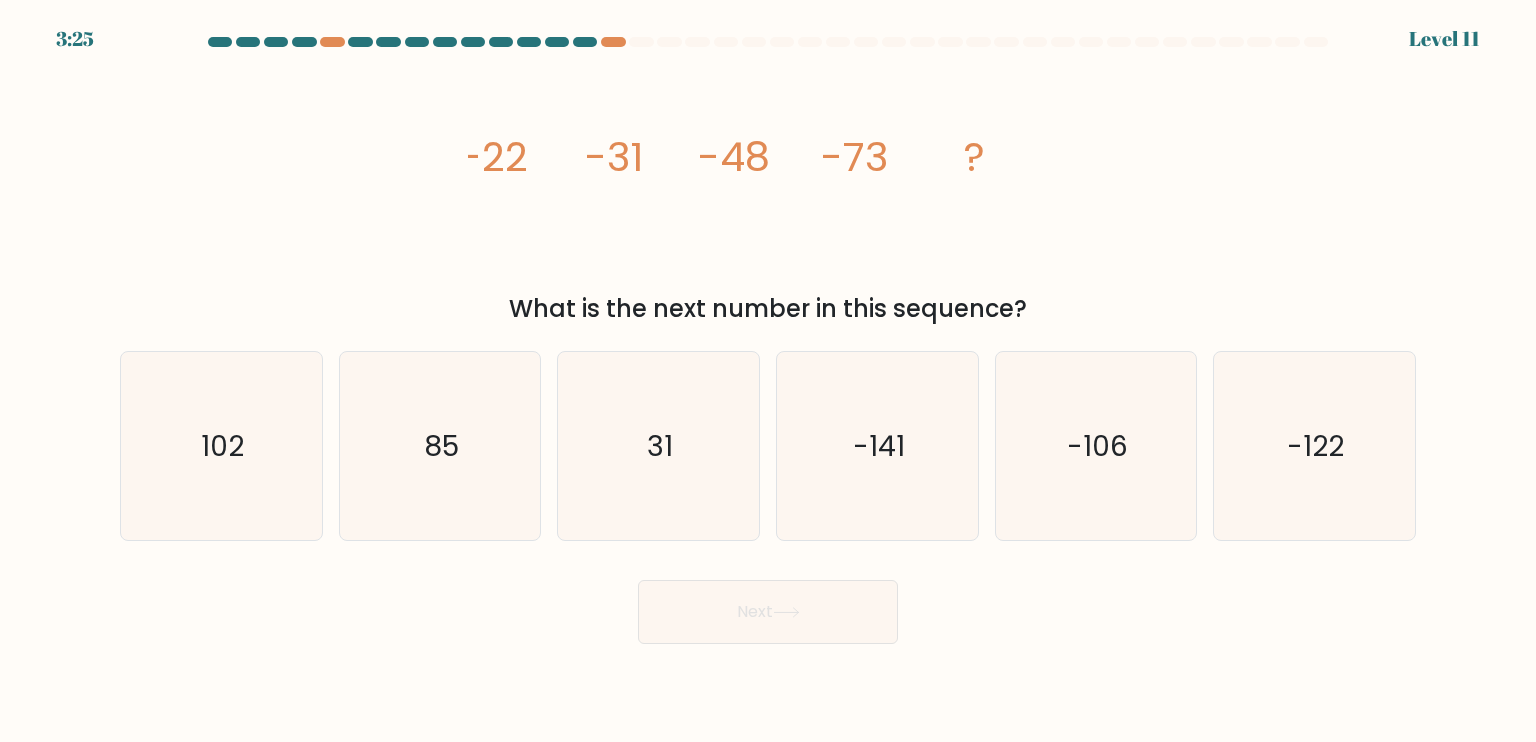 drag, startPoint x: 671, startPoint y: 156, endPoint x: 692, endPoint y: 153, distance: 21.213203 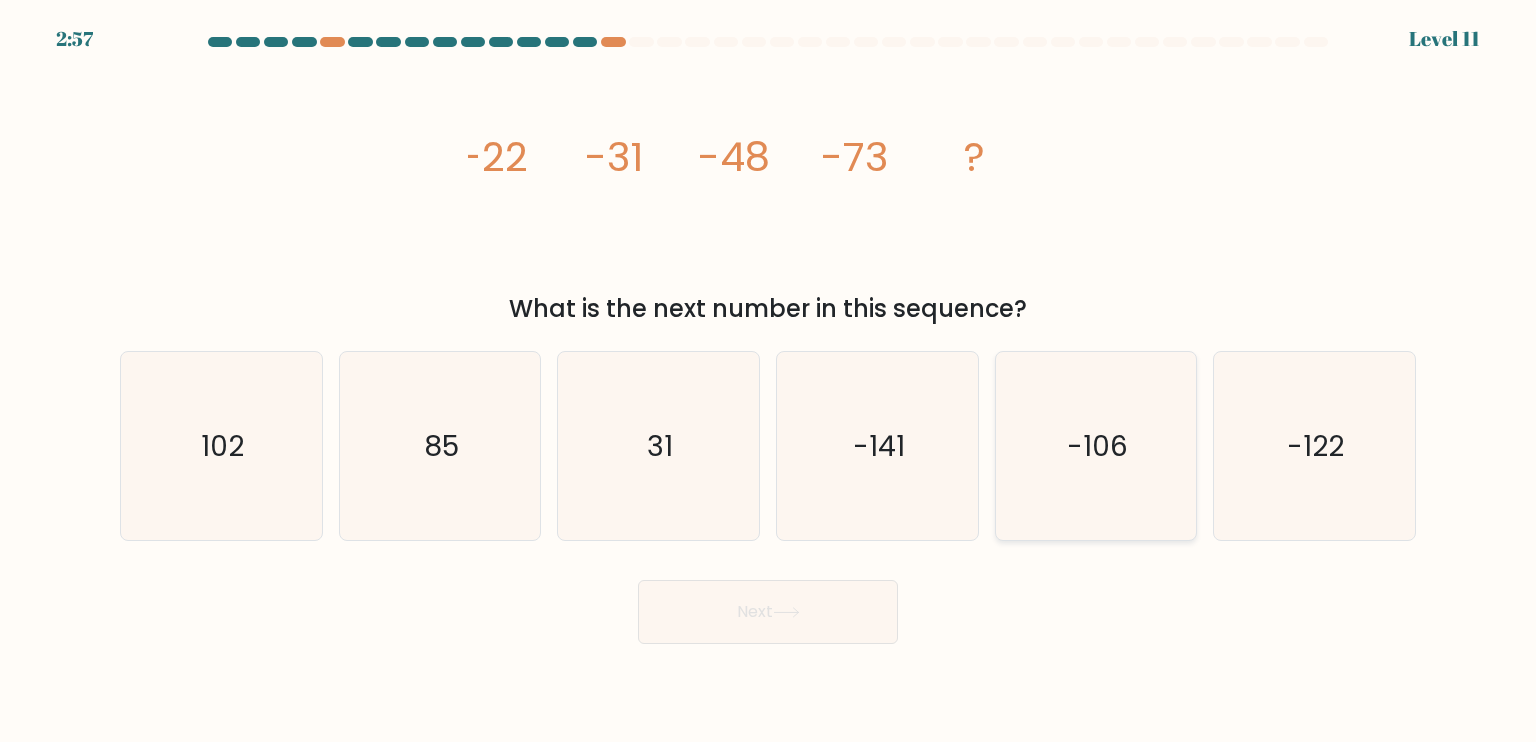 click on "-106" 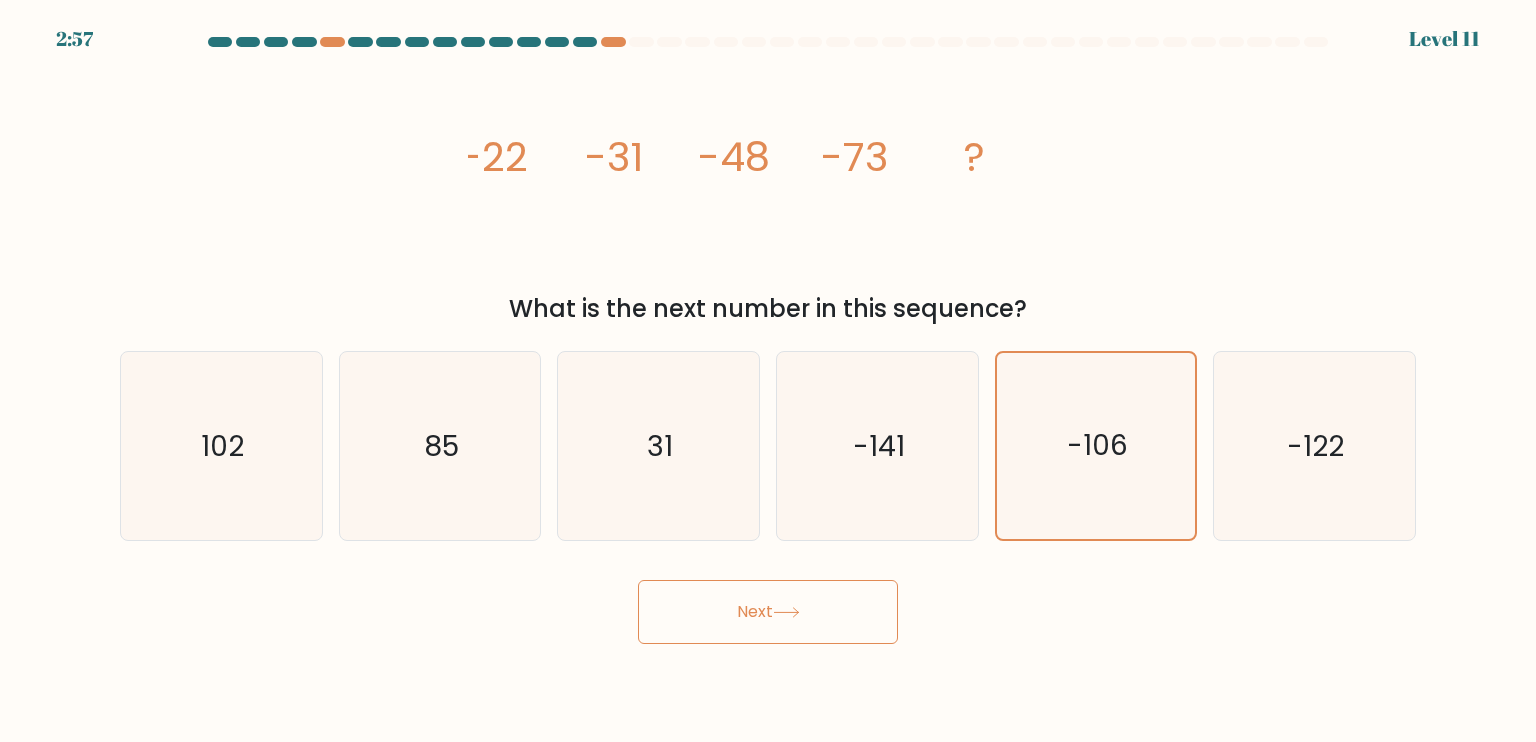 click on "Next" at bounding box center [768, 612] 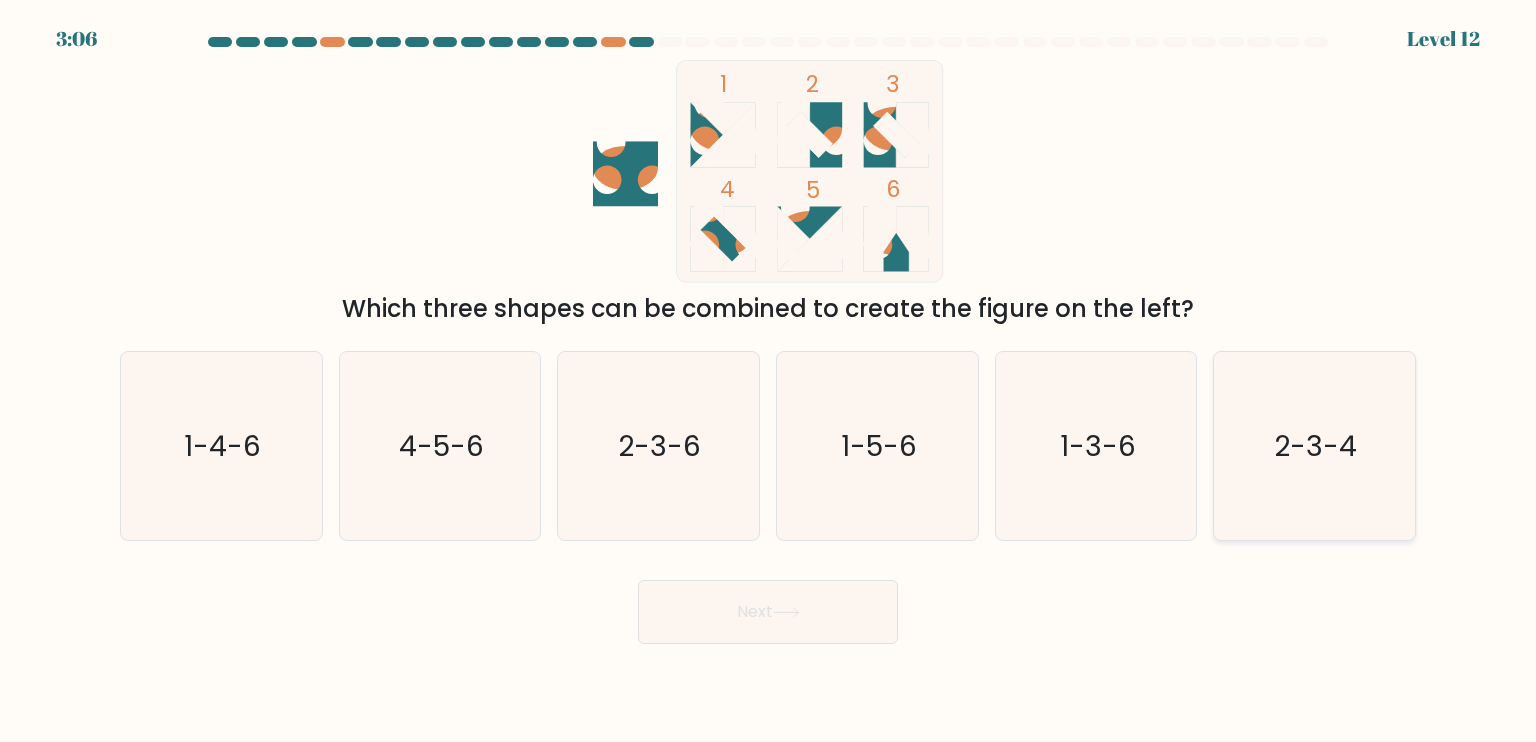 click on "2-3-4" 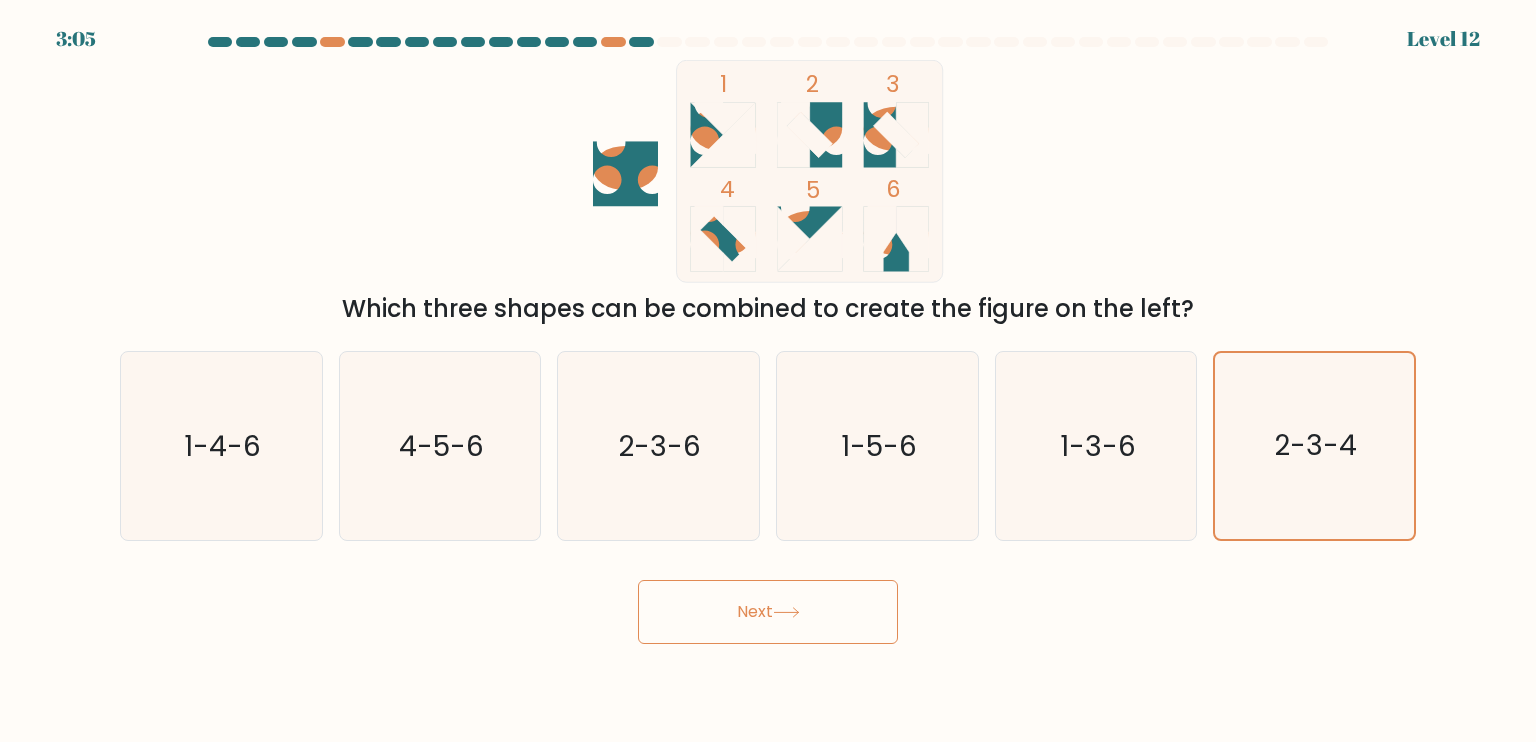click on "Next" at bounding box center (768, 612) 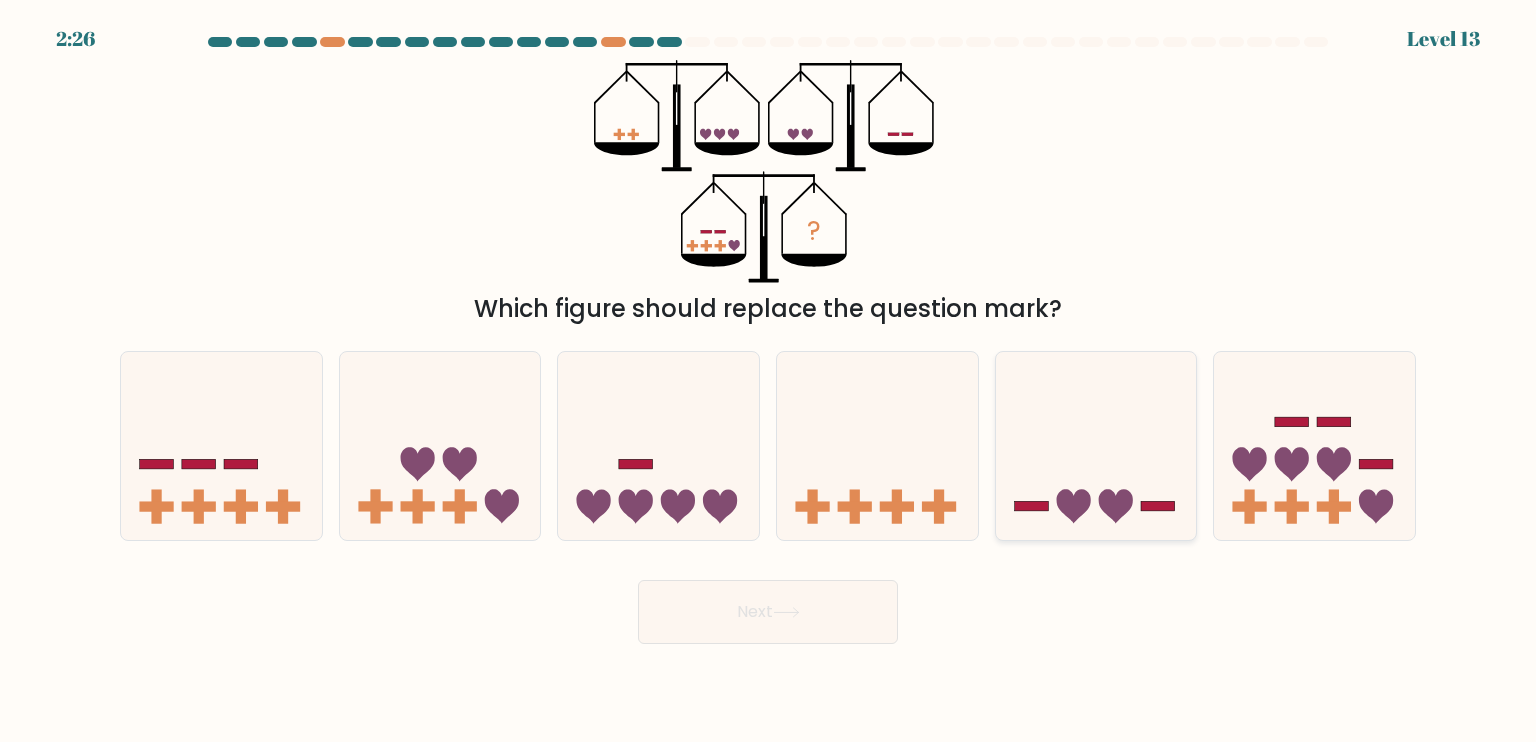 click 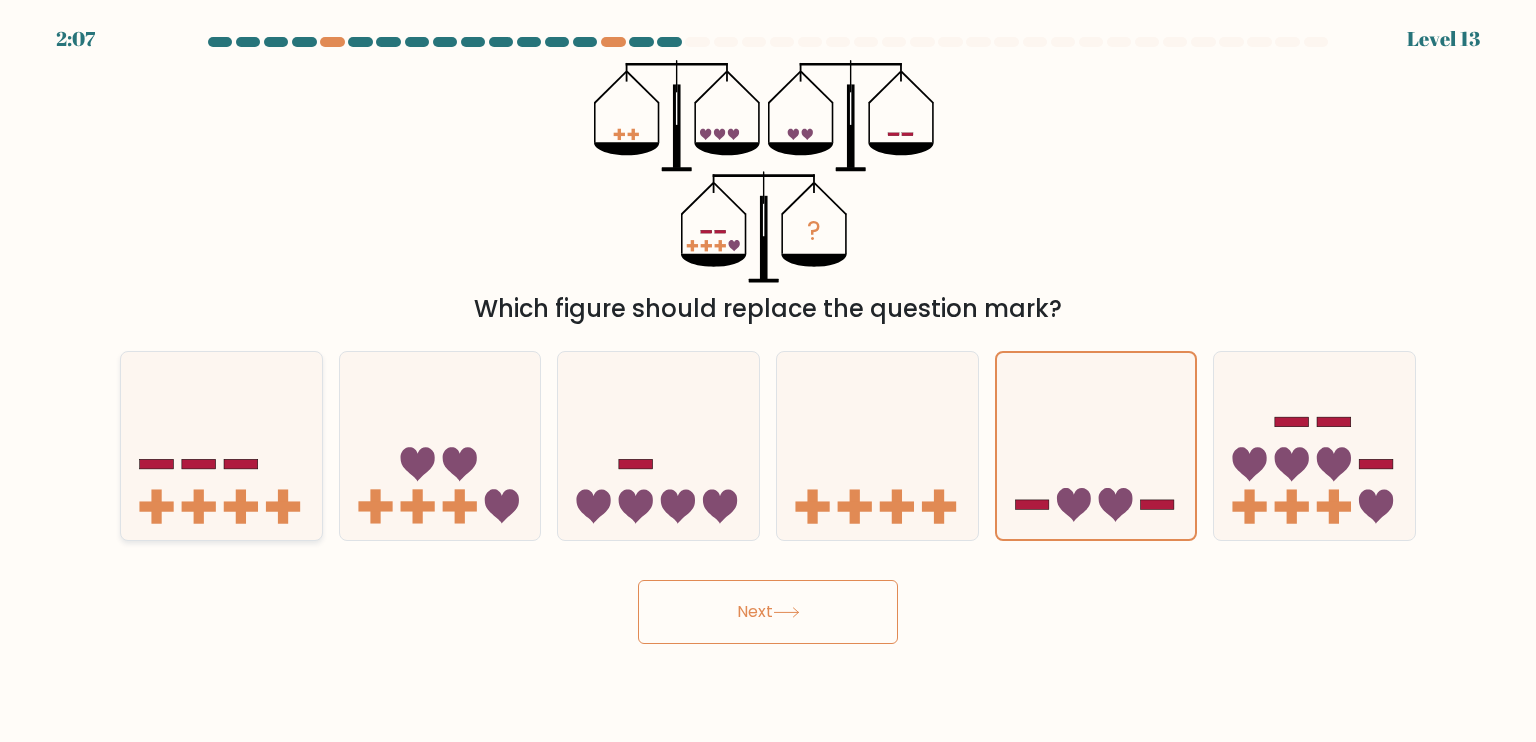 click 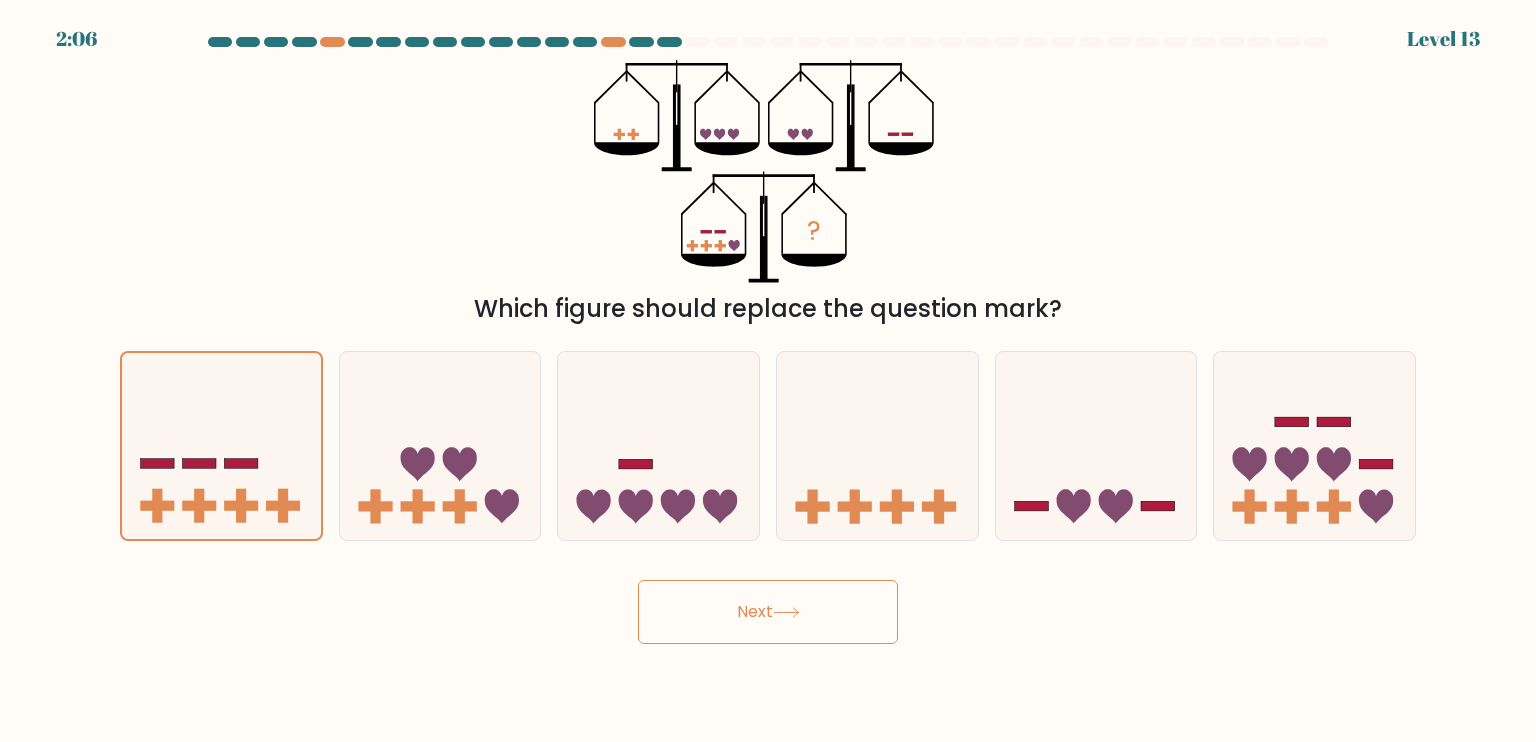 click on "Next" at bounding box center [768, 604] 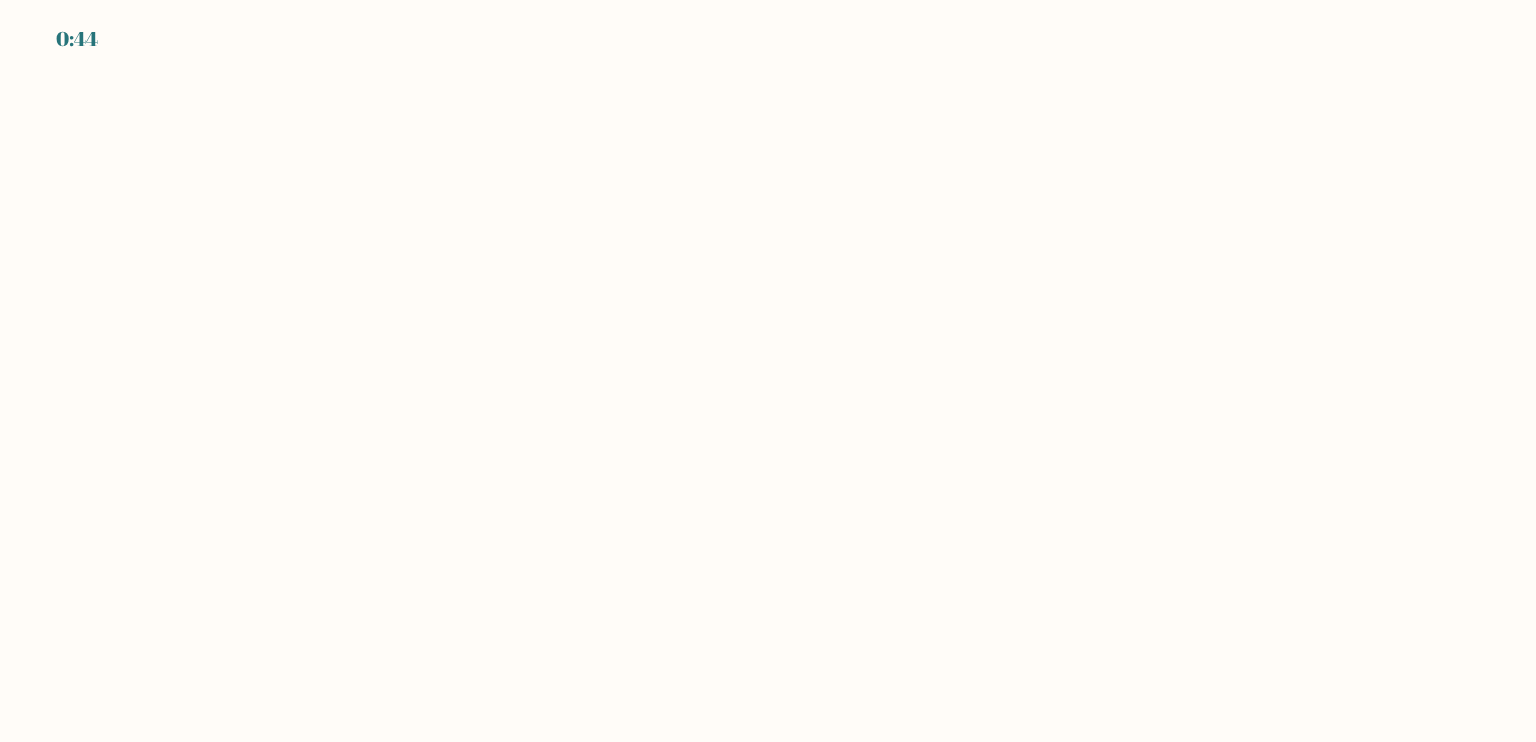 scroll, scrollTop: 0, scrollLeft: 0, axis: both 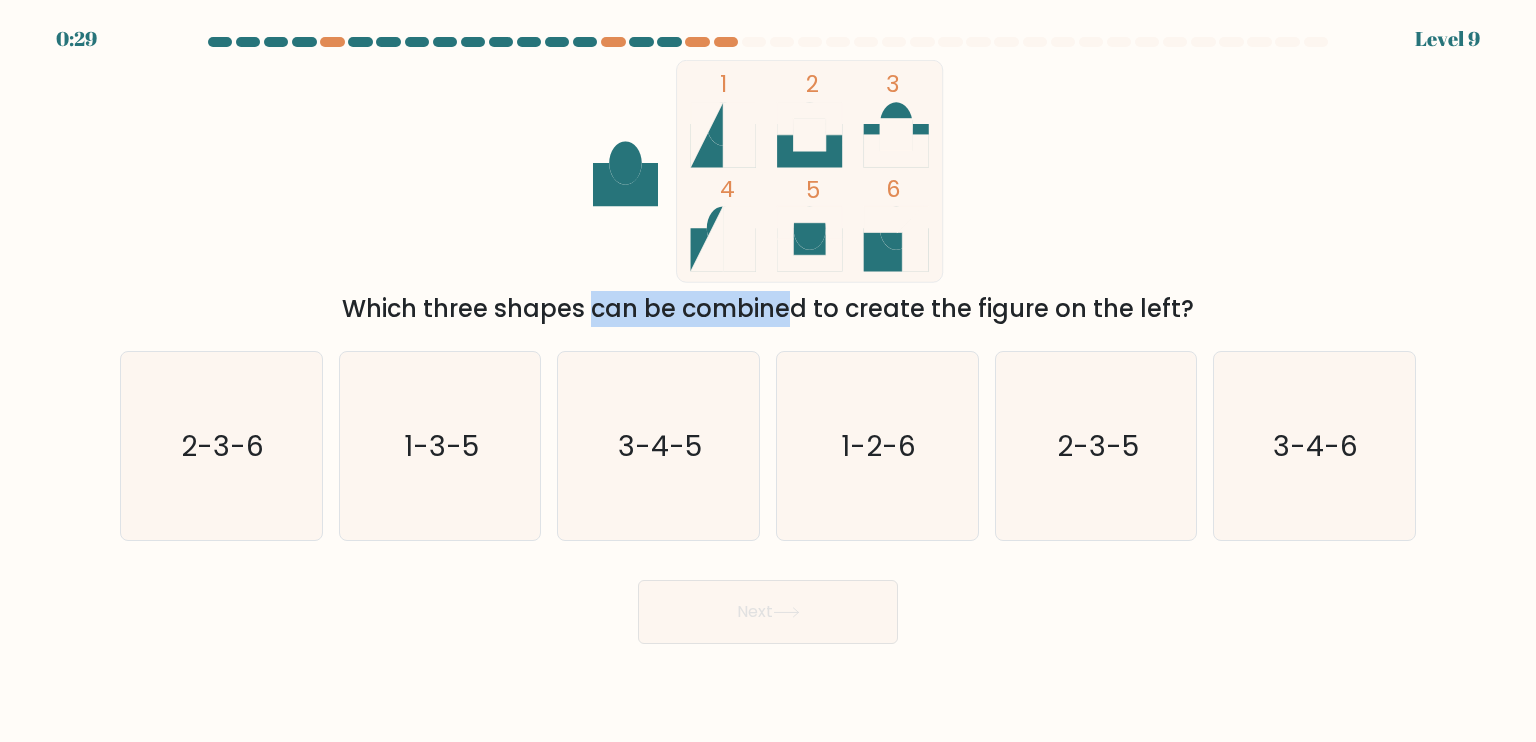 drag, startPoint x: 428, startPoint y: 303, endPoint x: 605, endPoint y: 304, distance: 177.00282 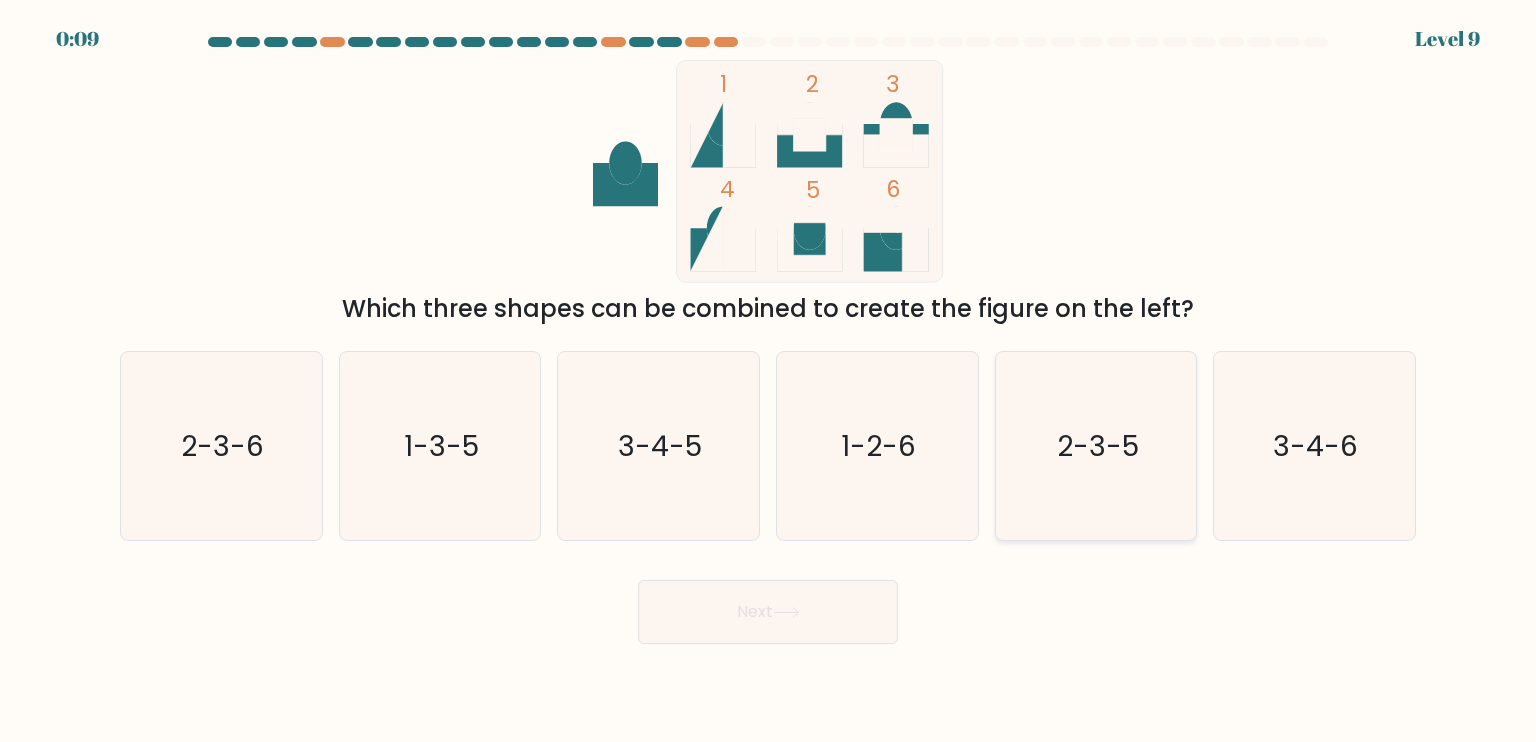 click on "2-3-5" 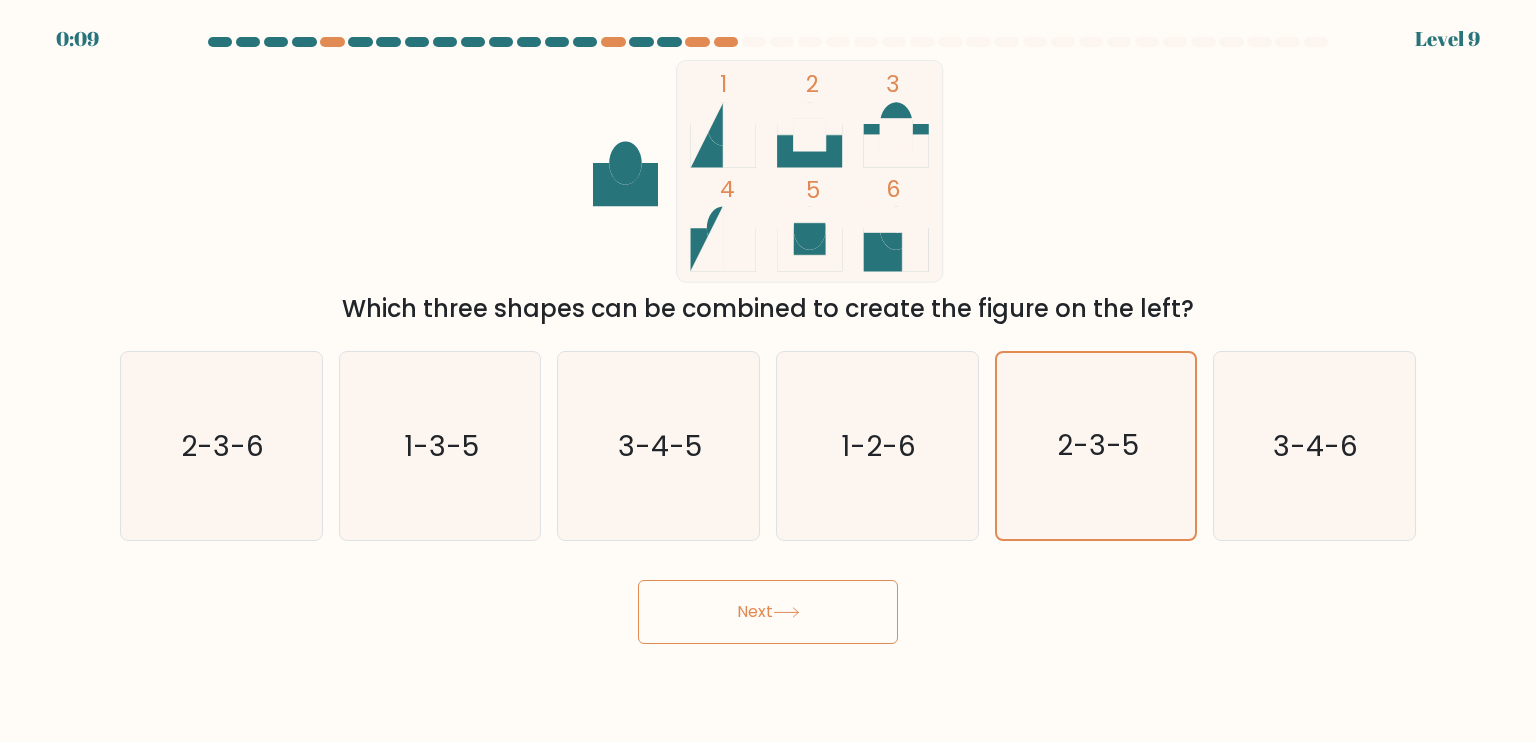 click on "Next" at bounding box center (768, 612) 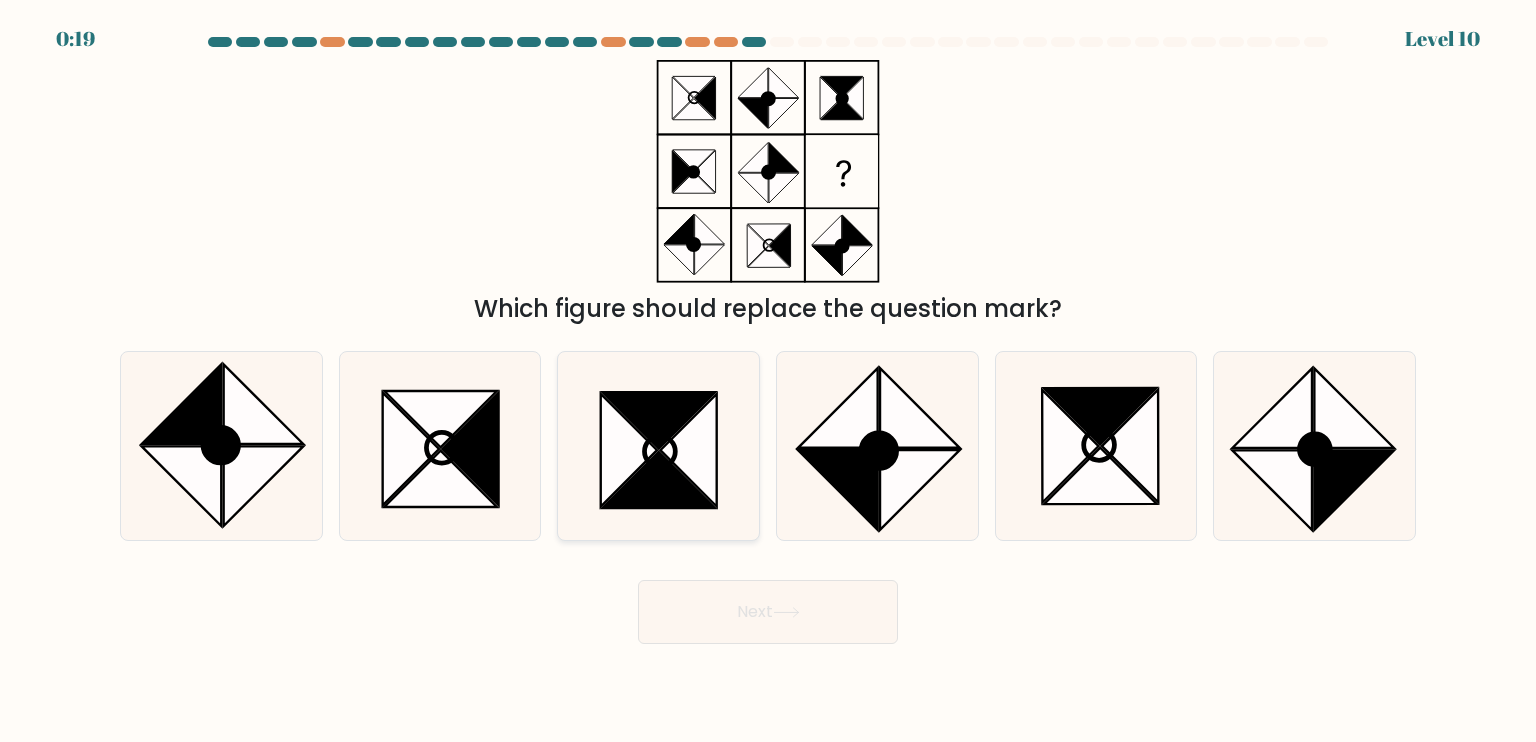 click 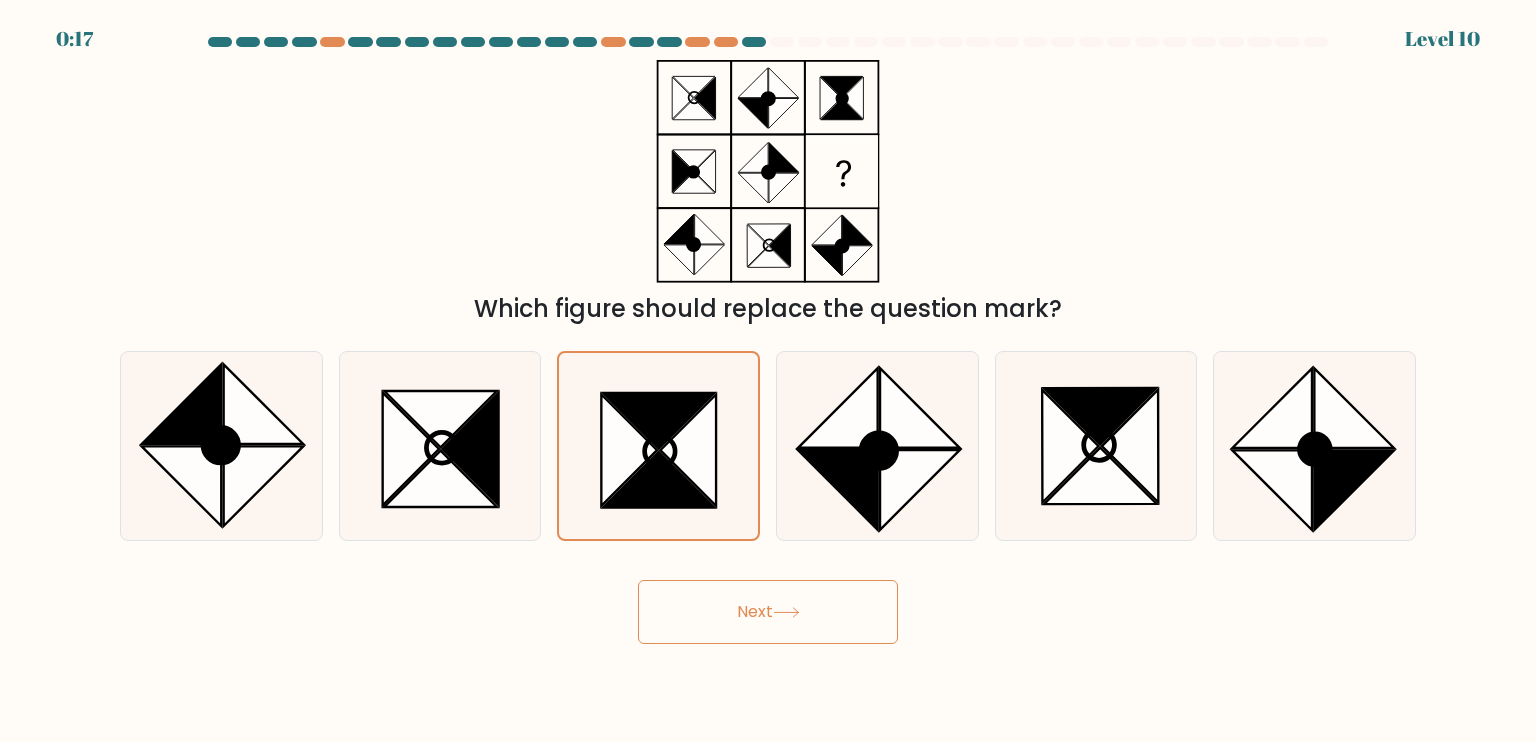 click on "Next" at bounding box center [768, 612] 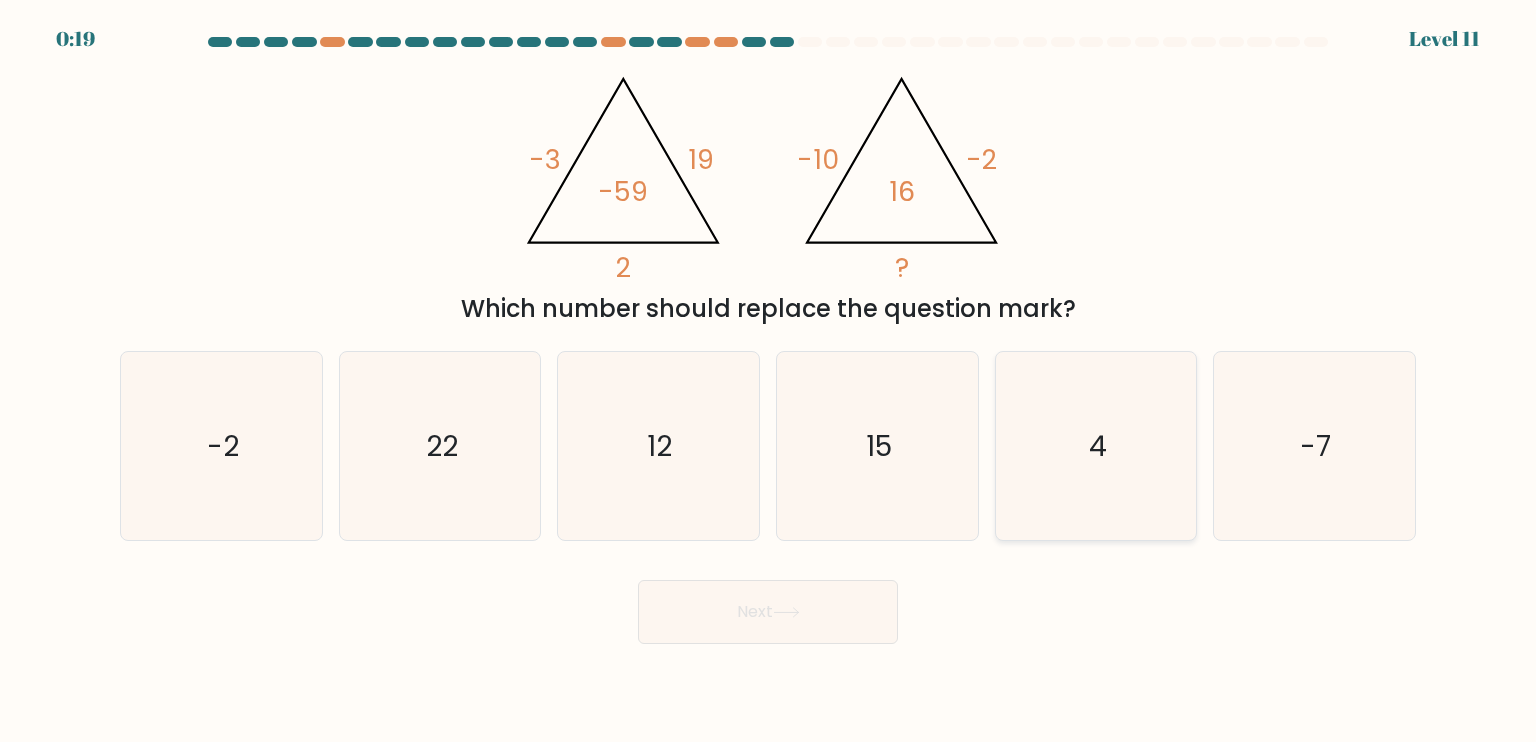 click on "4" 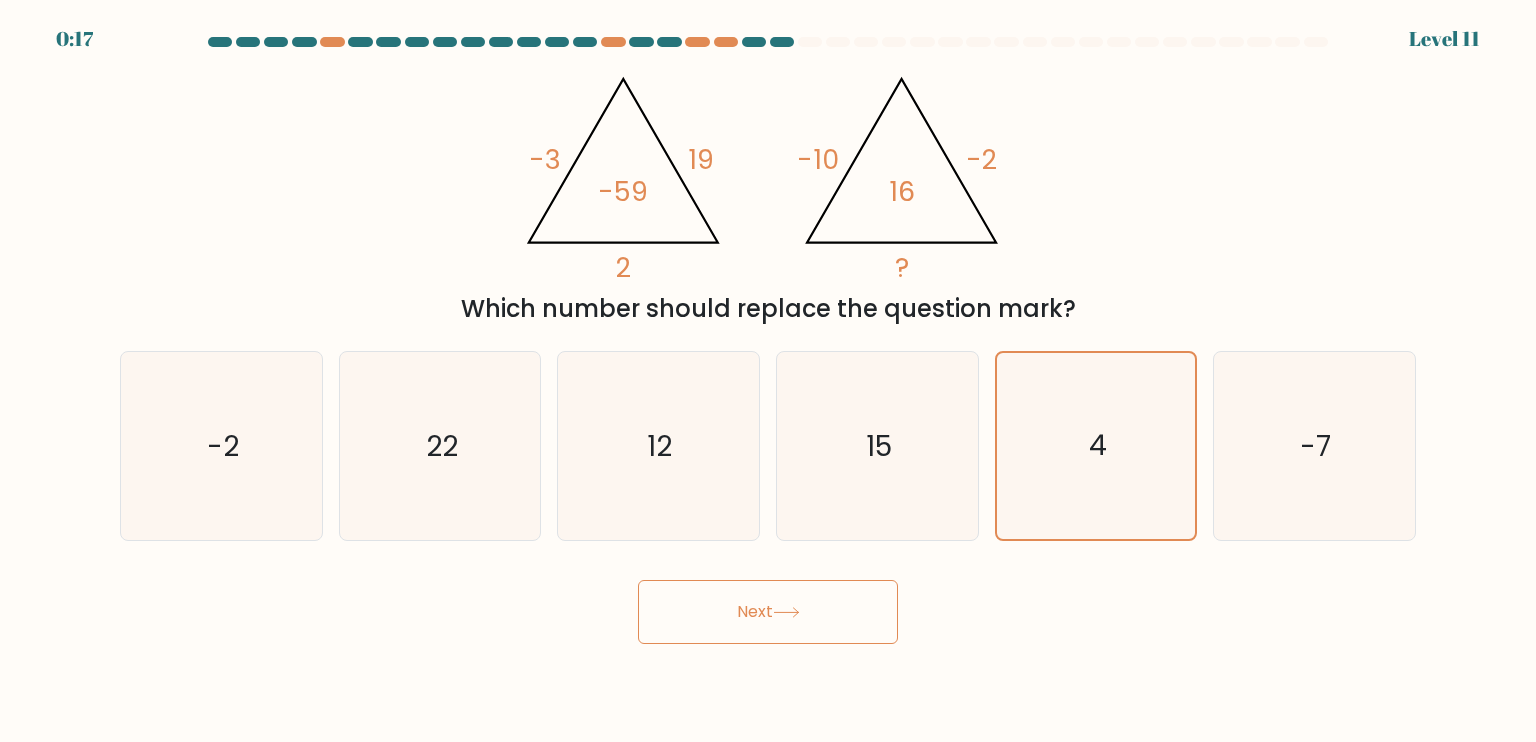 click on "Next" at bounding box center [768, 612] 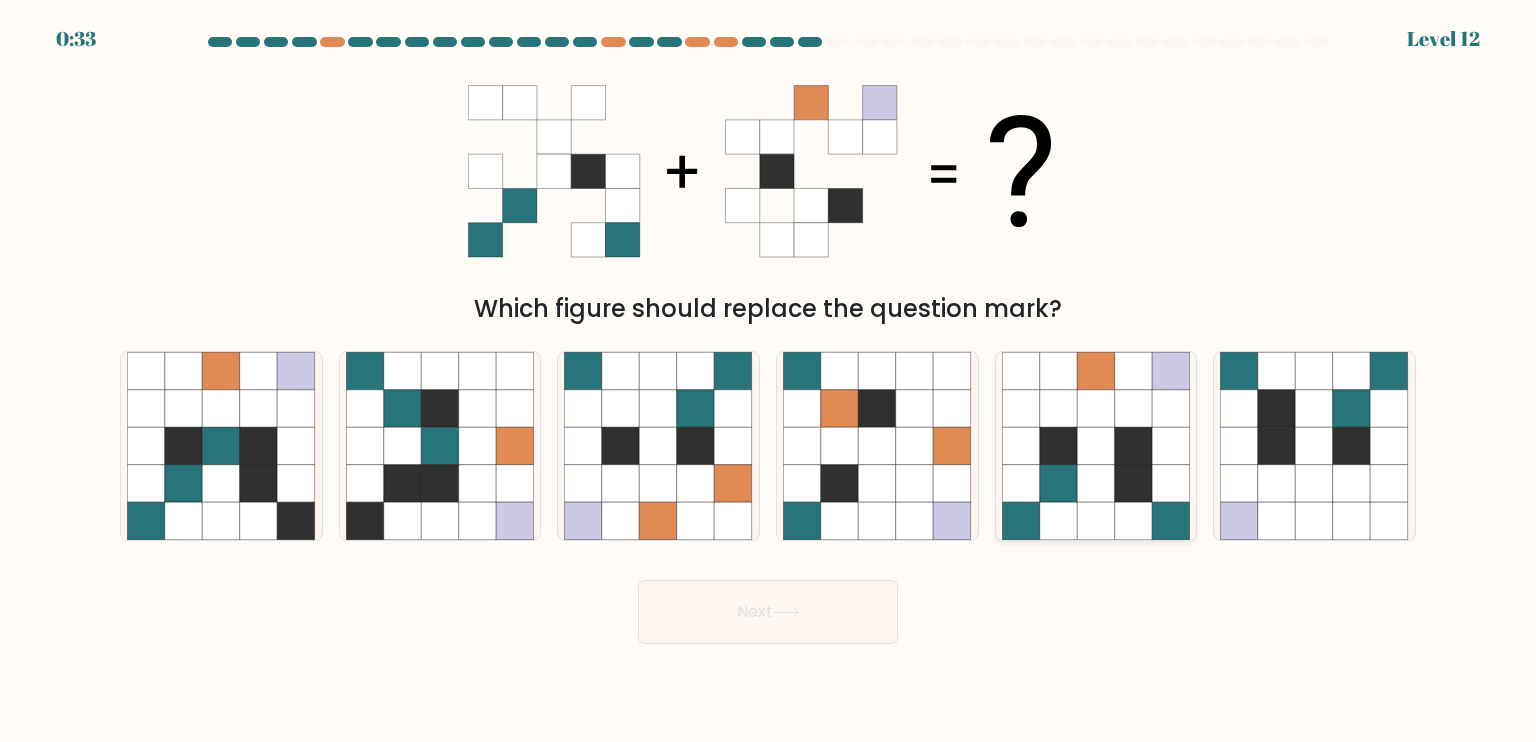 click 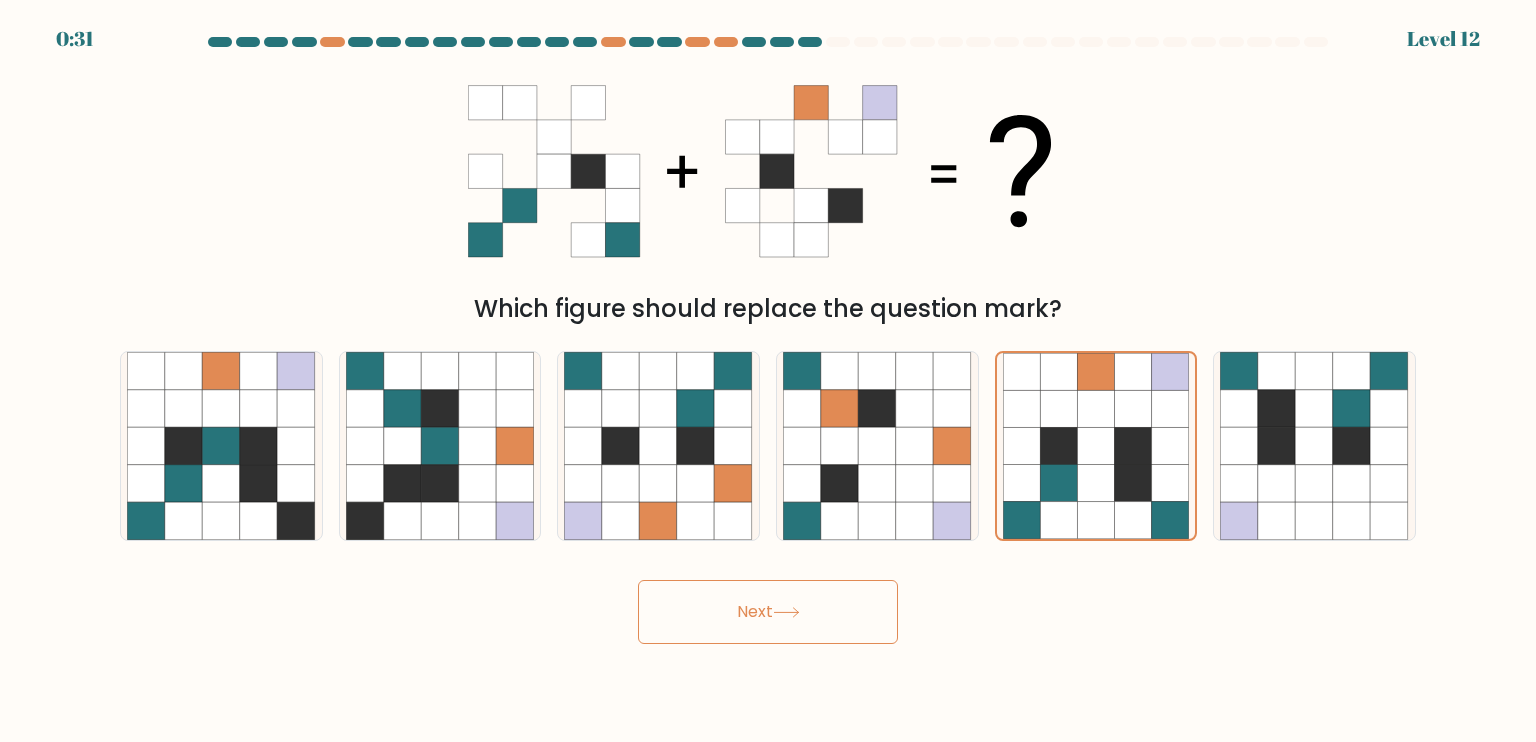 click on "Next" at bounding box center [768, 612] 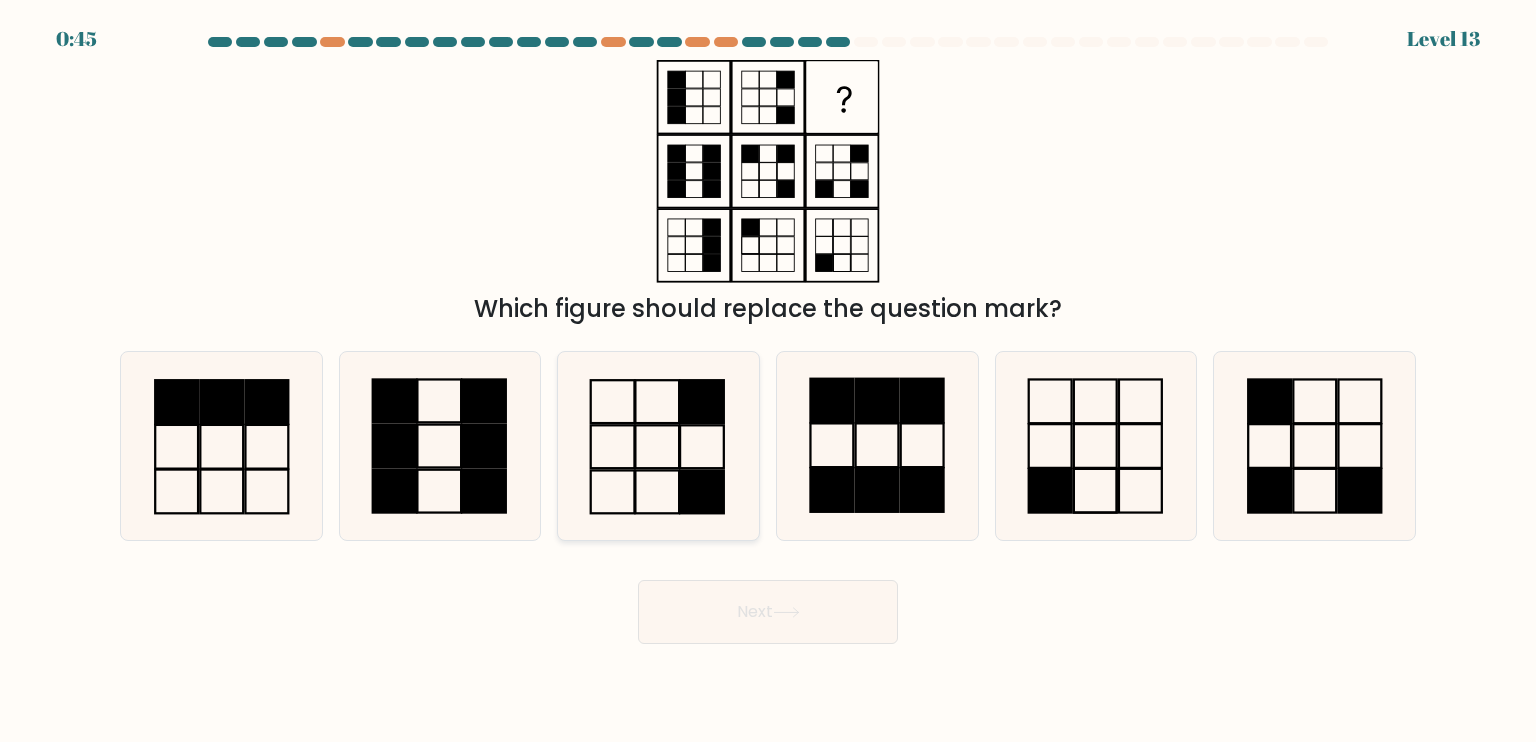 click 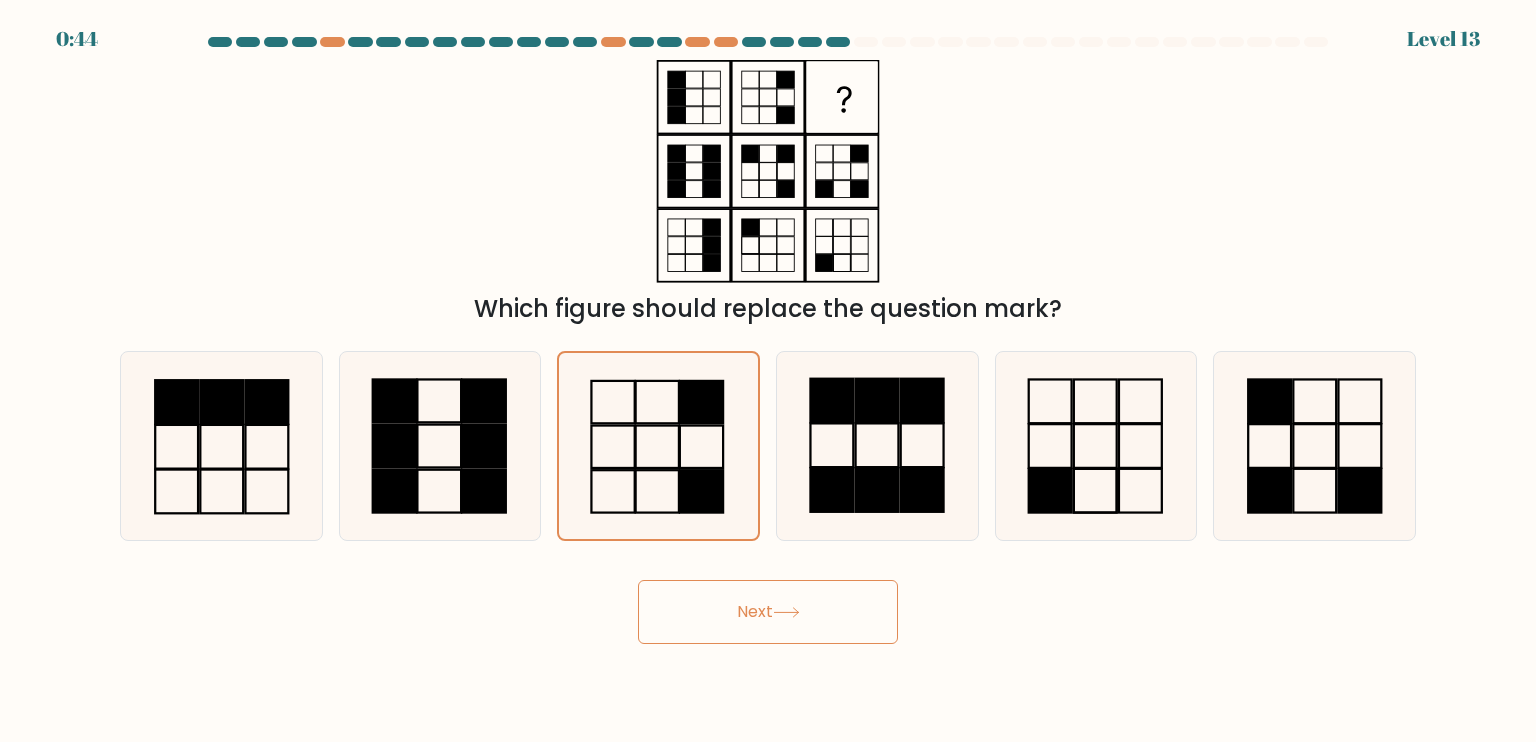 click on "Next" at bounding box center (768, 612) 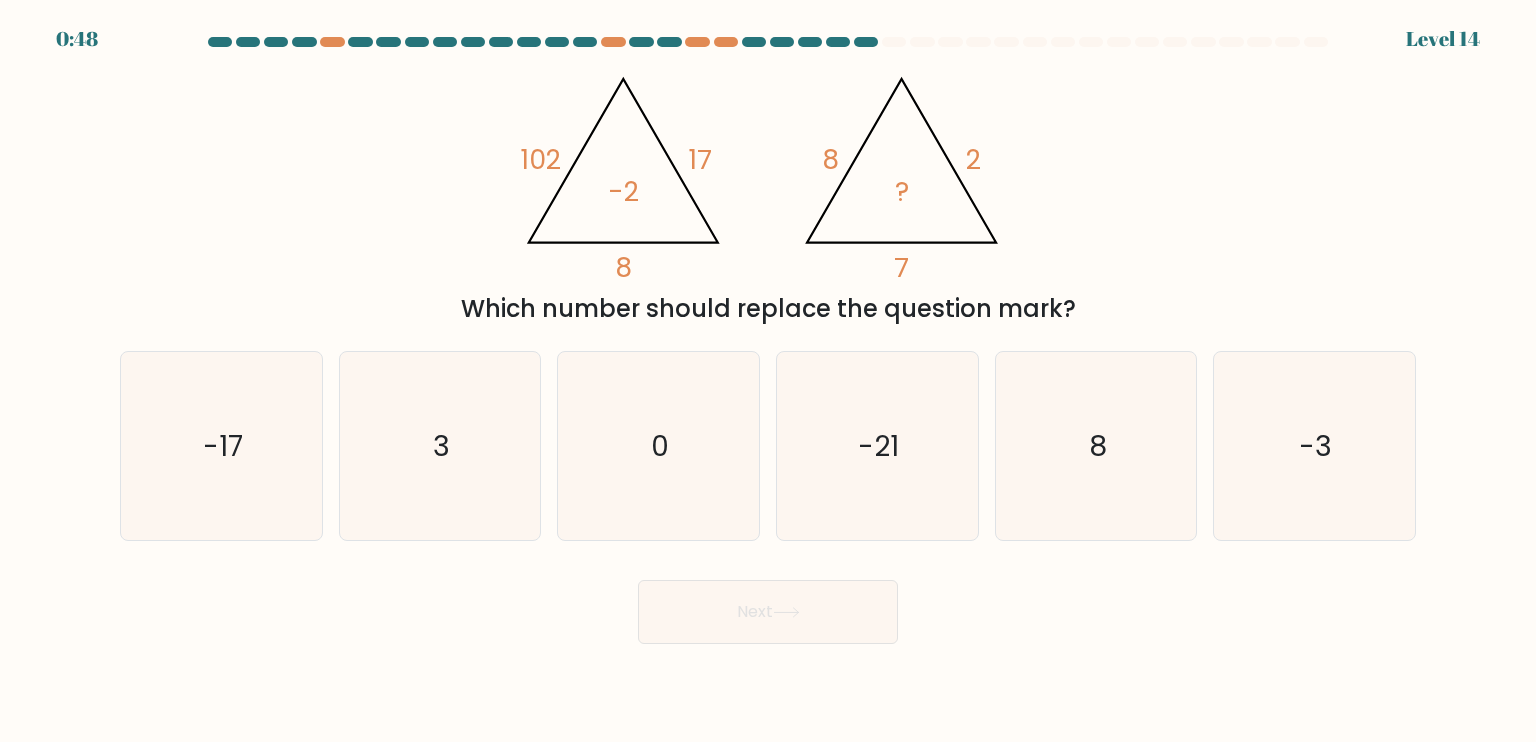 click at bounding box center [768, 340] 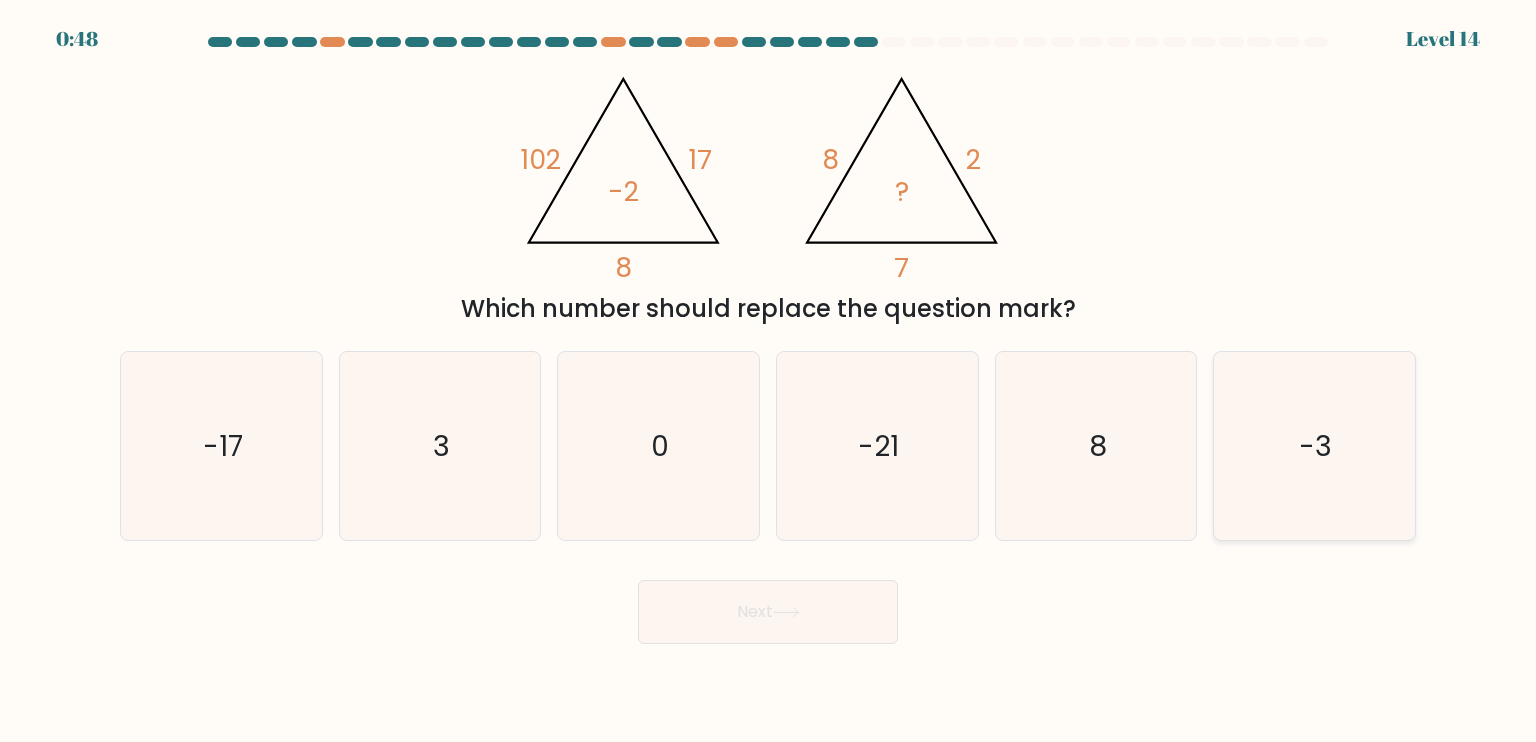 click on "-3" 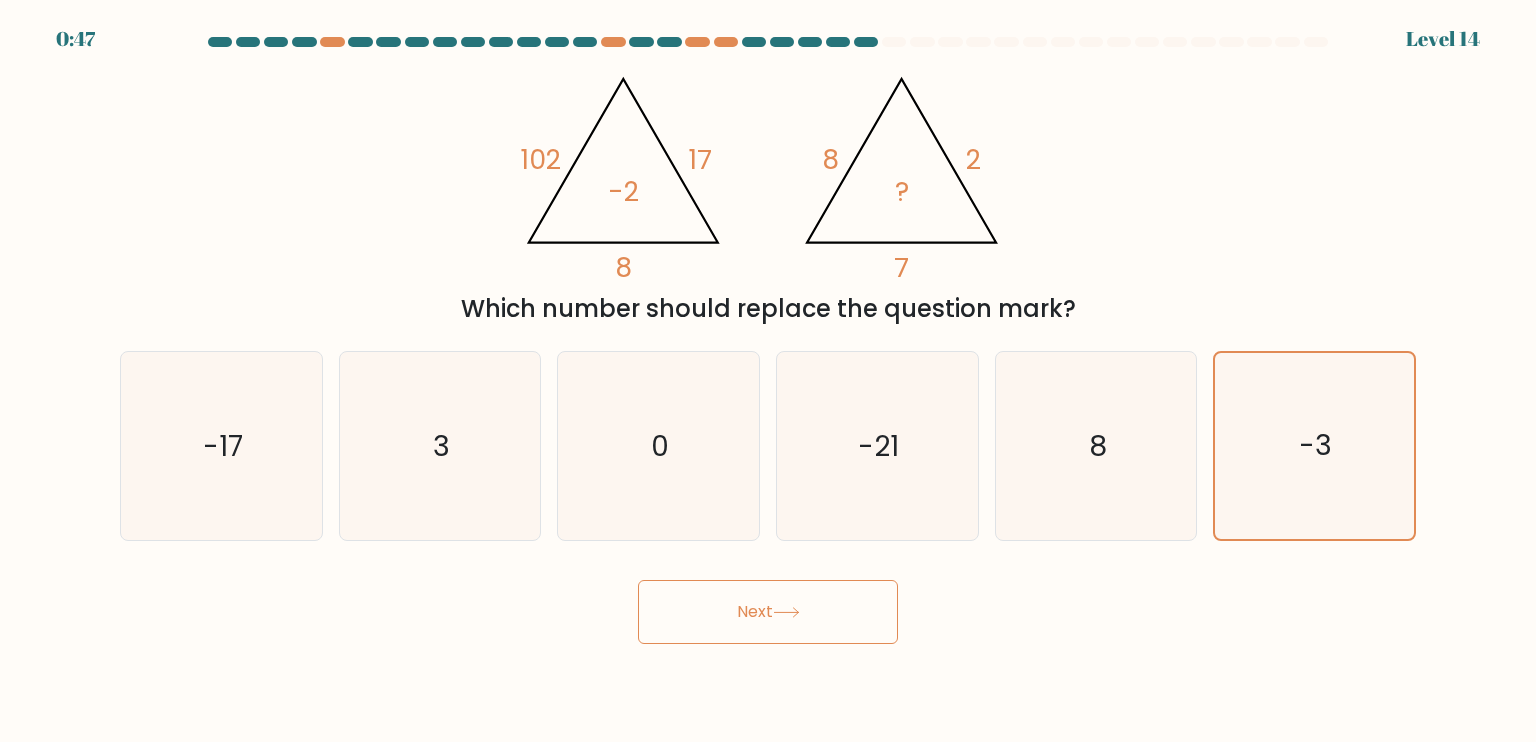 click on "Next" at bounding box center [768, 612] 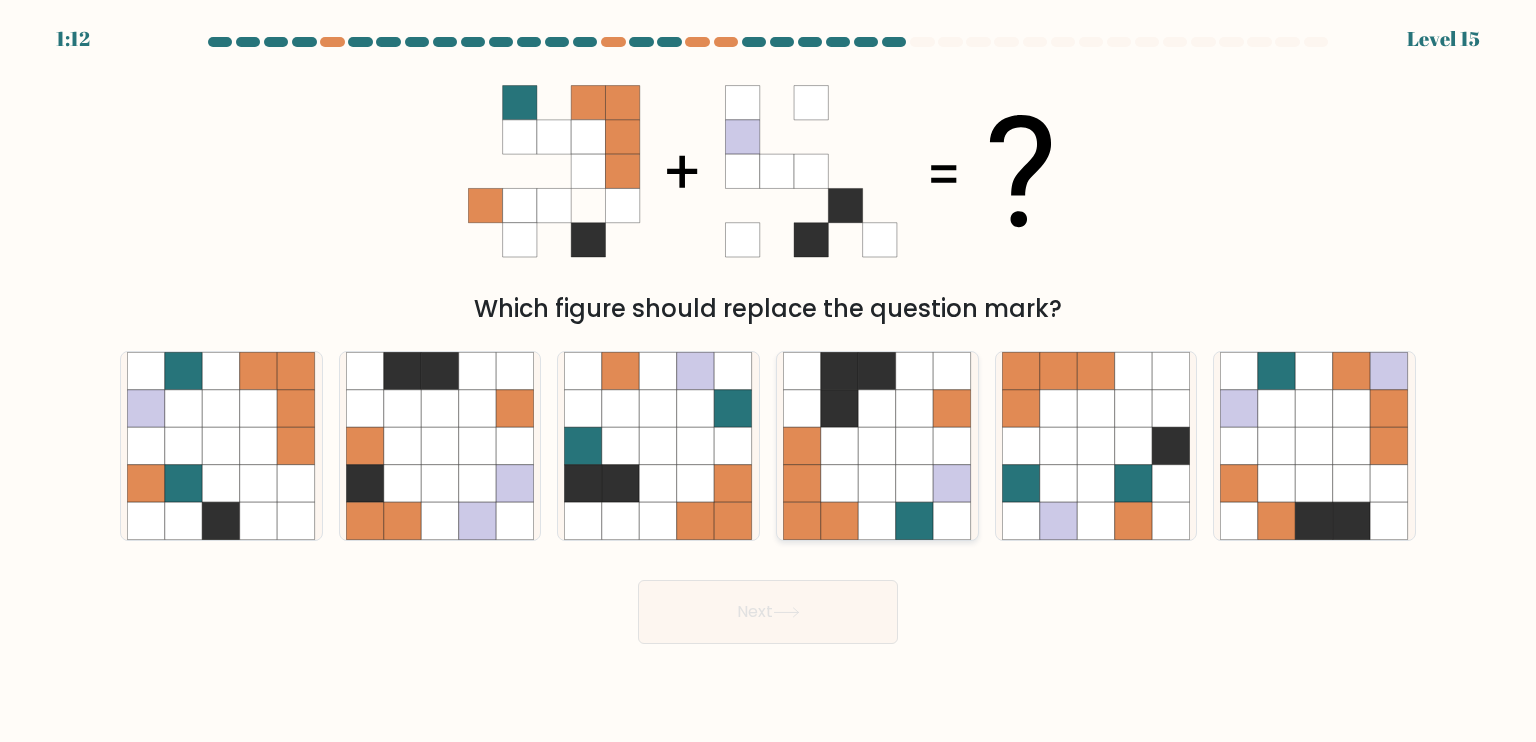 click 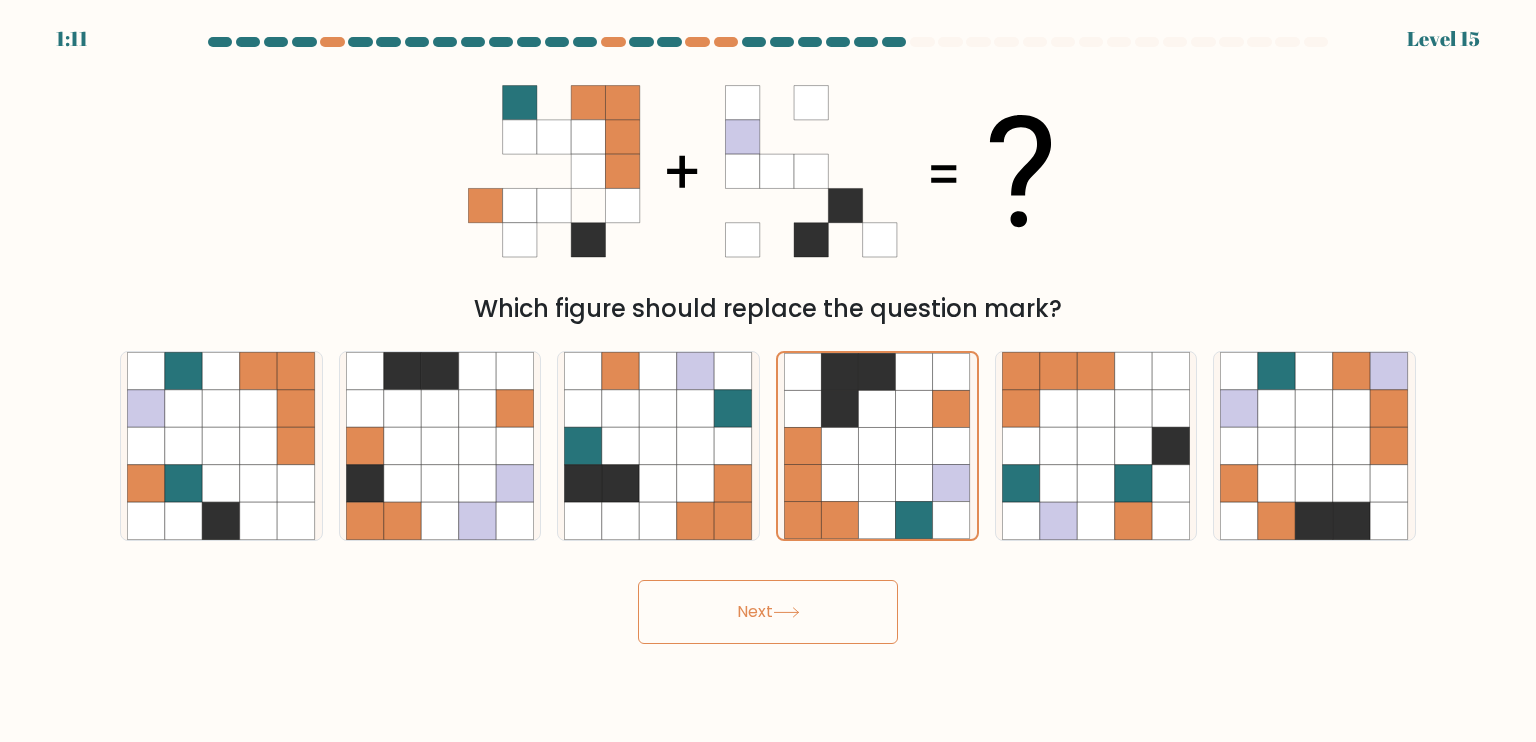 click on "Next" at bounding box center (768, 612) 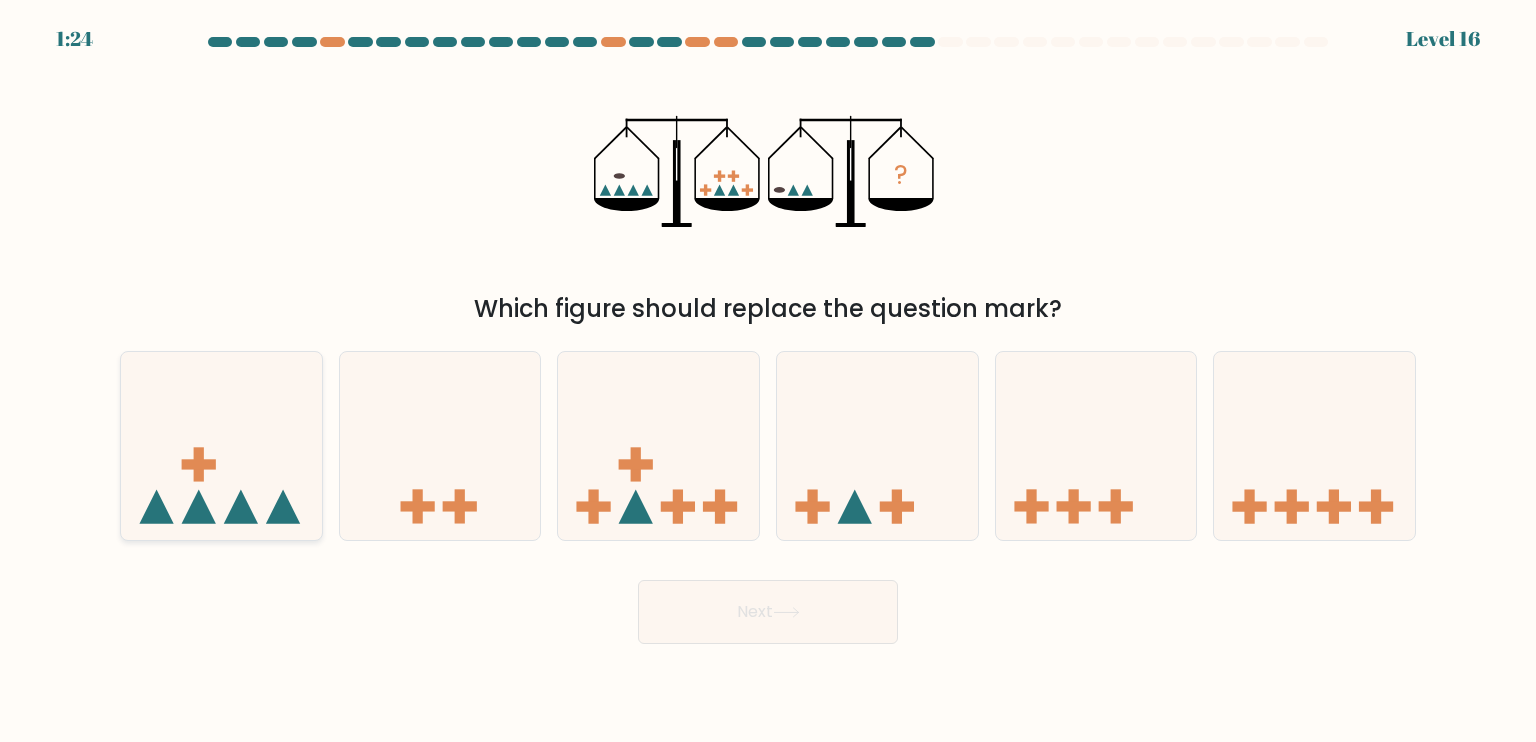 click 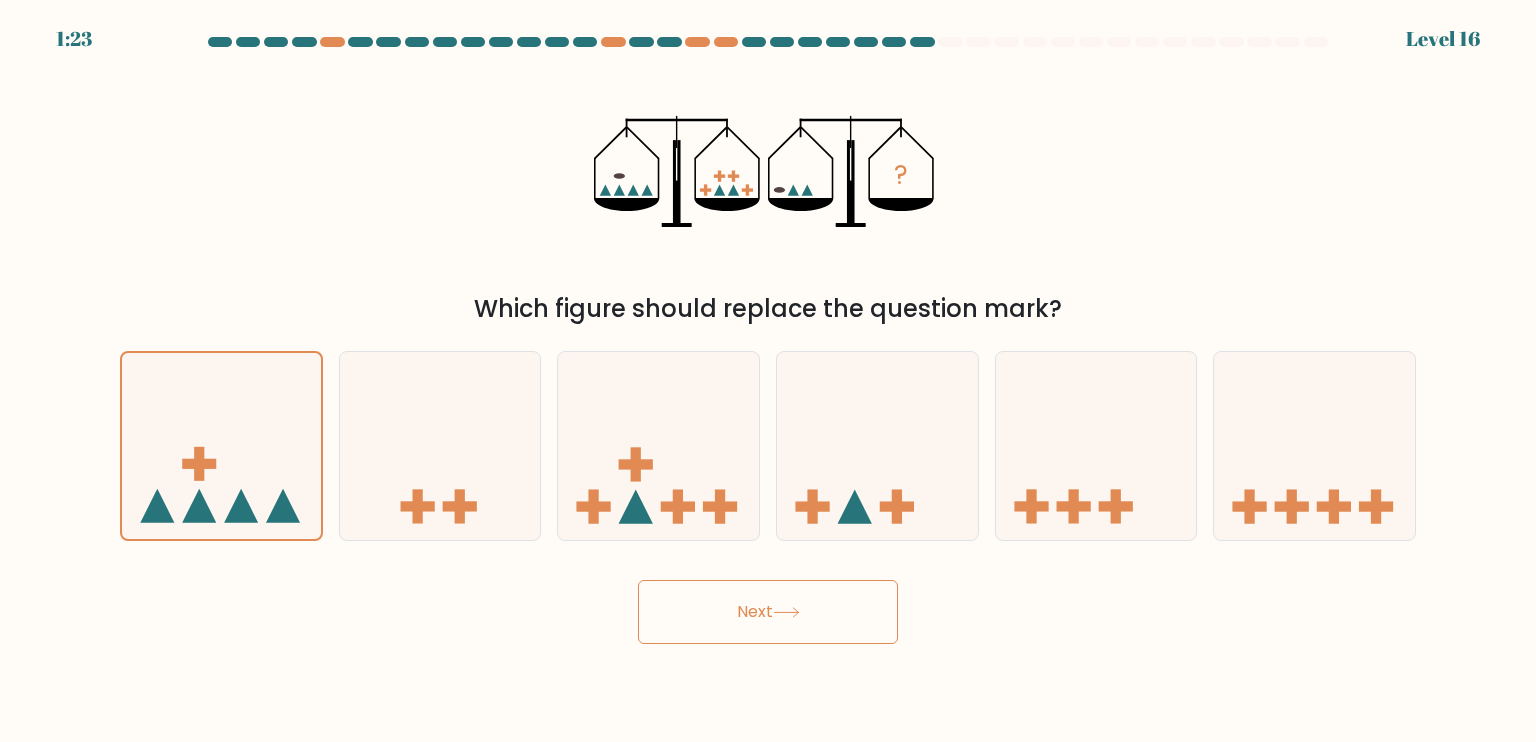 click on "Next" at bounding box center [768, 612] 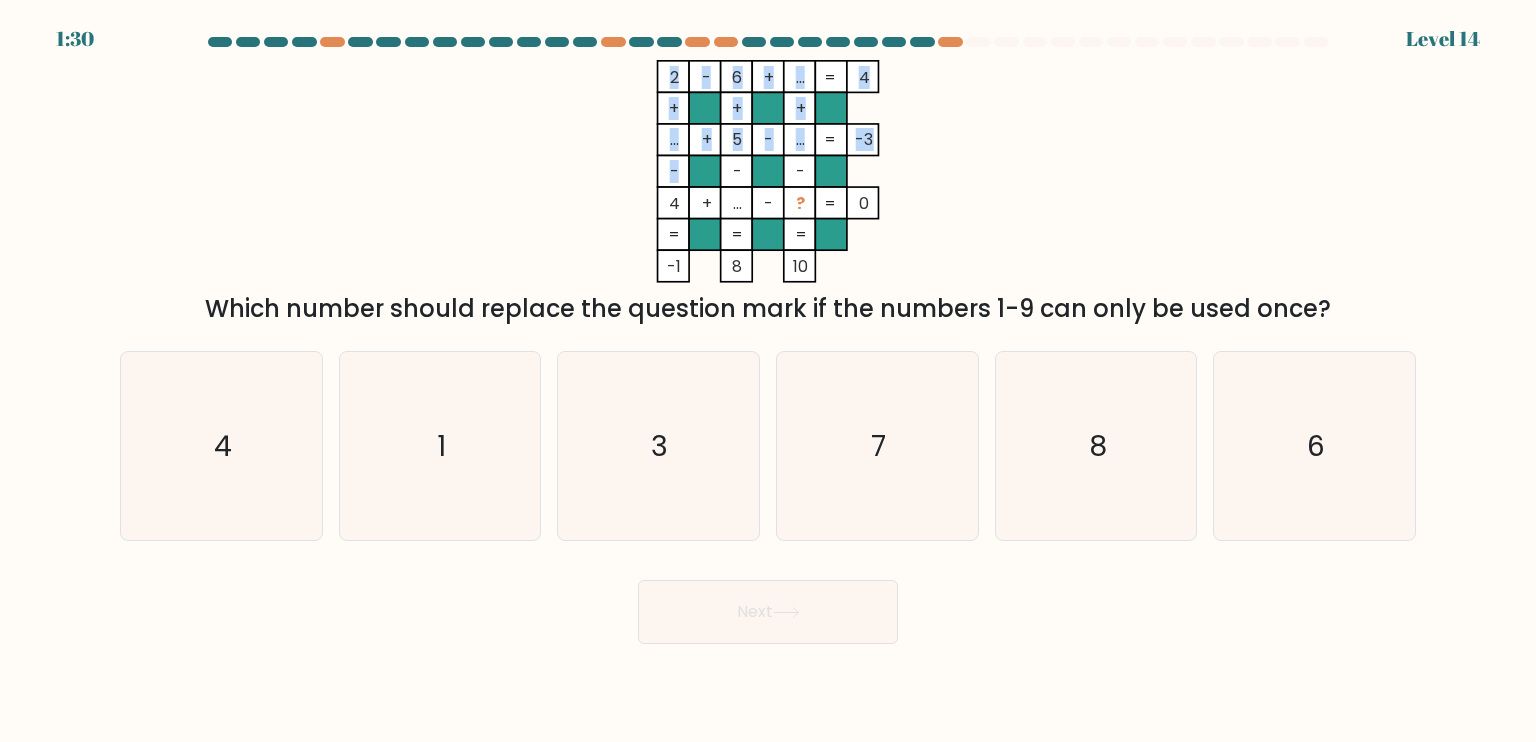 drag, startPoint x: 676, startPoint y: 171, endPoint x: 666, endPoint y: 167, distance: 10.770329 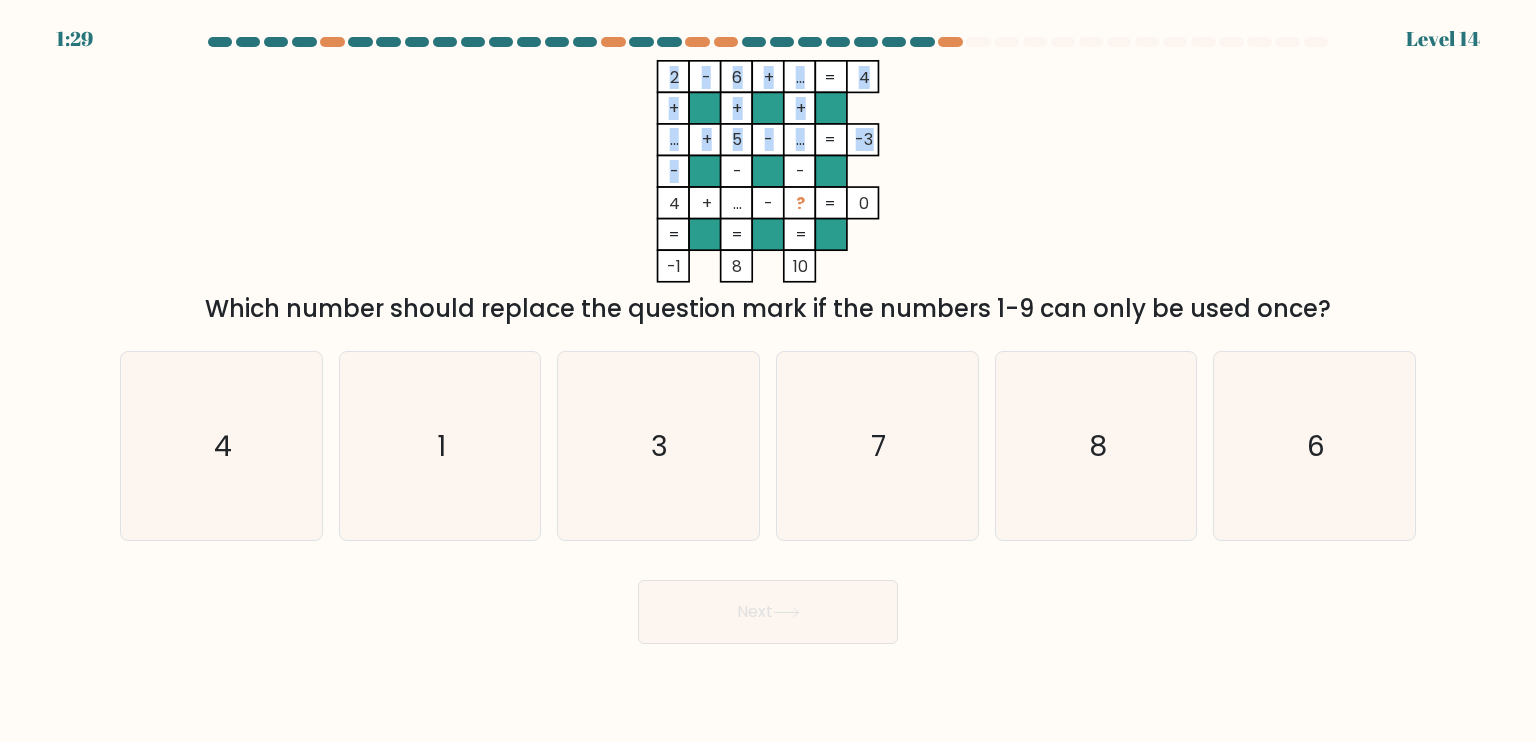 click on "-" 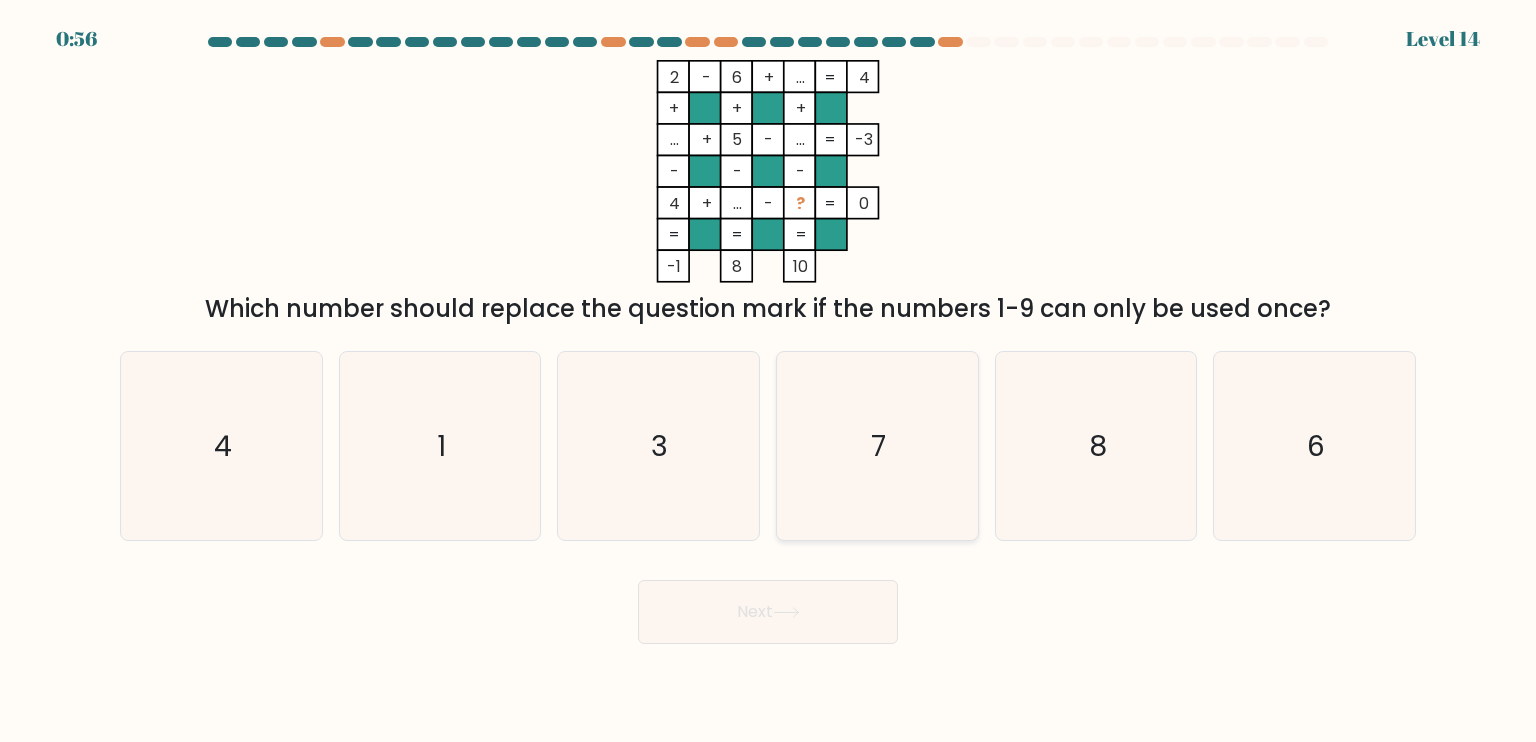 click on "a.
4
b.
1
c.
3
d." at bounding box center (768, 438) 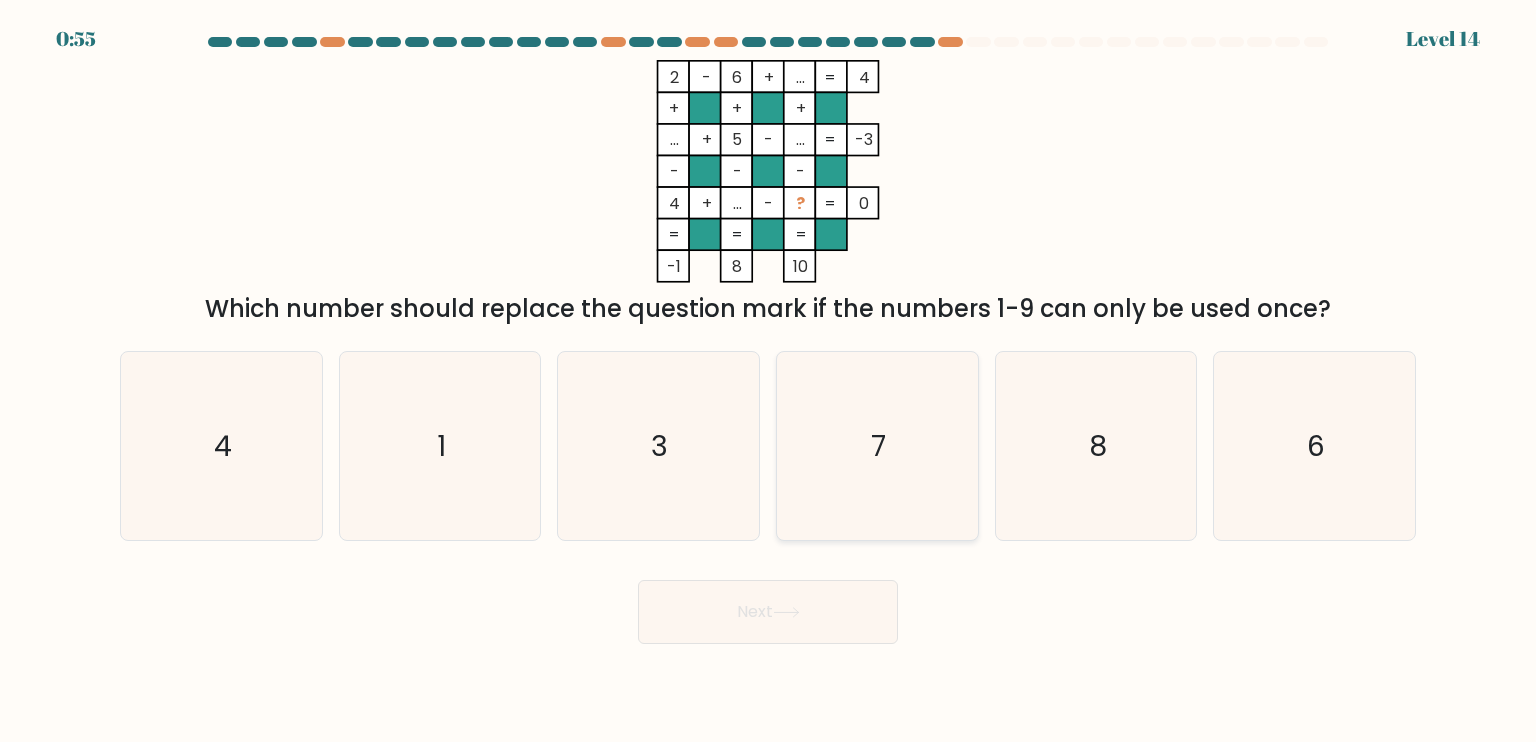 click on "7" 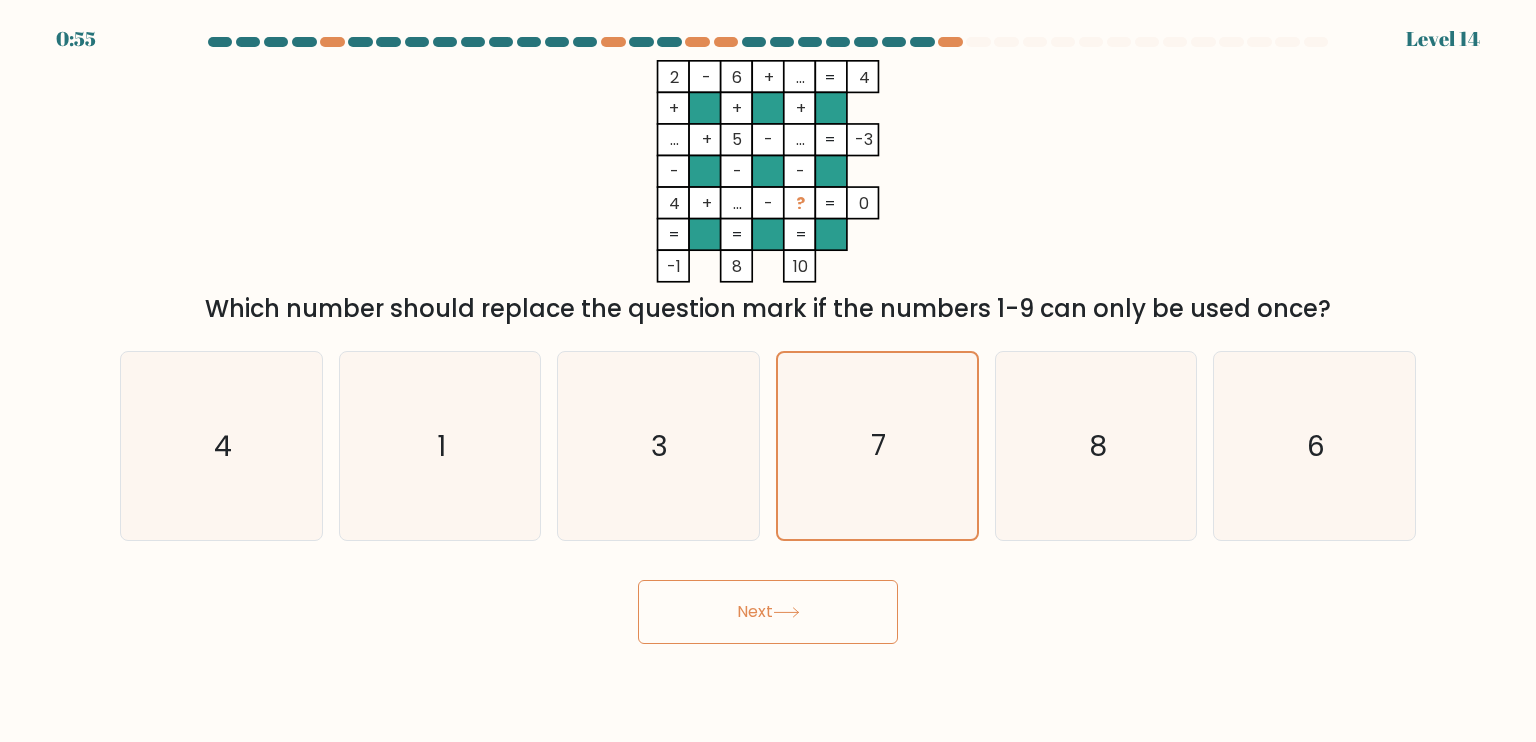 click on "Next" at bounding box center (768, 612) 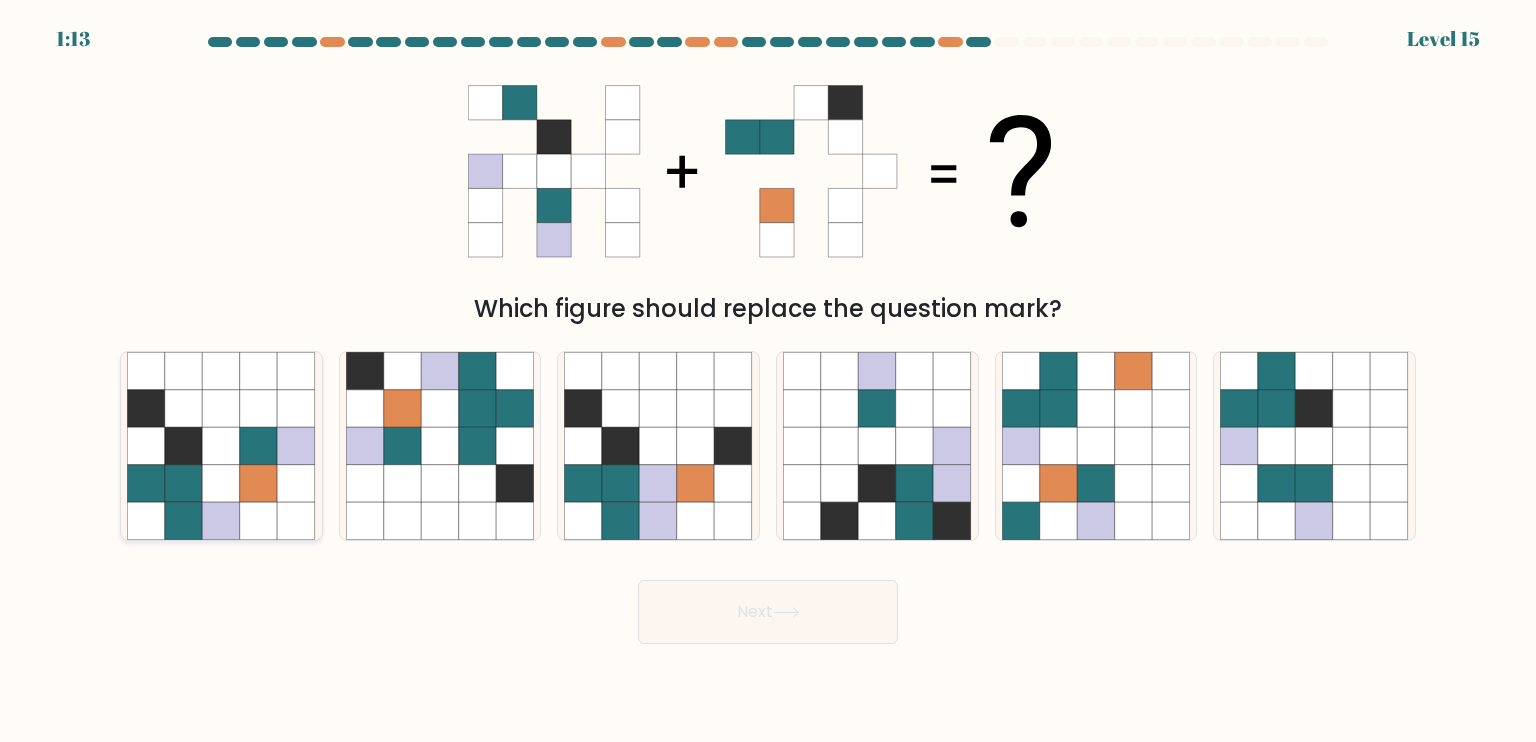 click 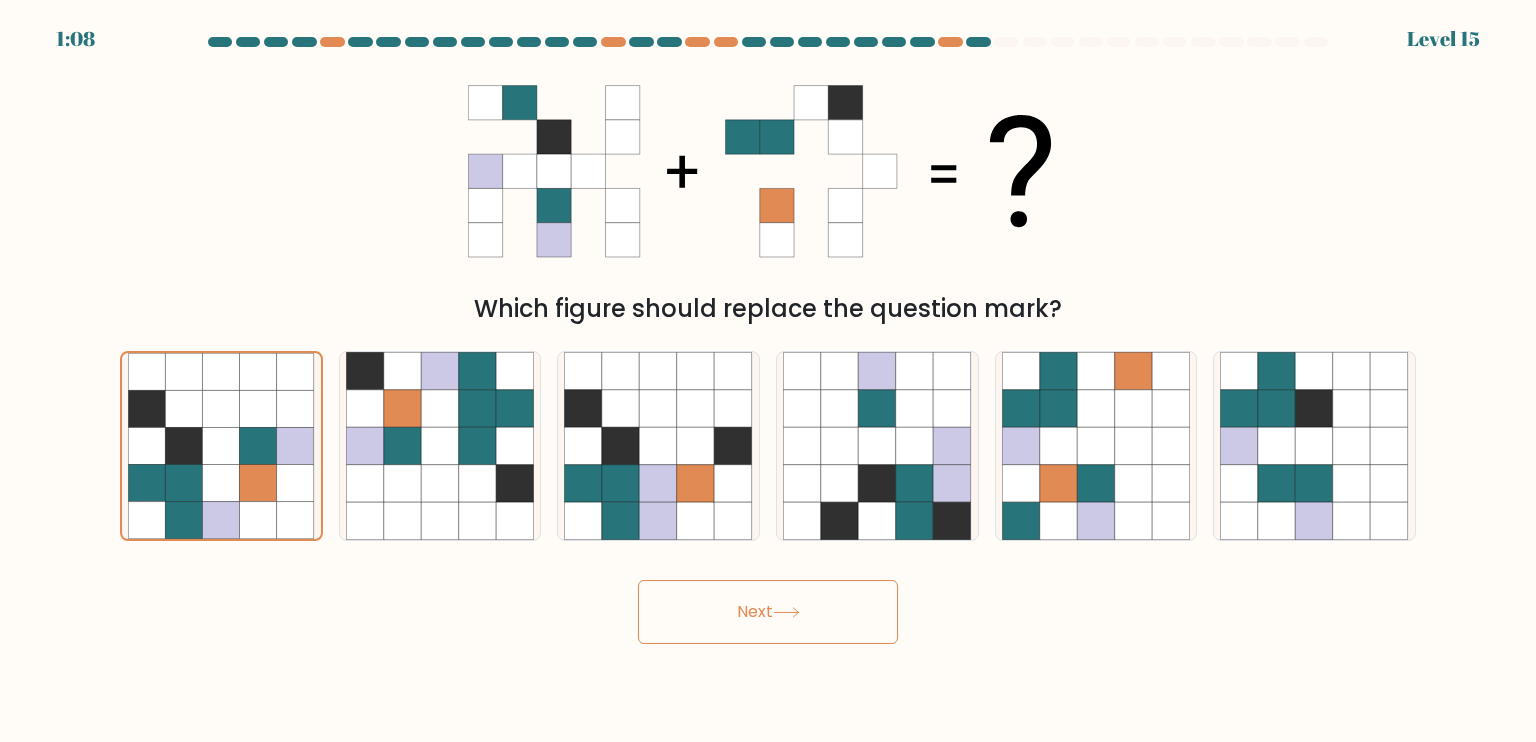 click on "Next" at bounding box center (768, 612) 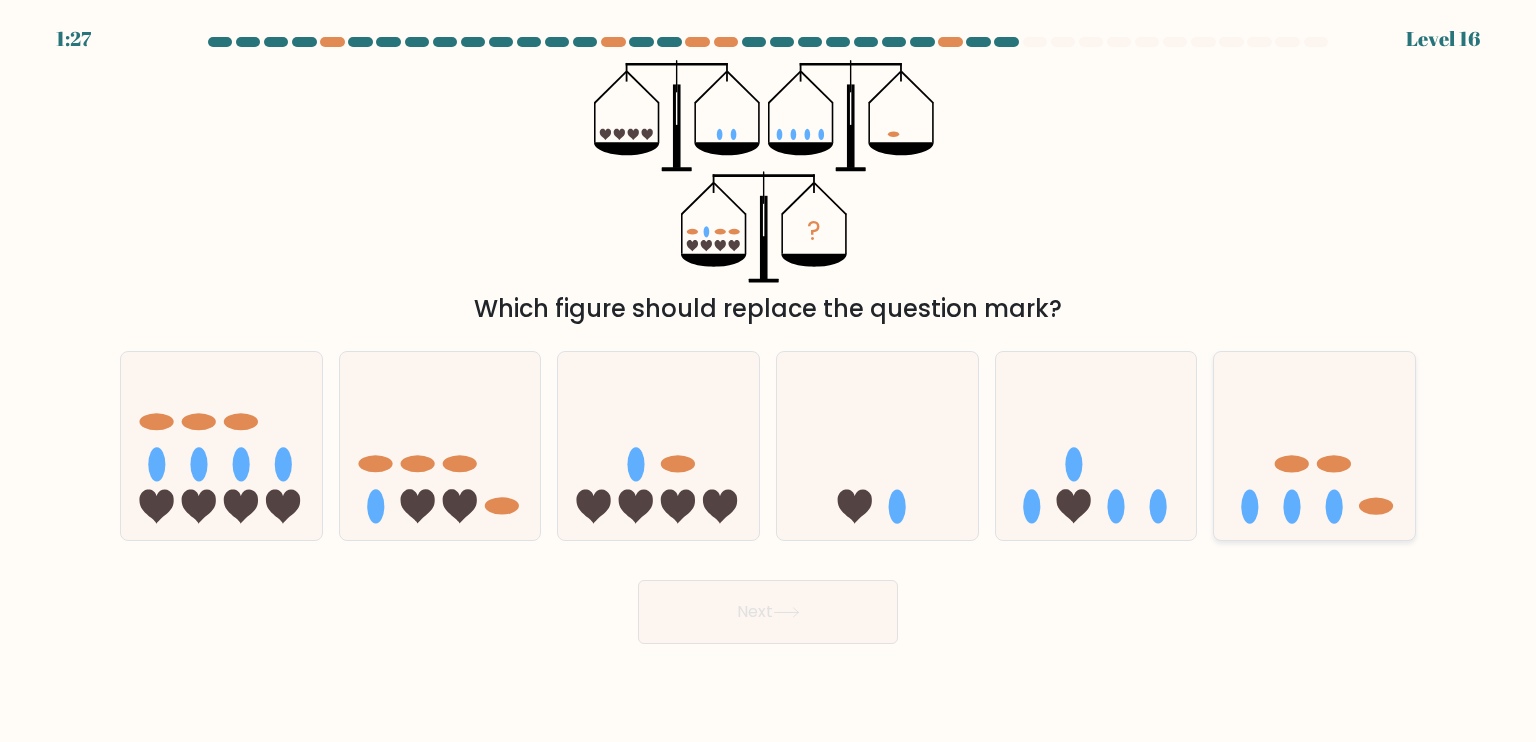 click 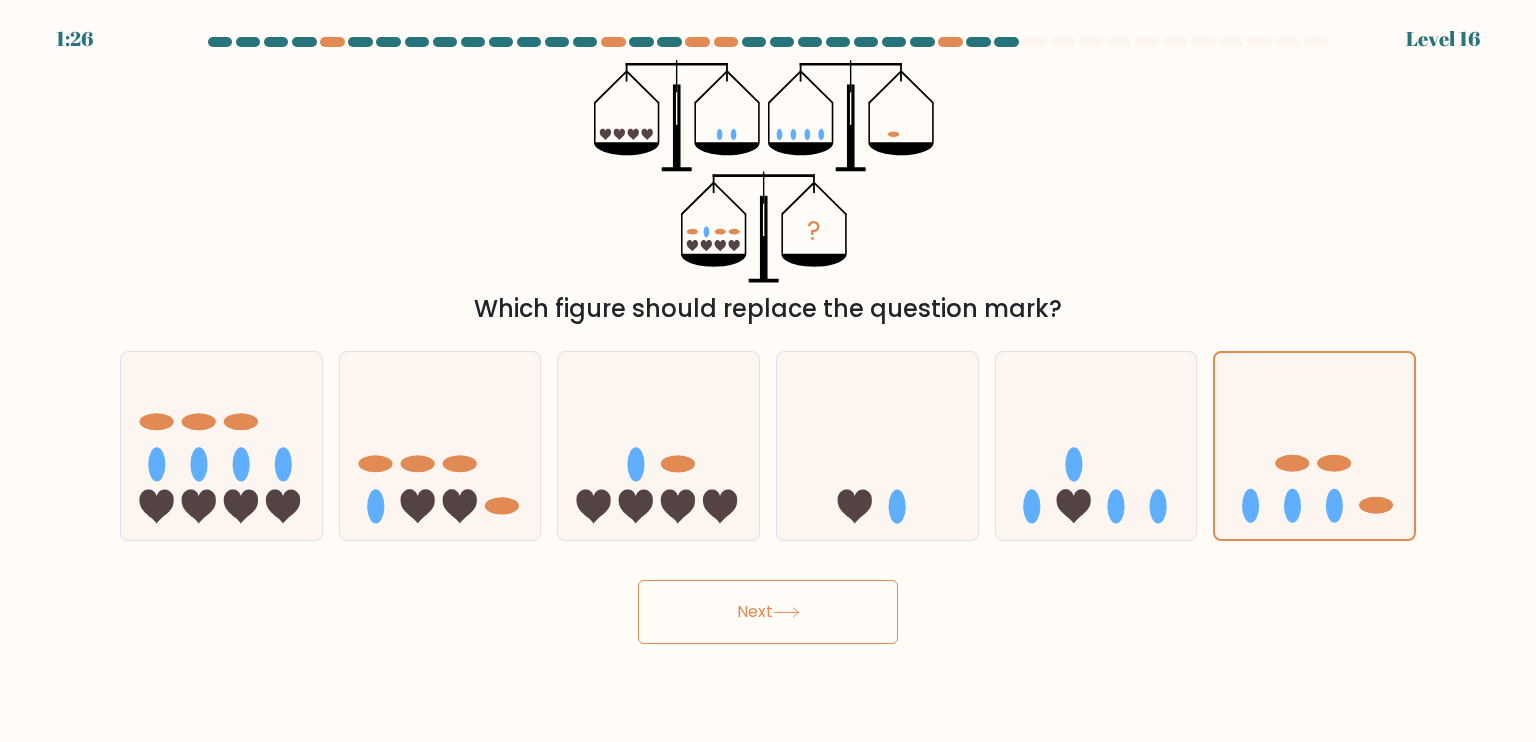 click 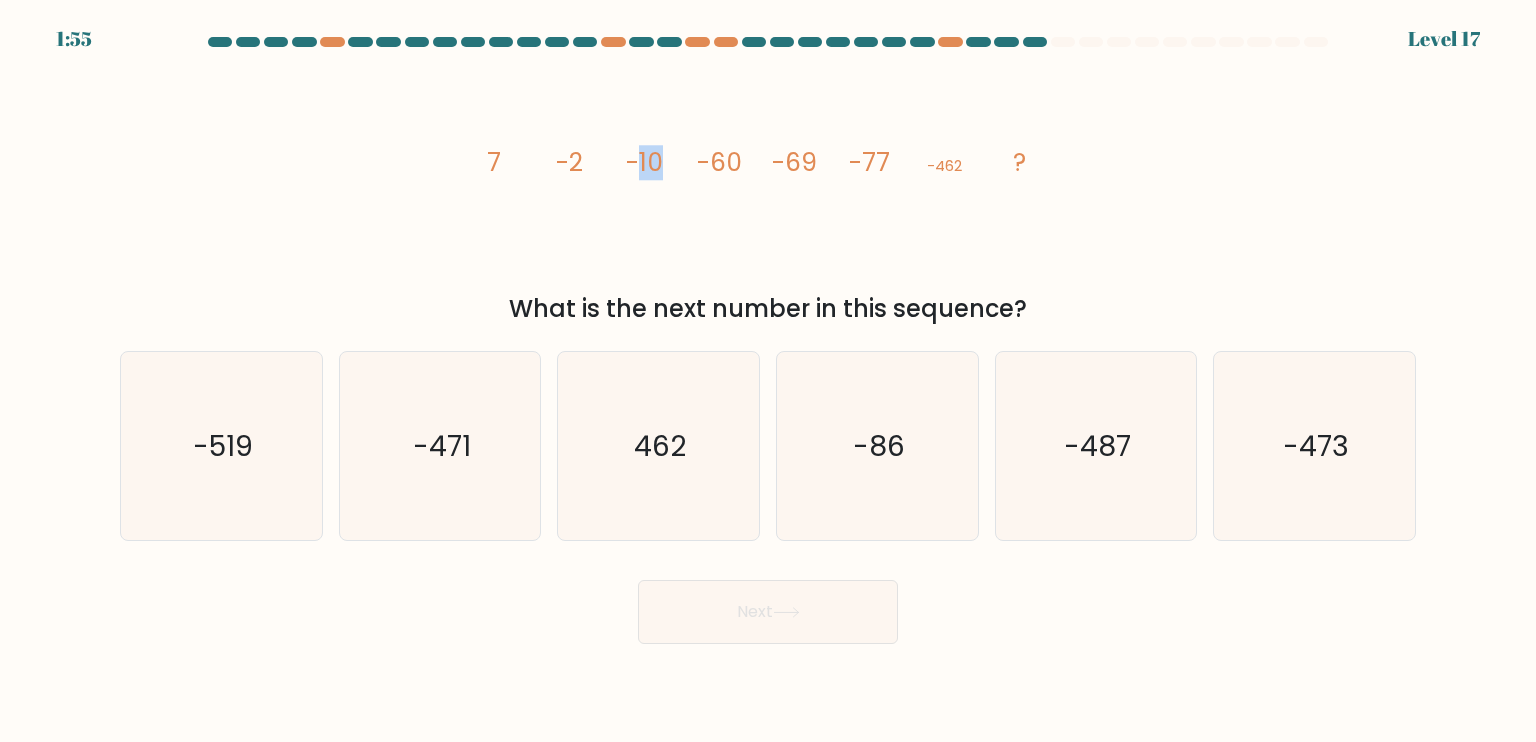 drag, startPoint x: 635, startPoint y: 163, endPoint x: 717, endPoint y: 159, distance: 82.0975 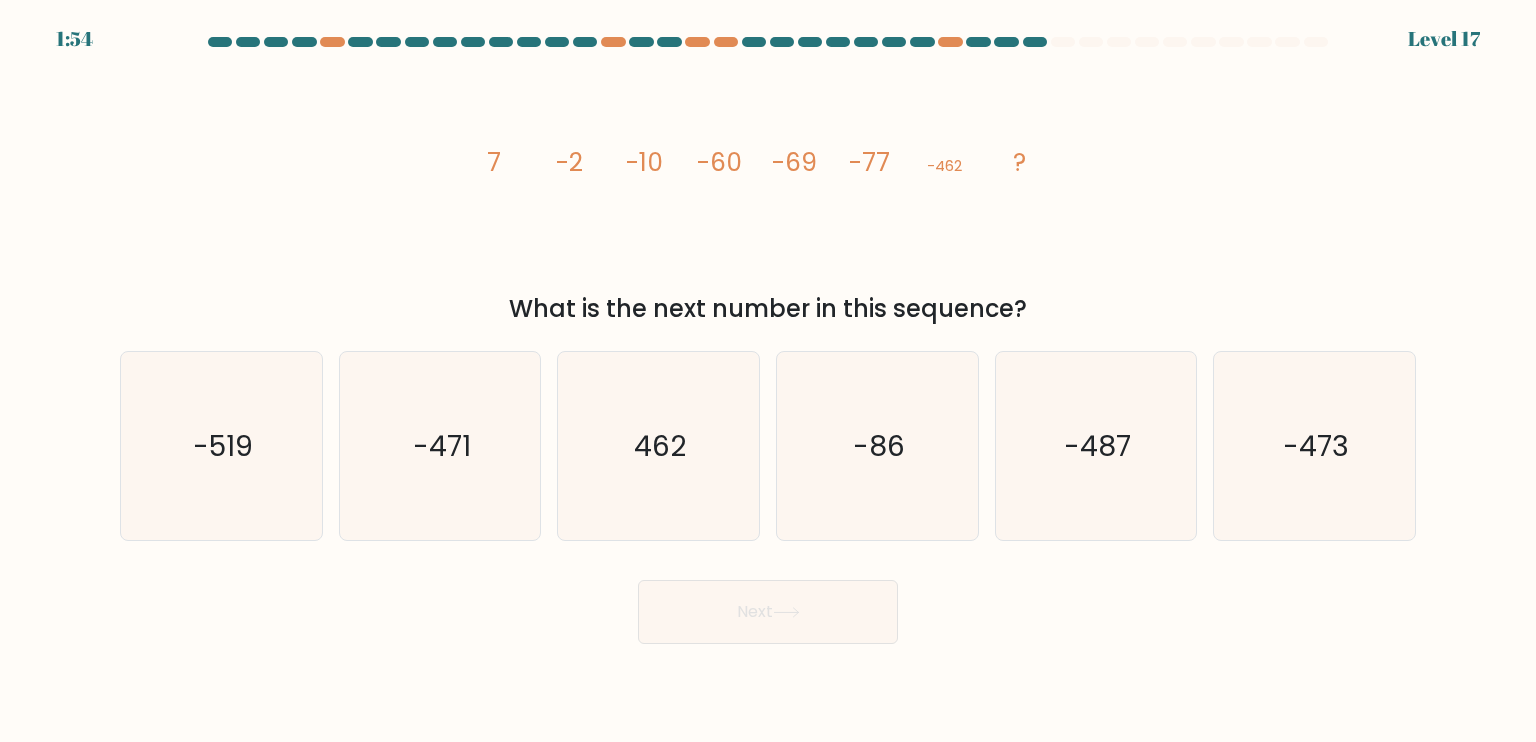 drag, startPoint x: 719, startPoint y: 161, endPoint x: 748, endPoint y: 159, distance: 29.068884 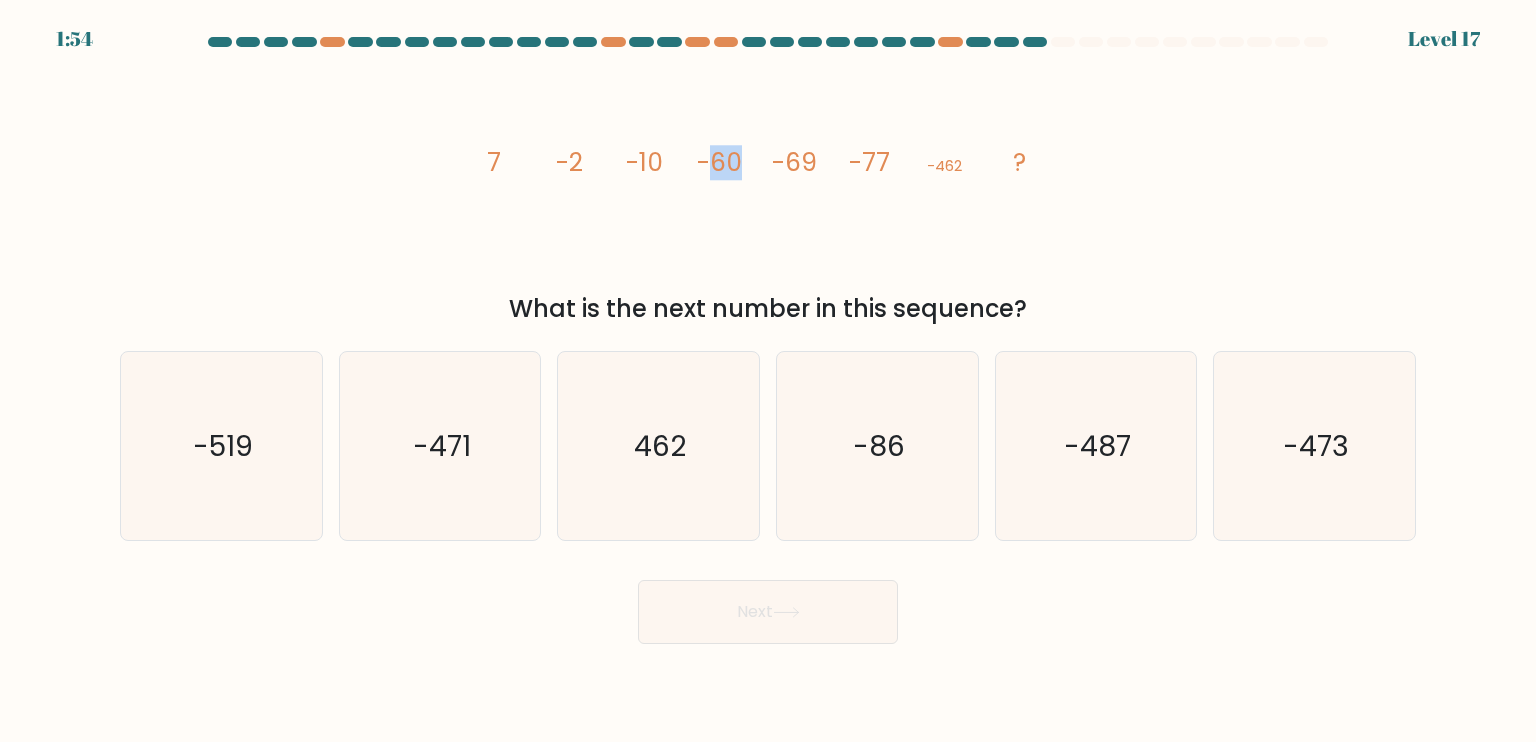 click on "image/svg+xml
7
-2
-10
-60
-69
-77
-462
?" 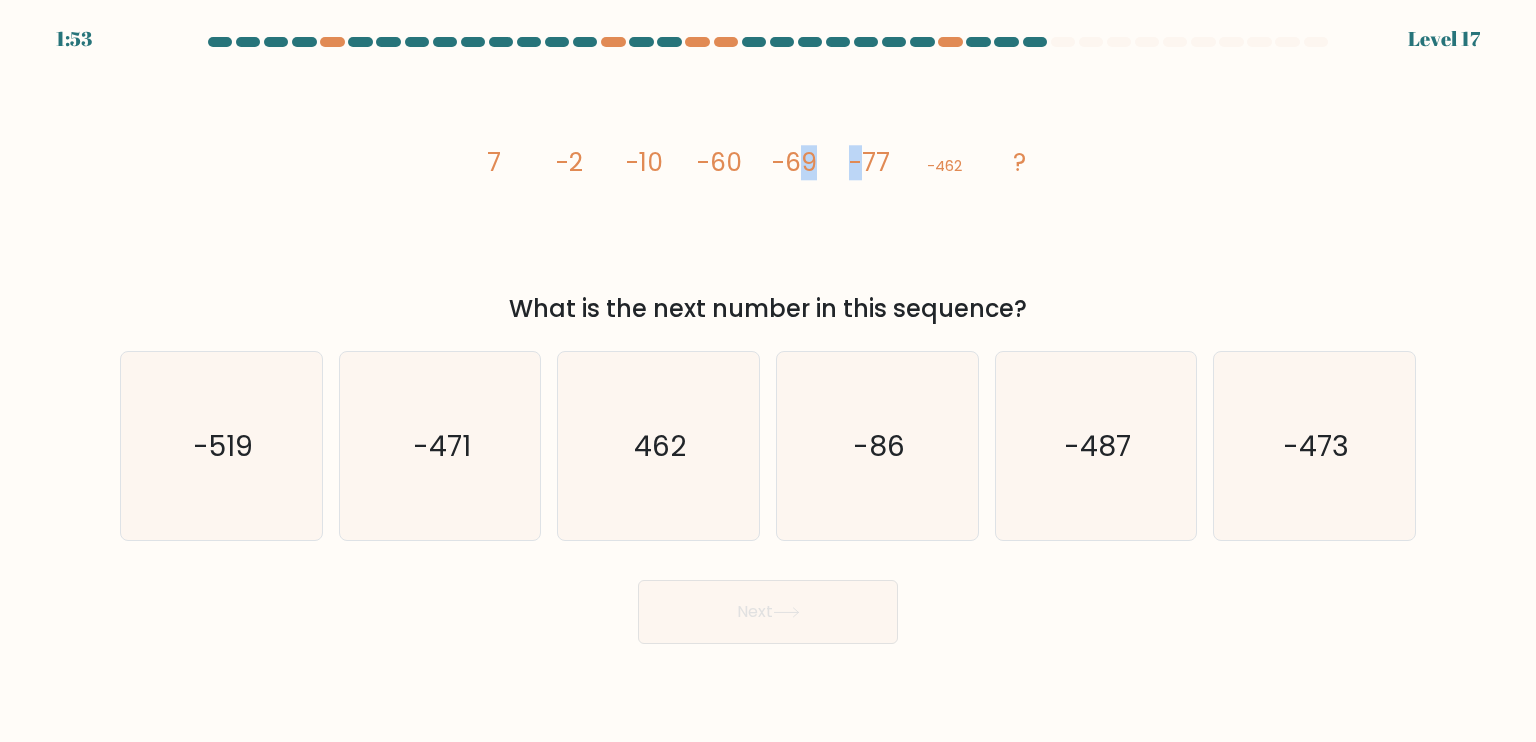 drag, startPoint x: 796, startPoint y: 159, endPoint x: 856, endPoint y: 159, distance: 60 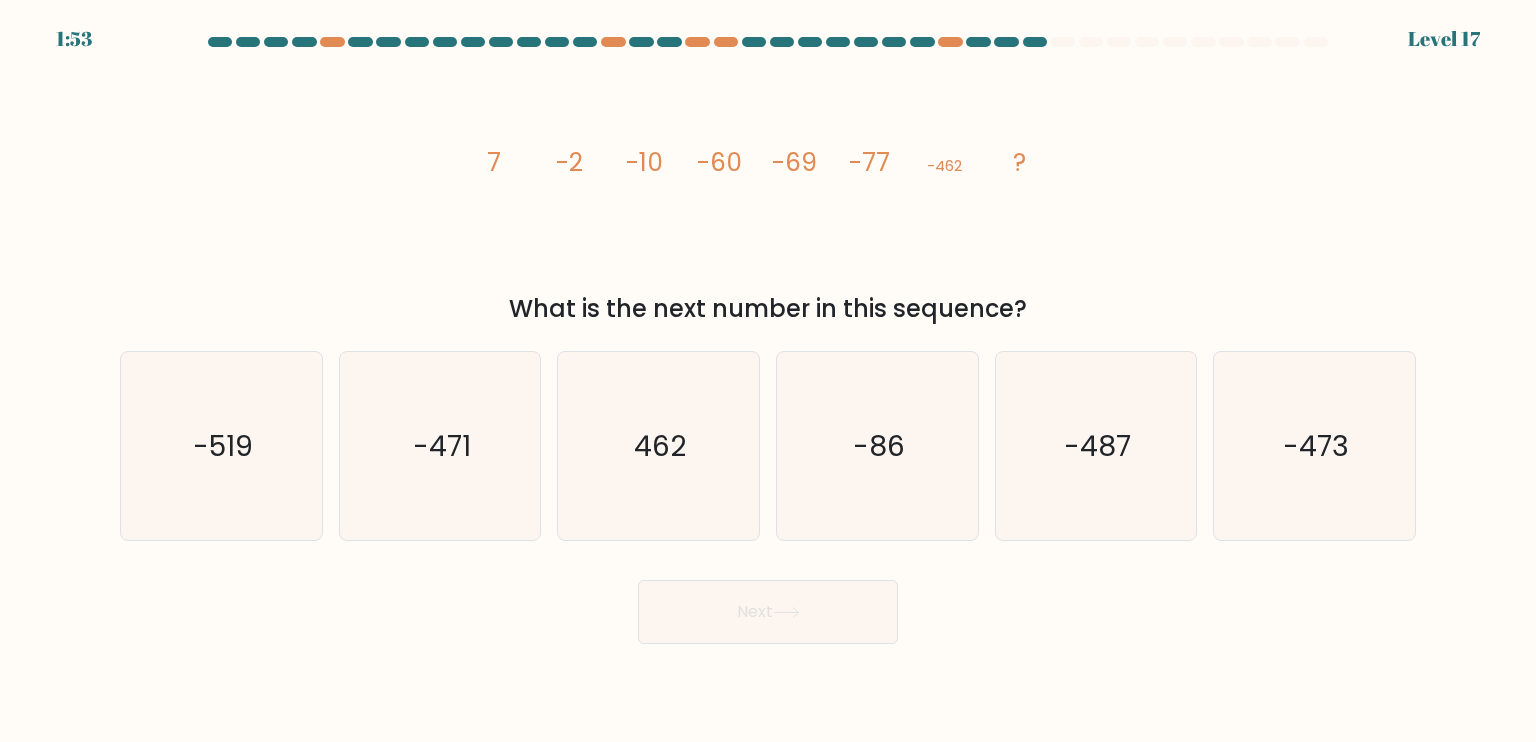 click on "-69" 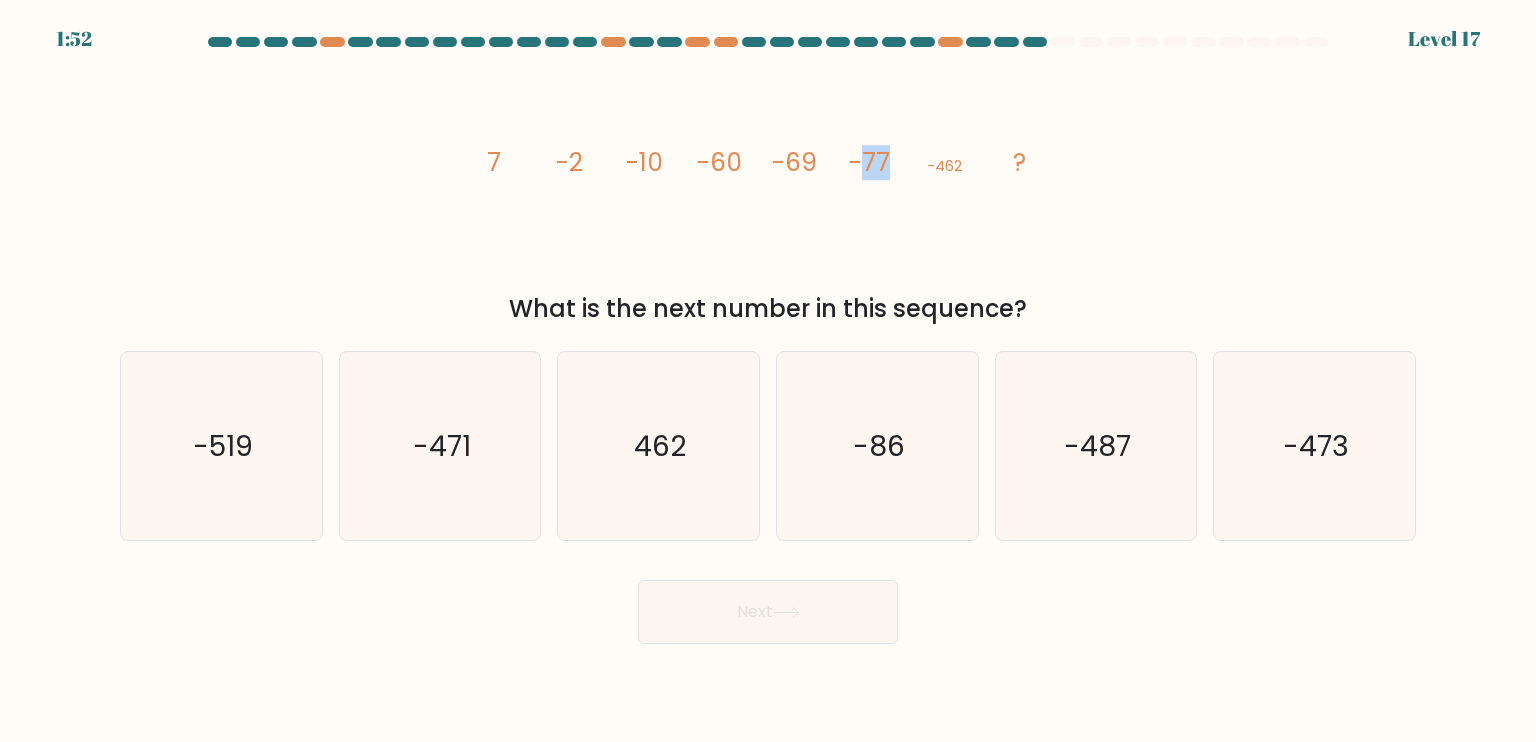 drag, startPoint x: 864, startPoint y: 159, endPoint x: 934, endPoint y: 153, distance: 70.256676 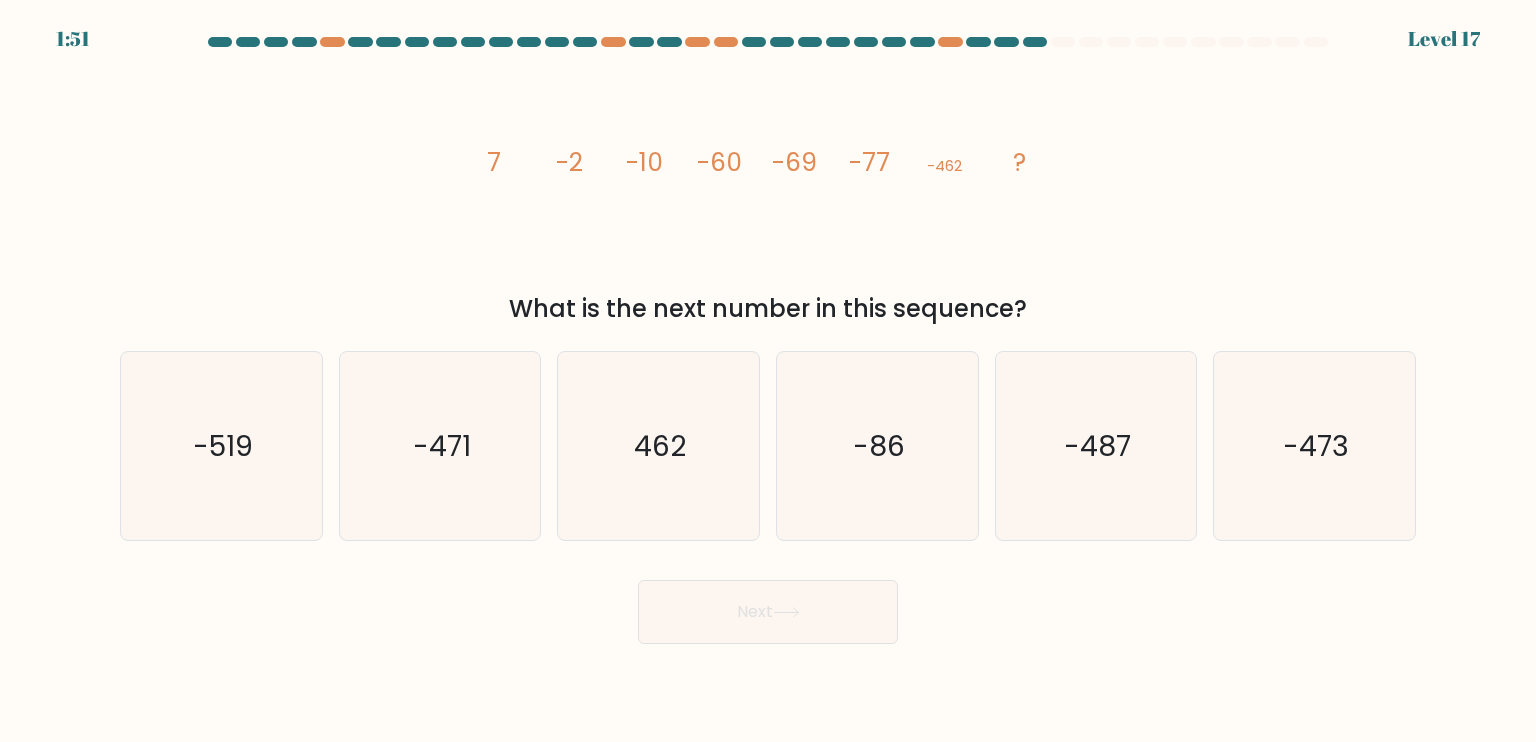 click on "image/svg+xml
7
-2
-10
-60
-69
-77
-462
?" 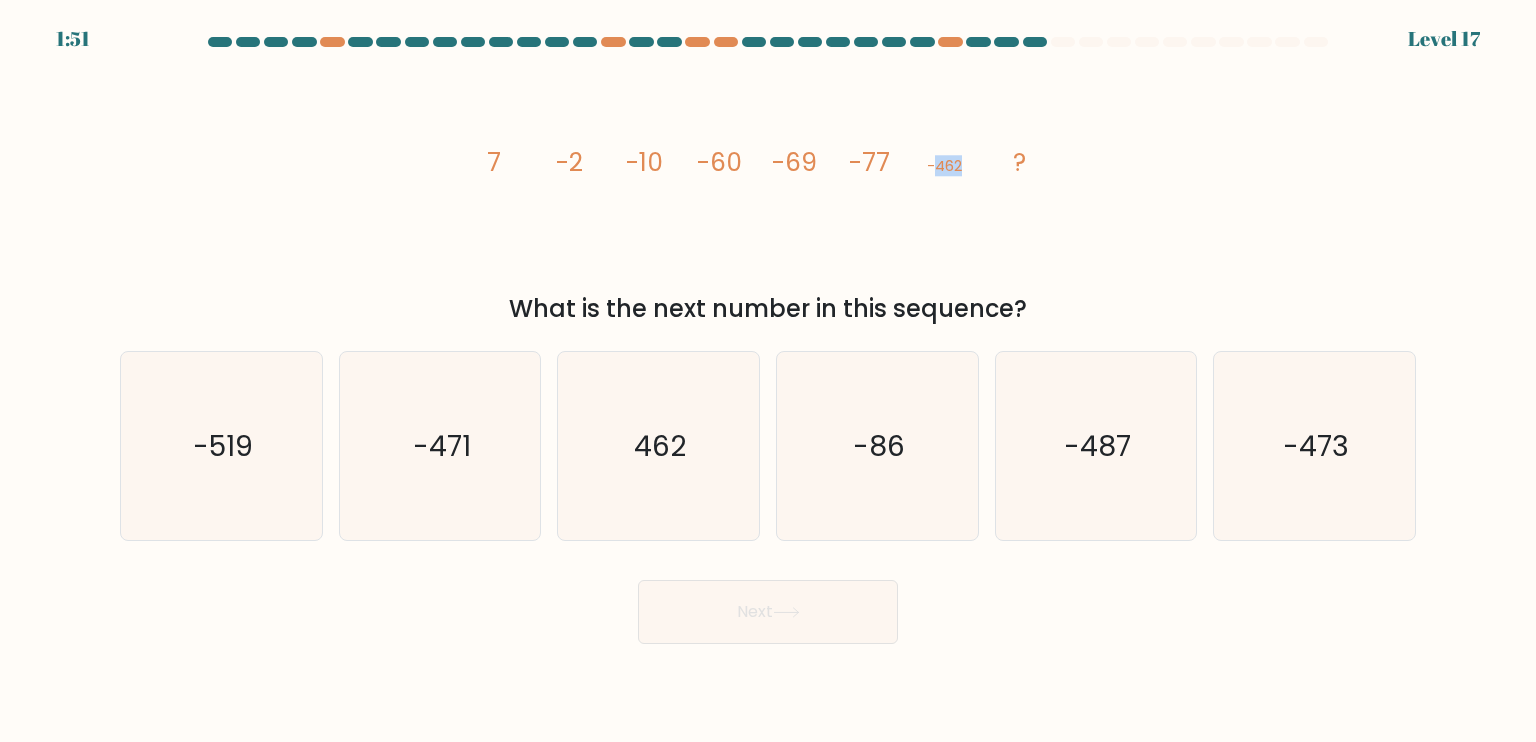 click on "image/svg+xml
7
-2
-10
-60
-69
-77
-462
?" 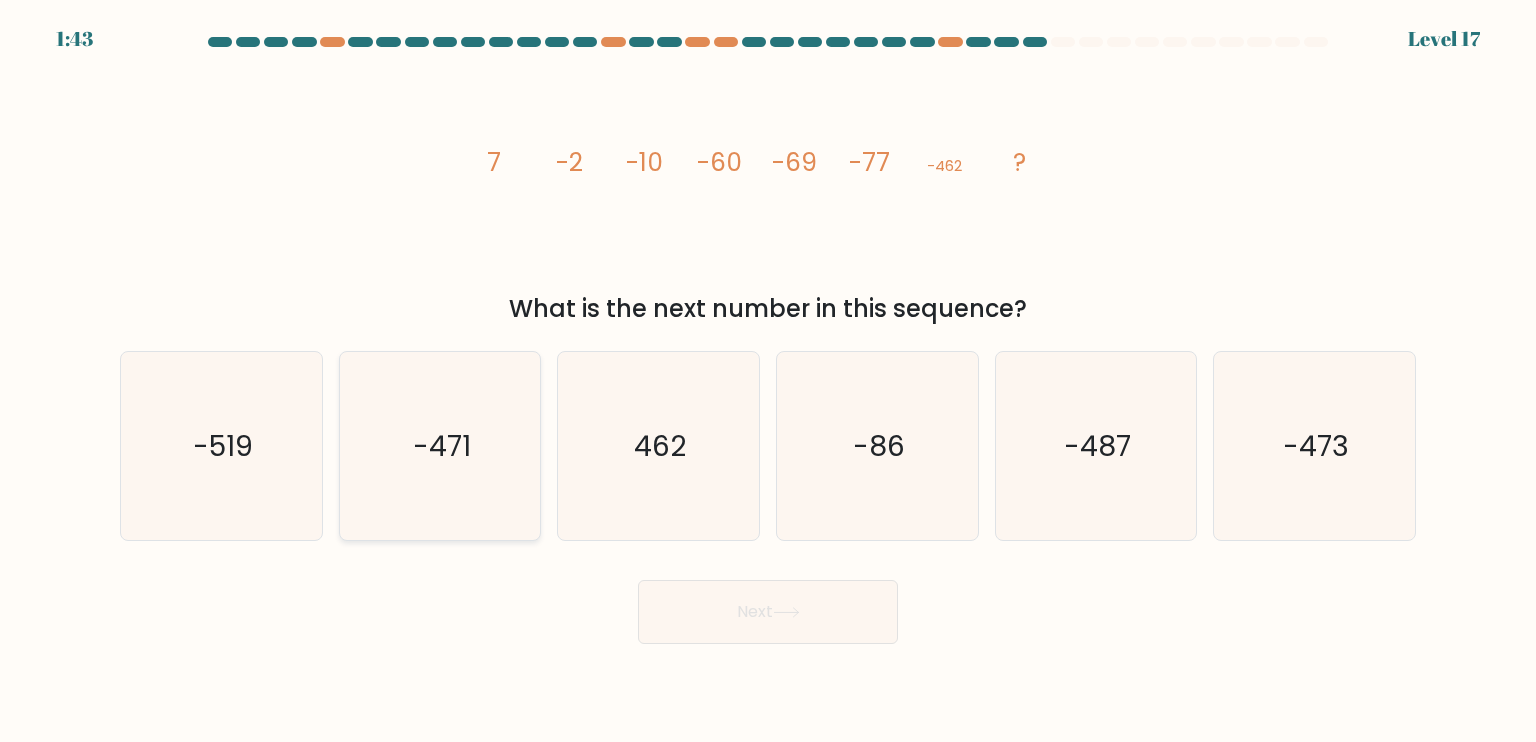 click on "-471" 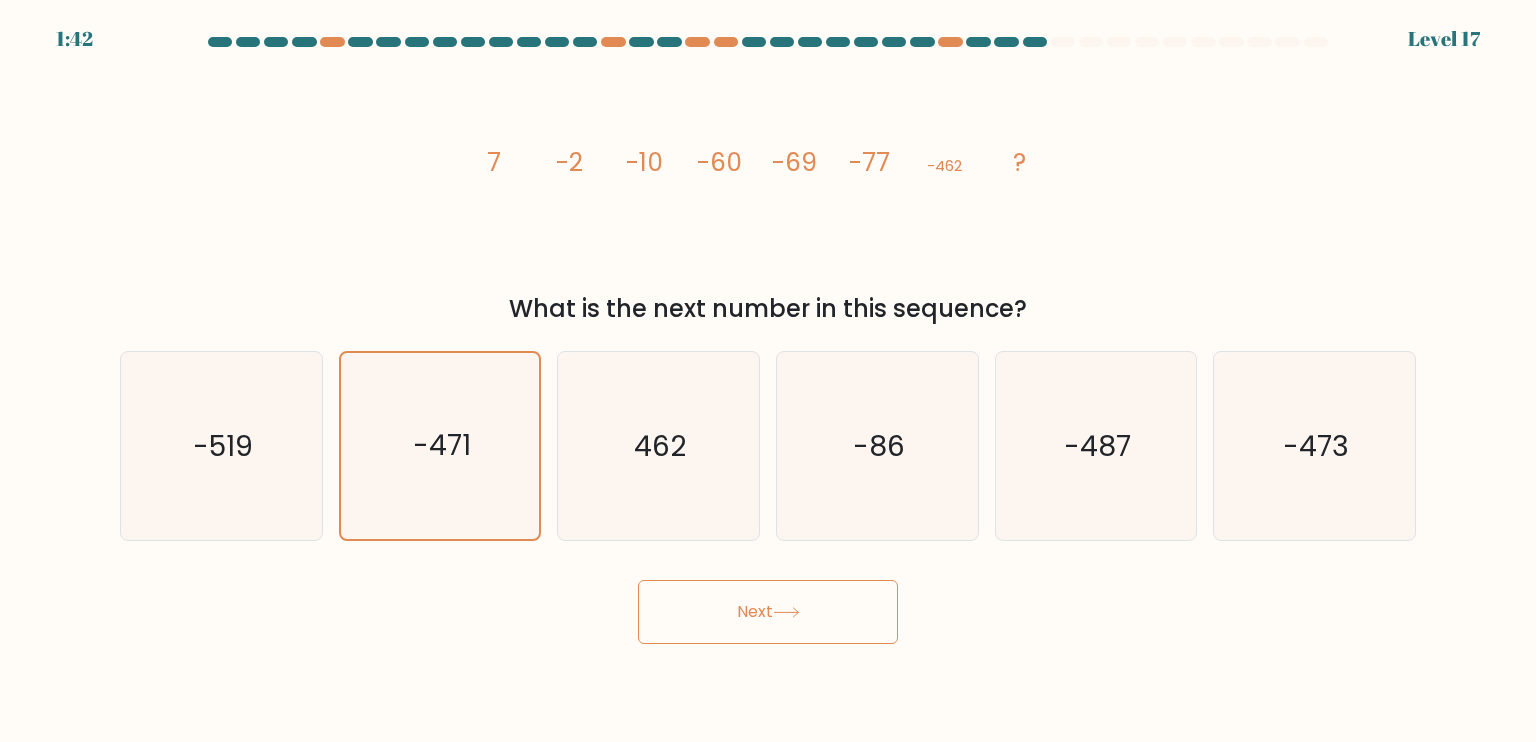 click on "Next" at bounding box center (768, 612) 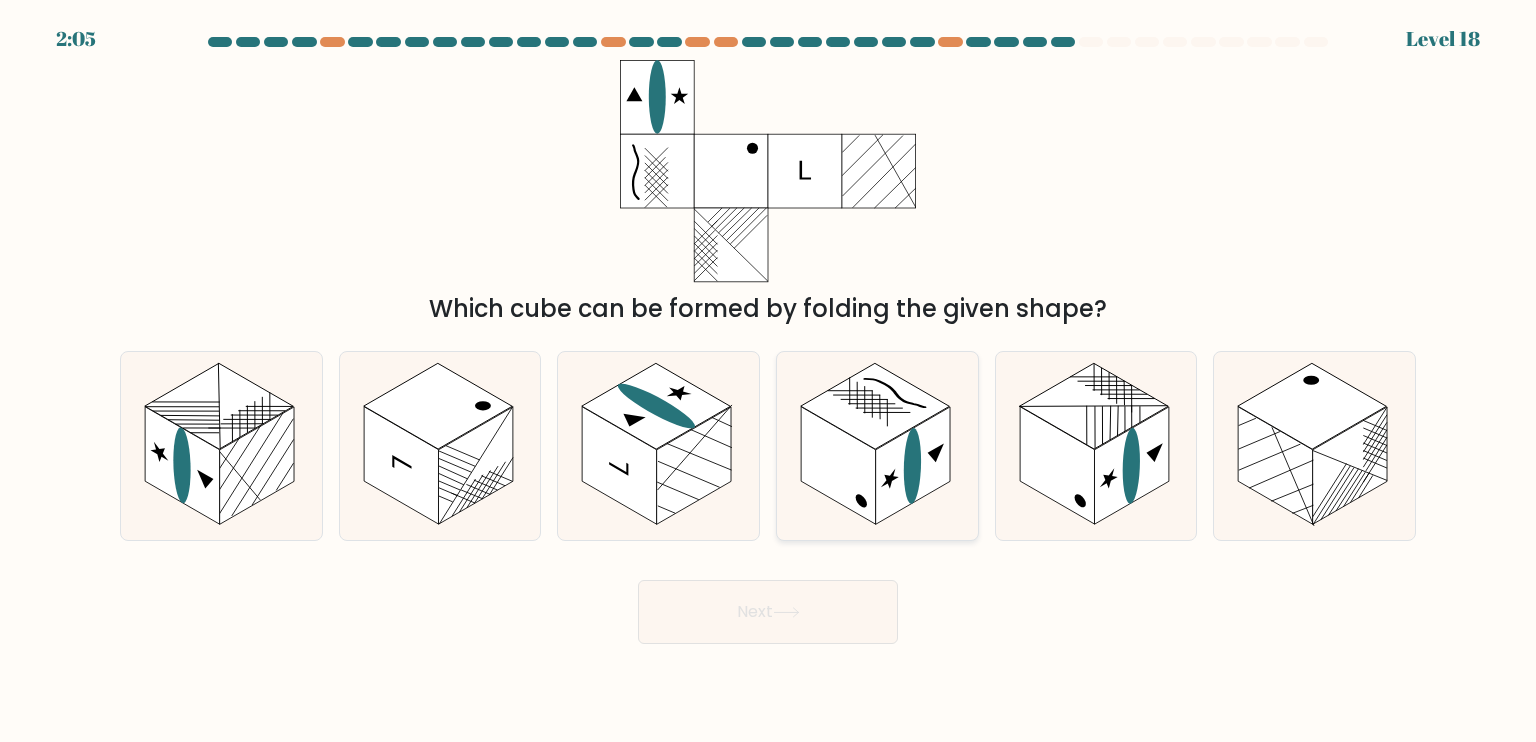 click 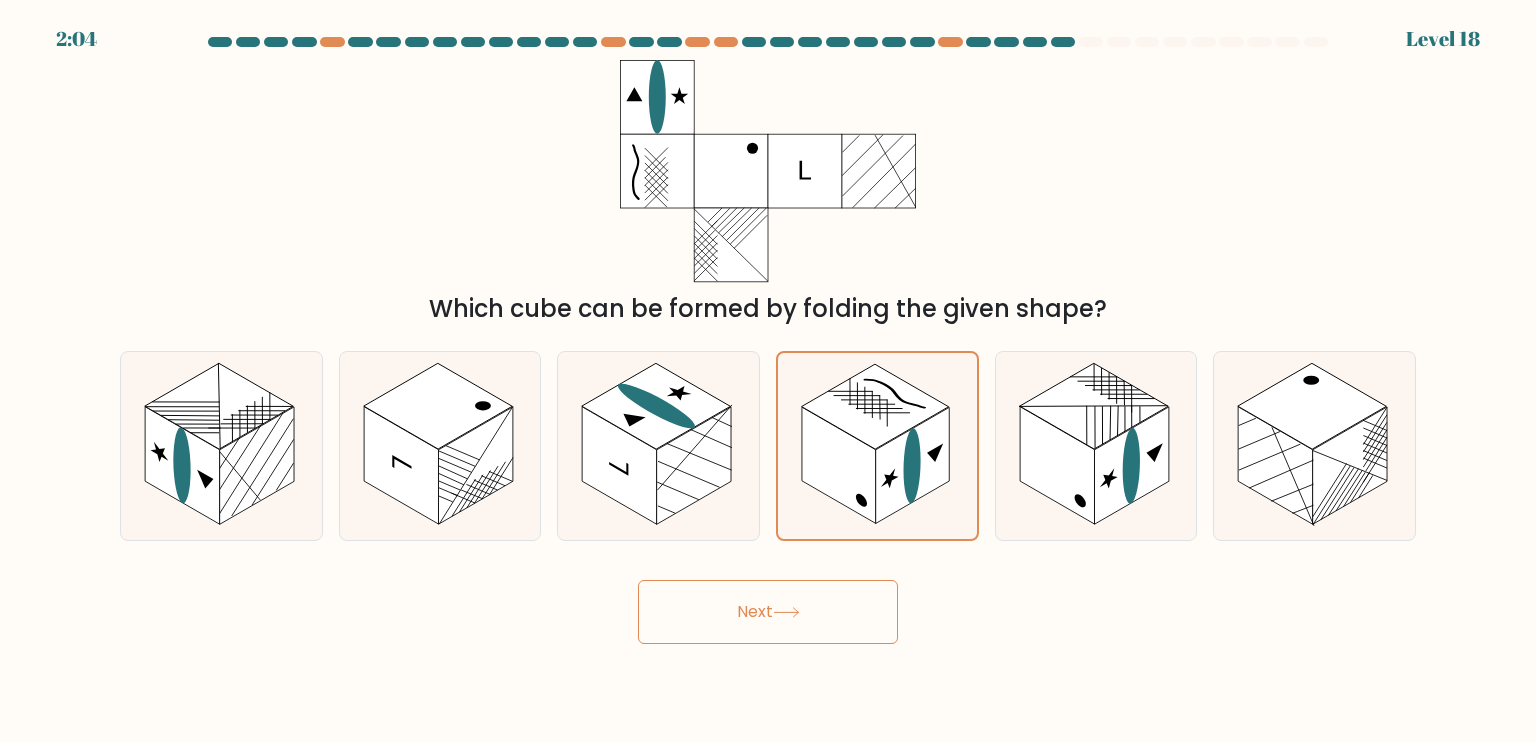 click on "Next" at bounding box center (768, 612) 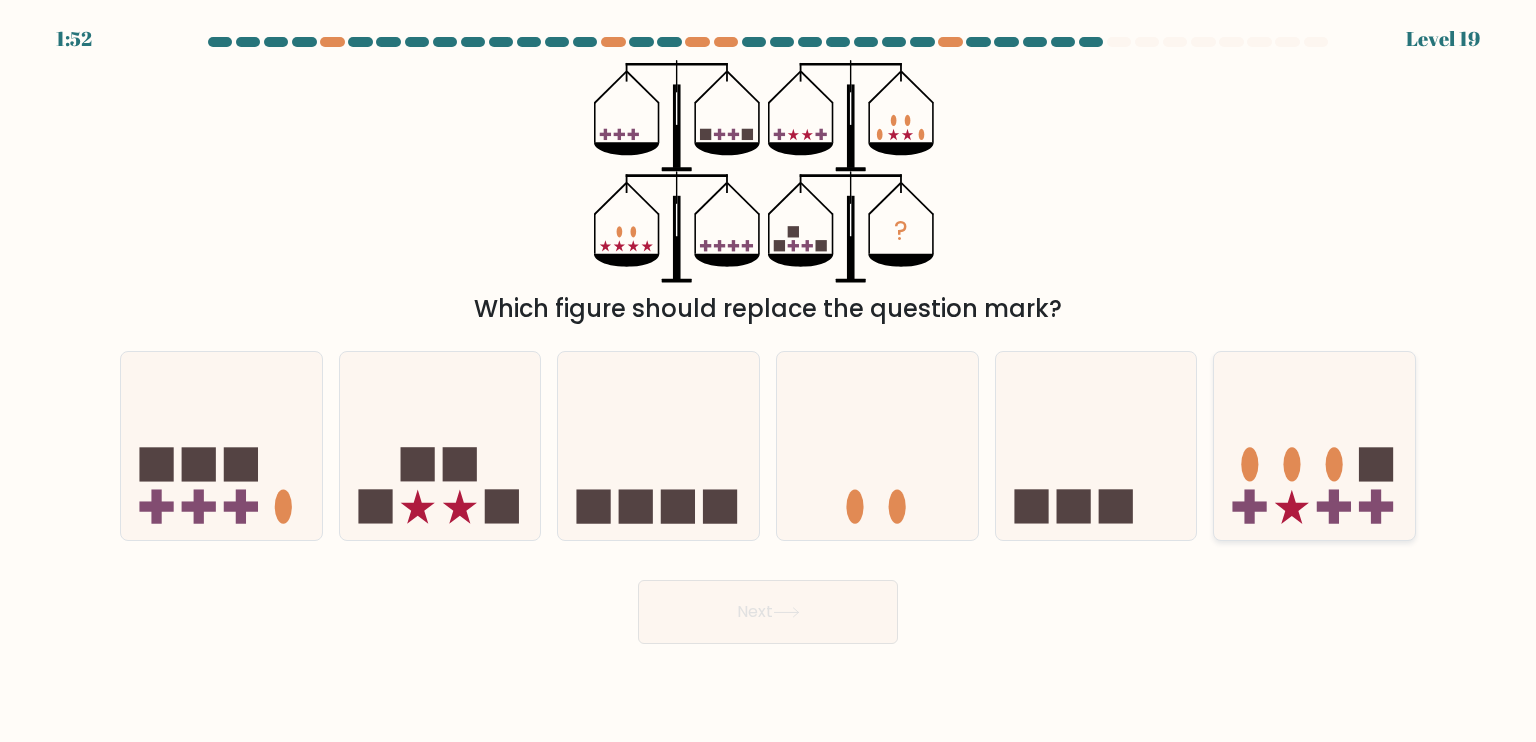 click 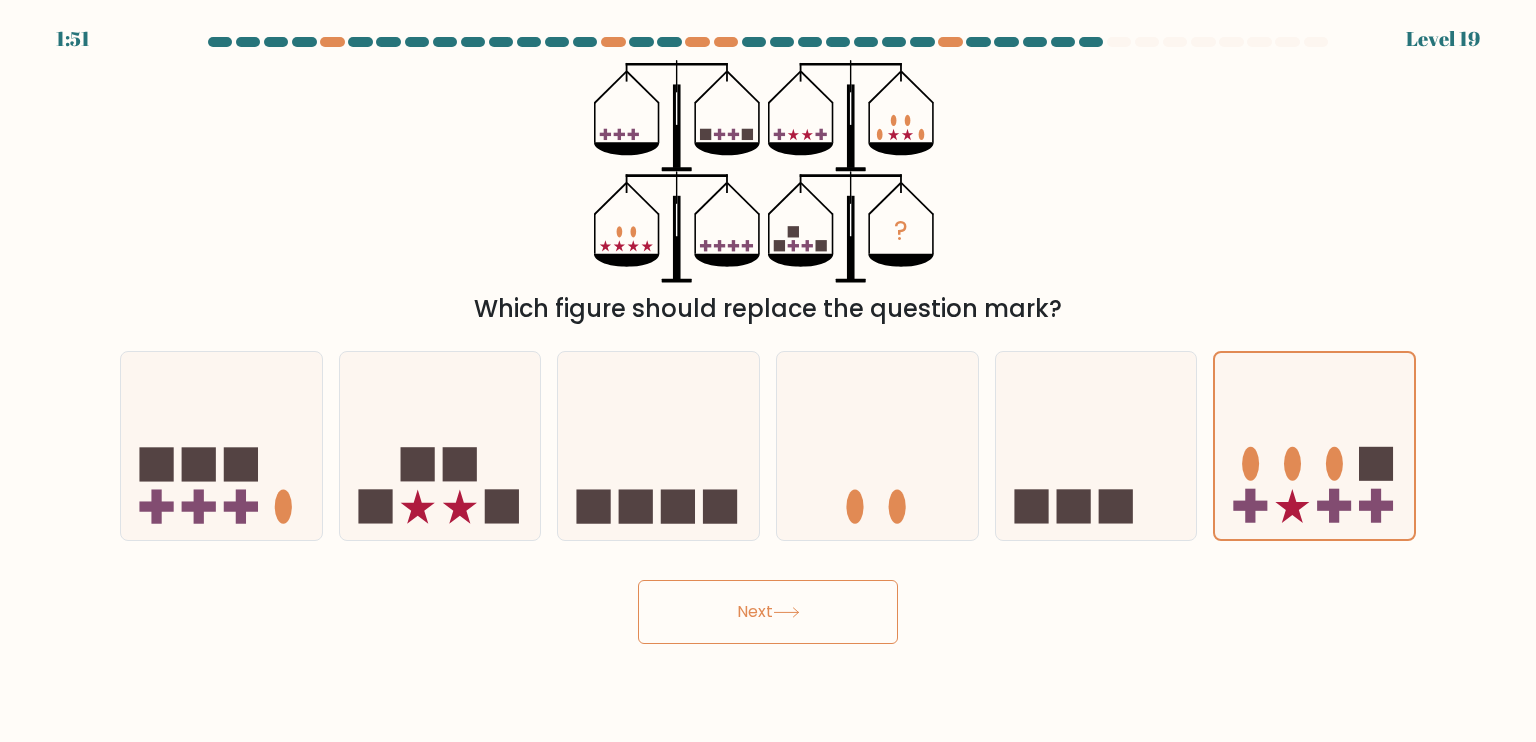 click on "Next" at bounding box center (768, 612) 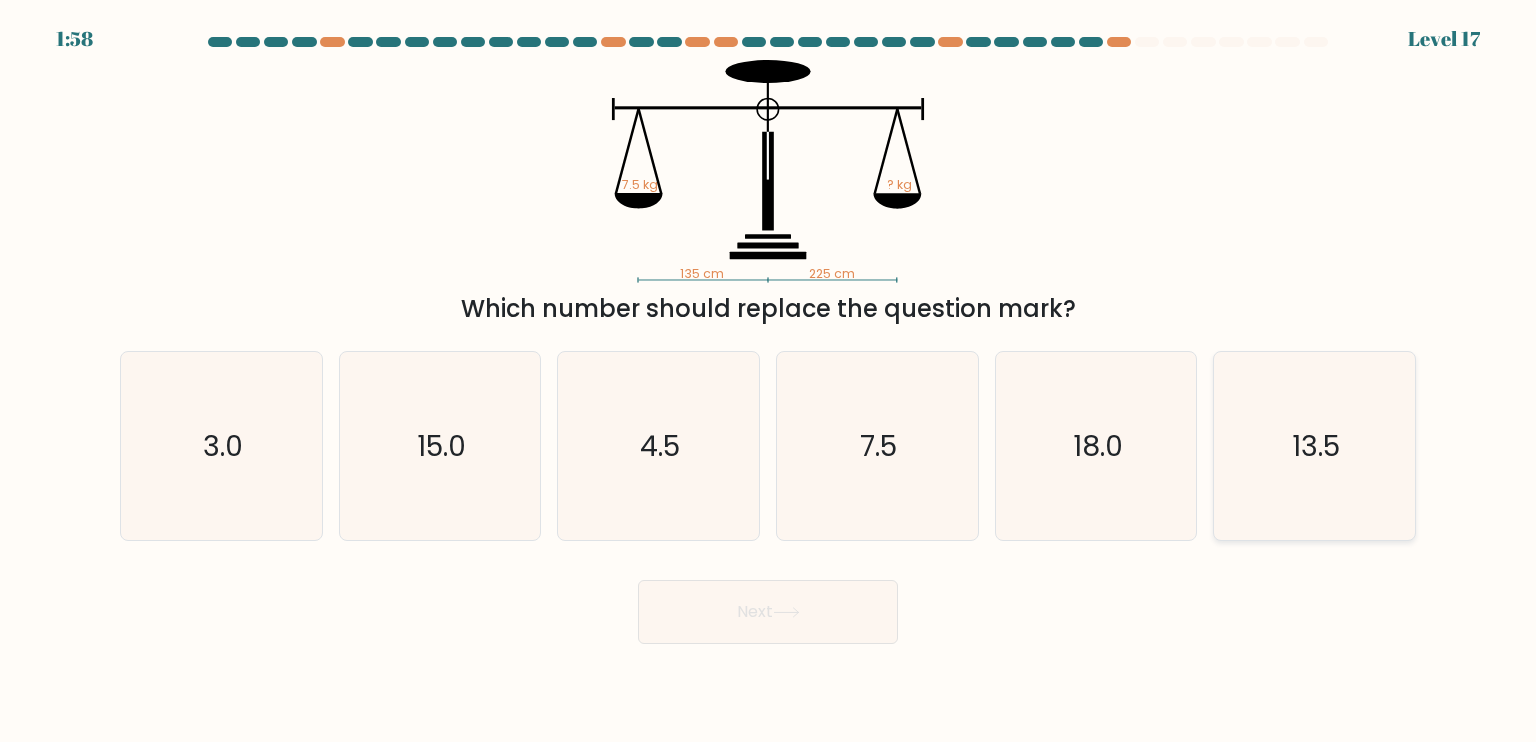 click on "13.5" 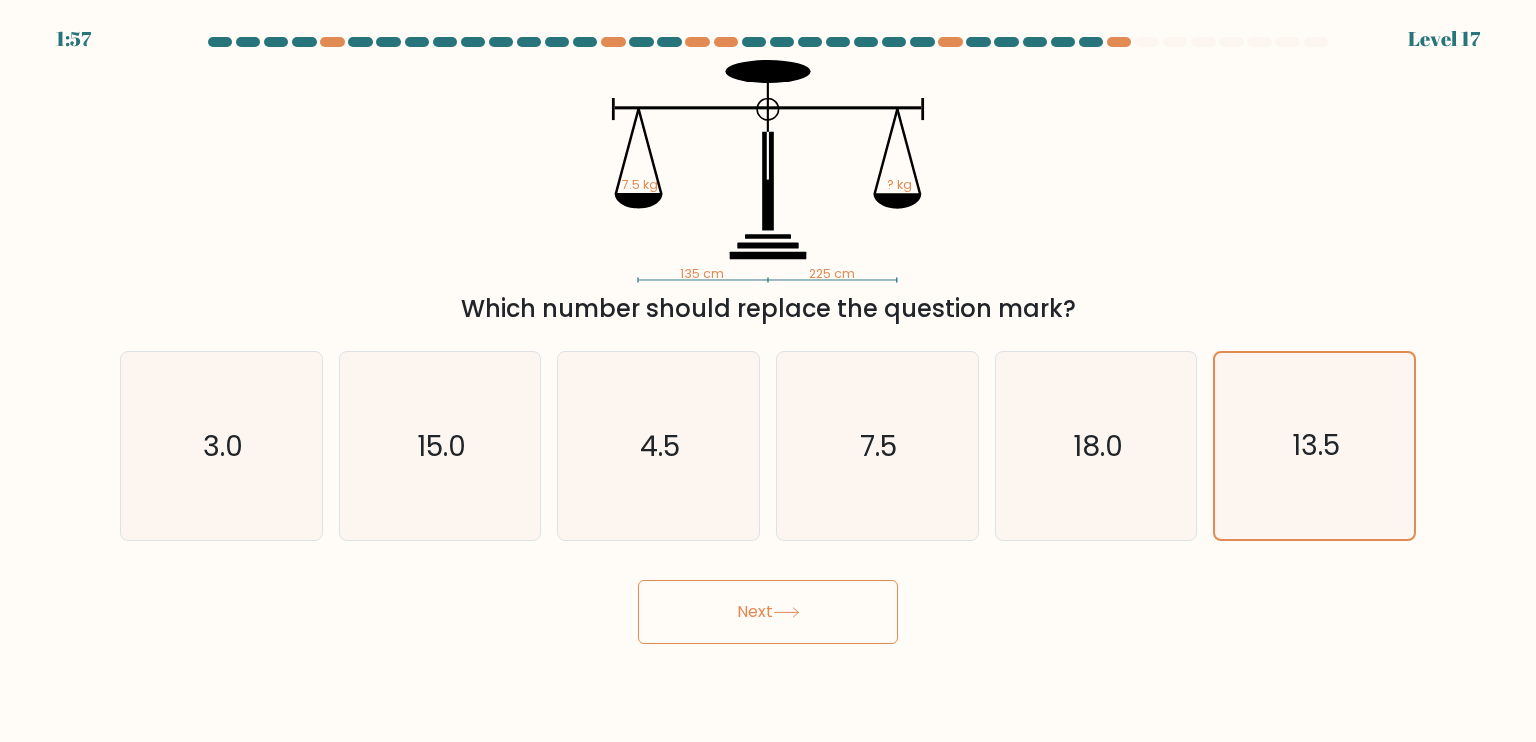 click on "Next" at bounding box center [768, 612] 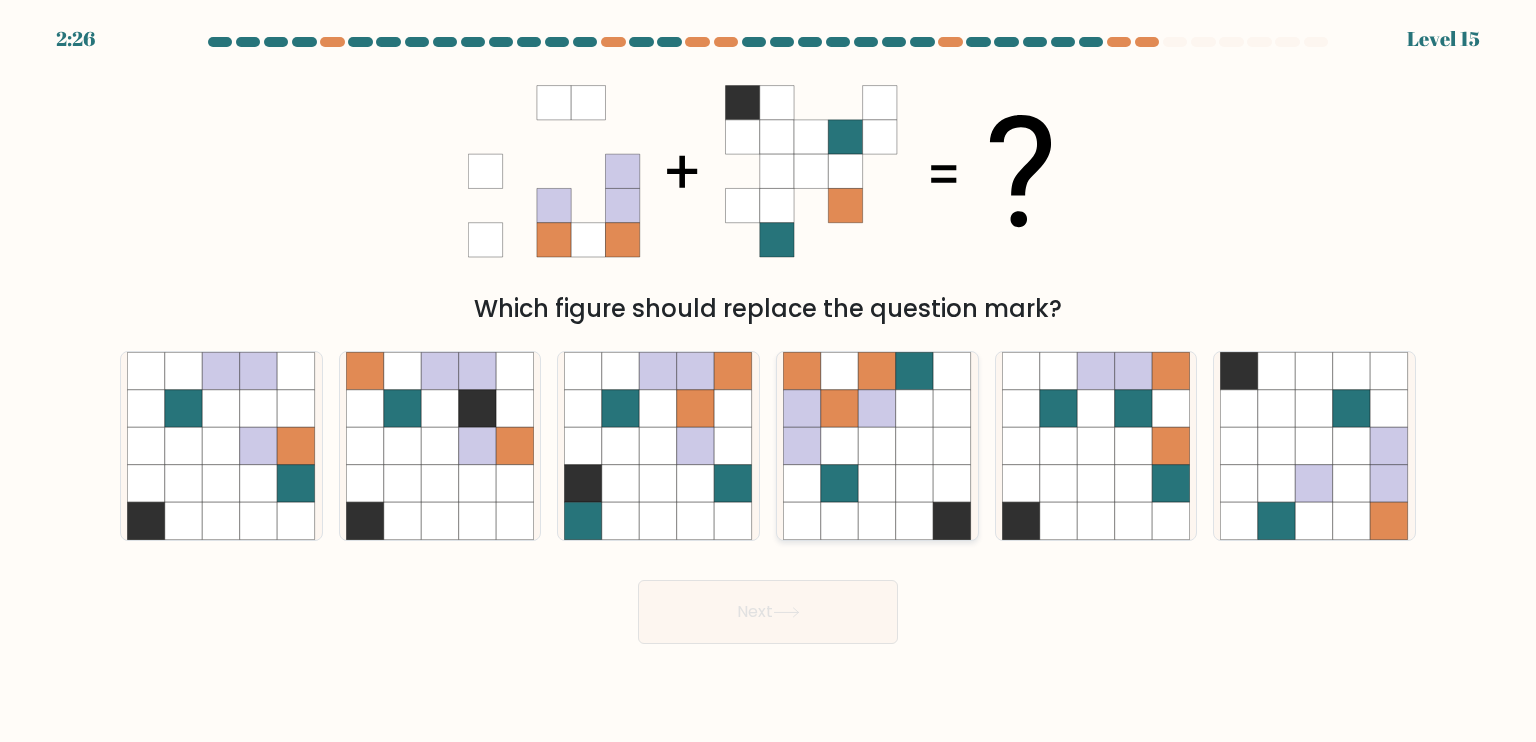 click 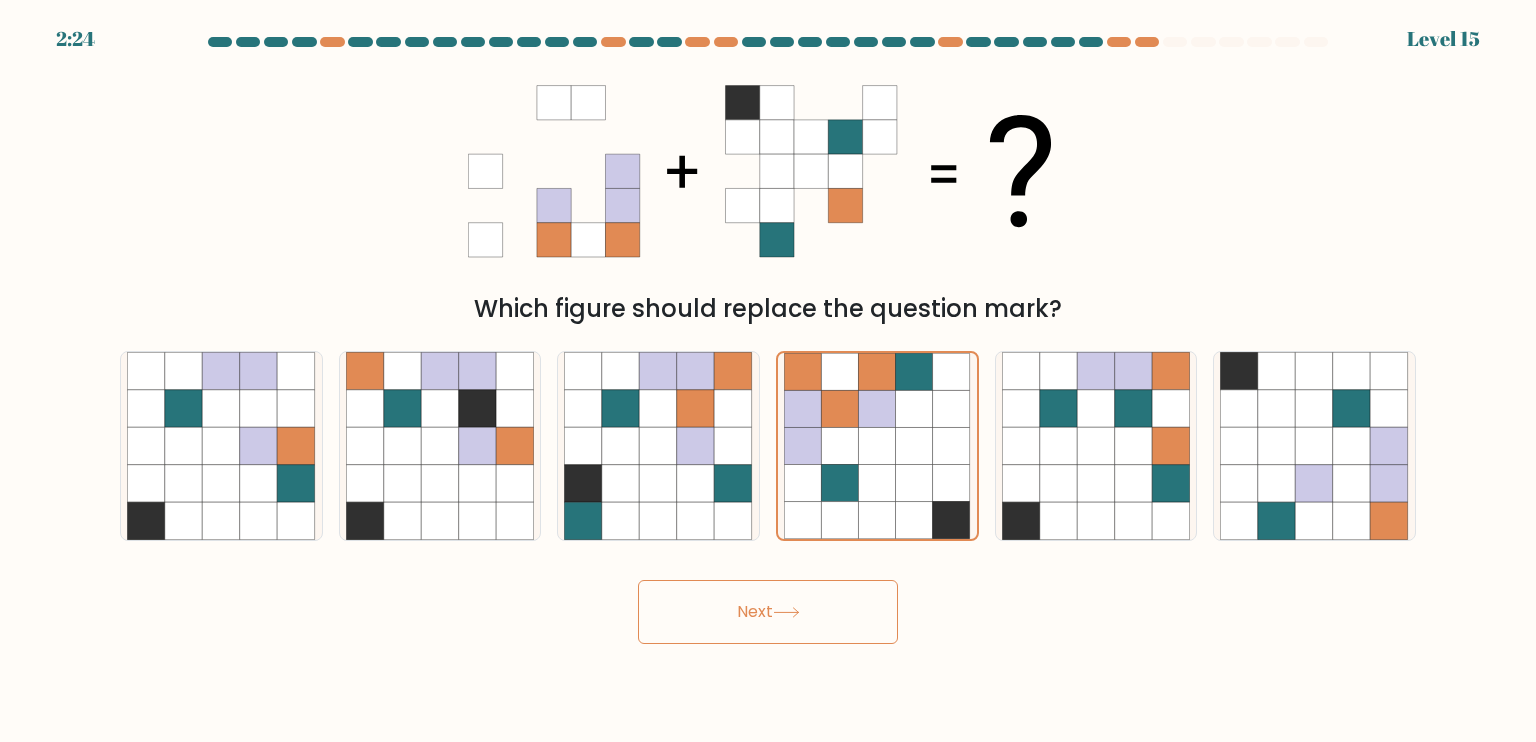click 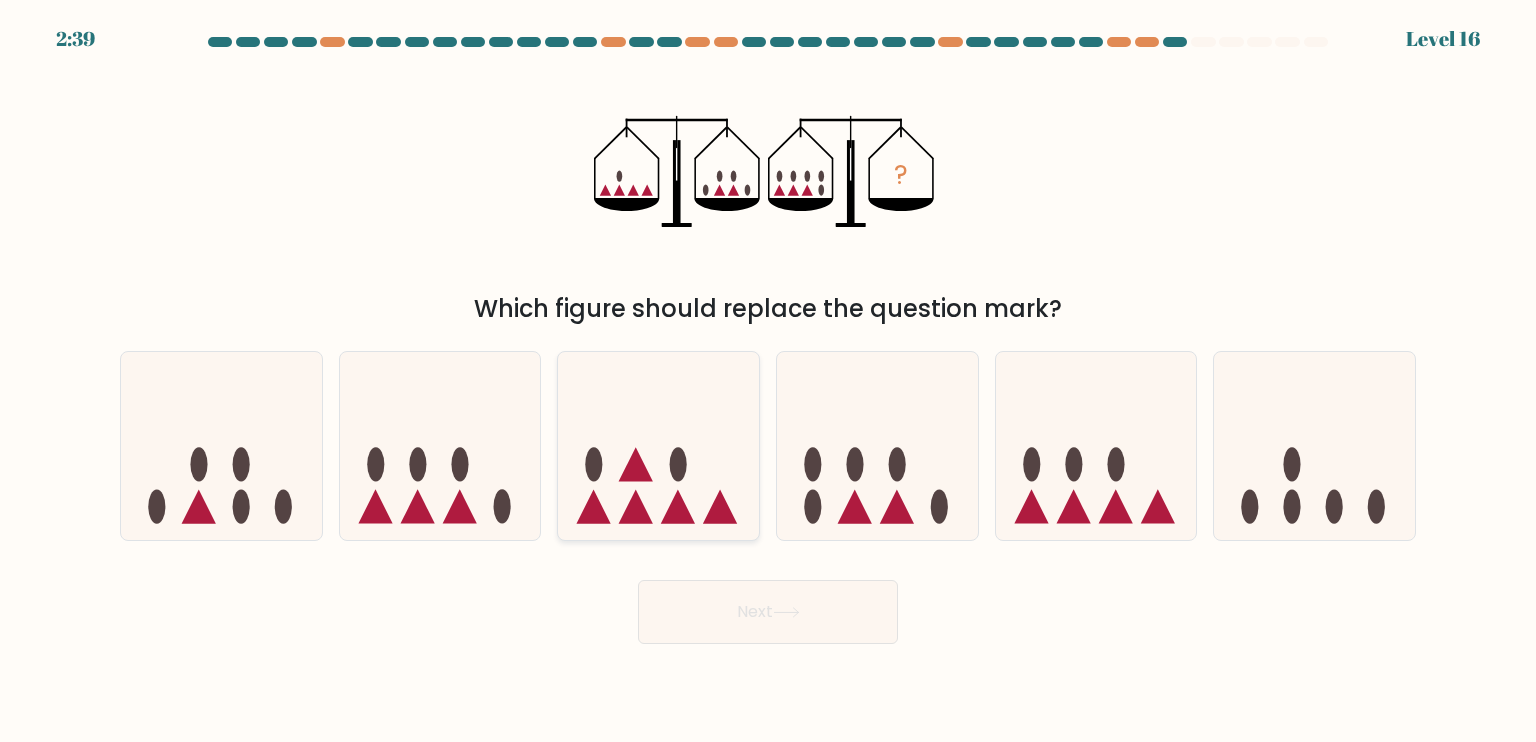 click 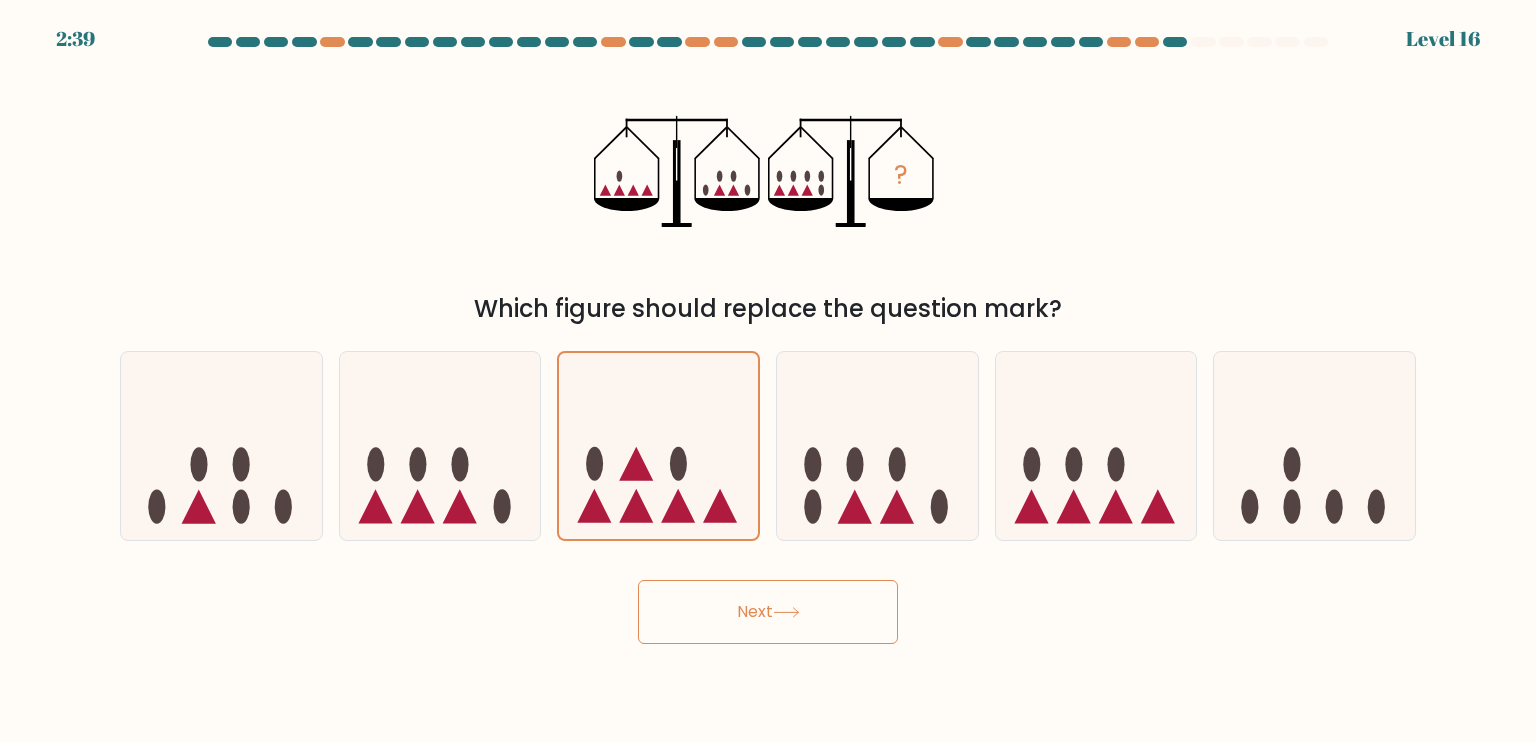 click on "Next" at bounding box center (768, 612) 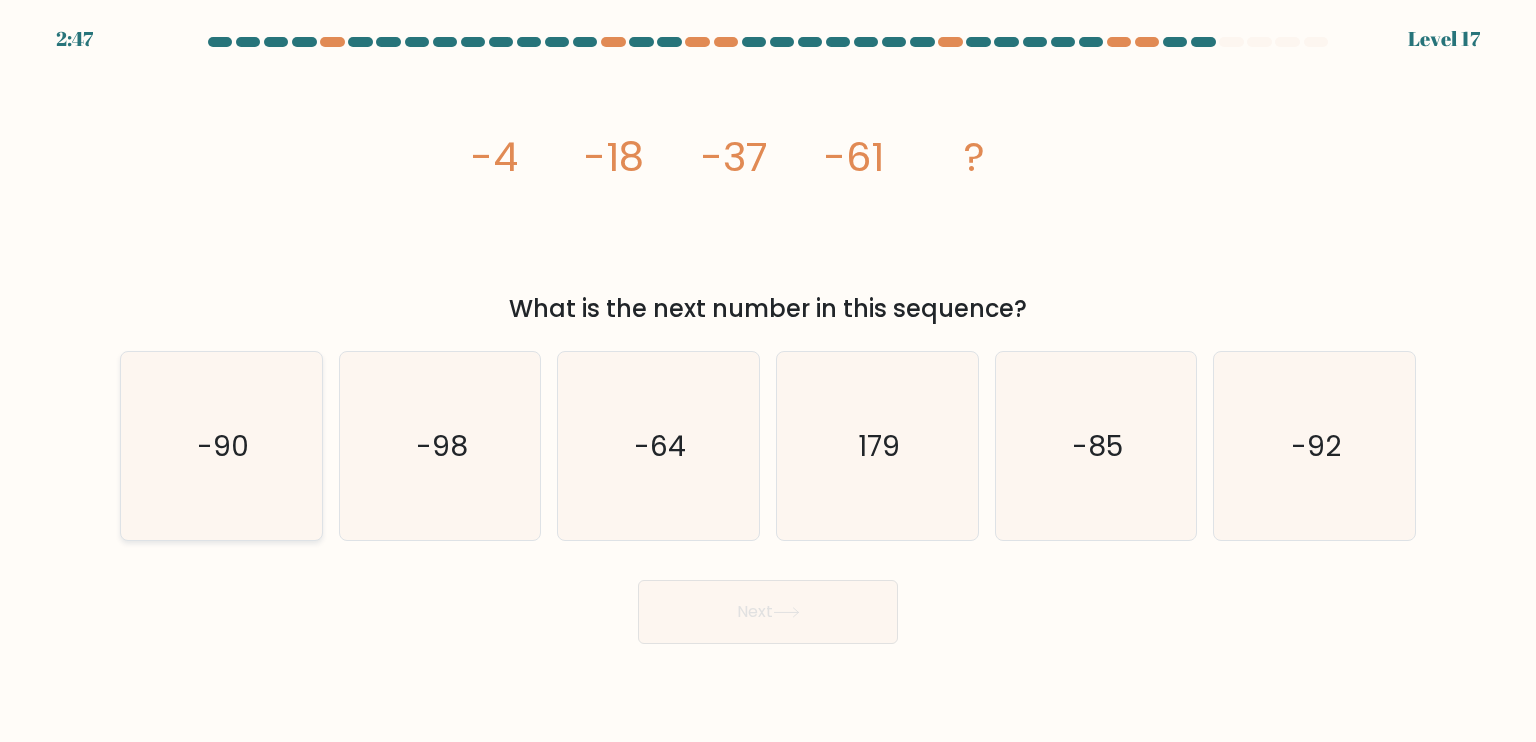 click on "-90" 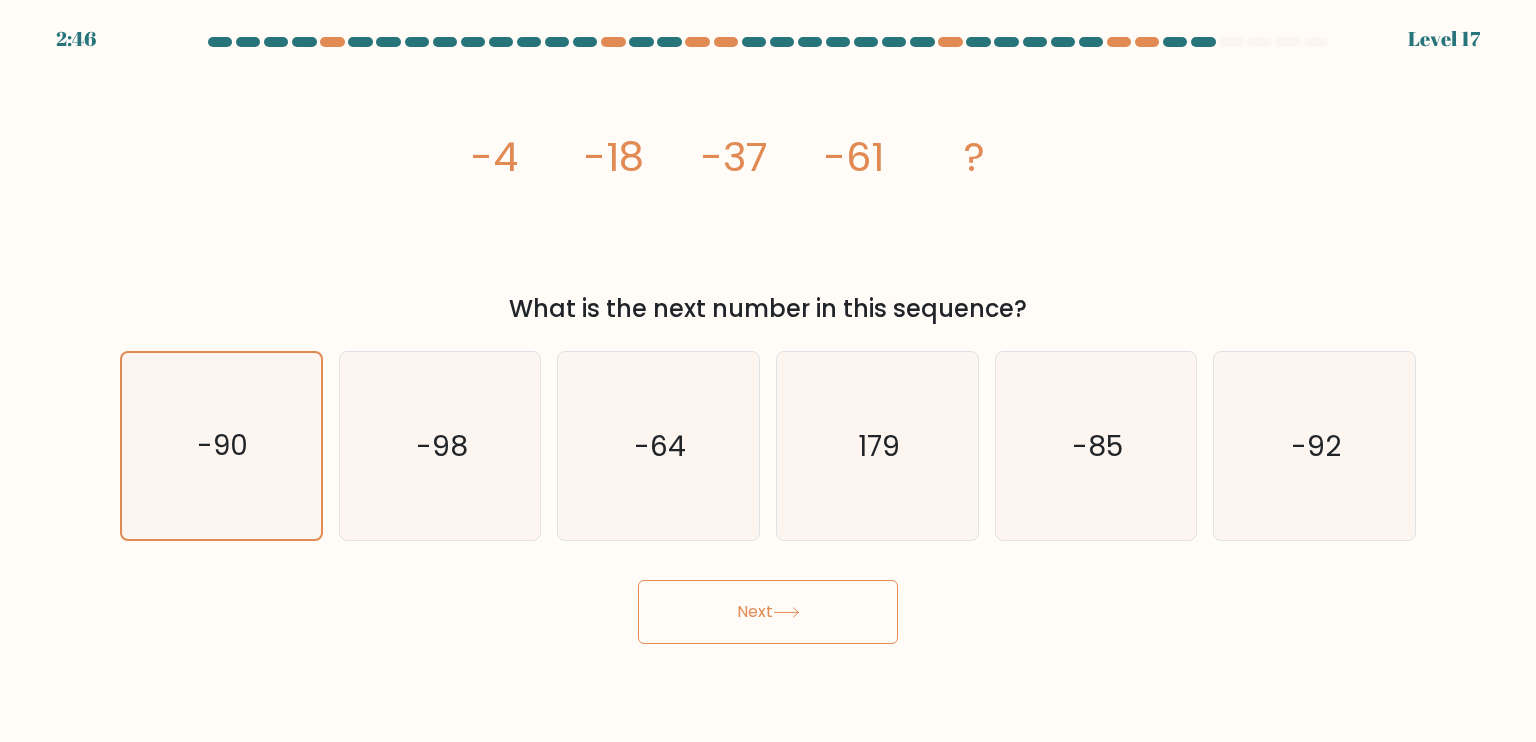 click on "Next" at bounding box center [768, 612] 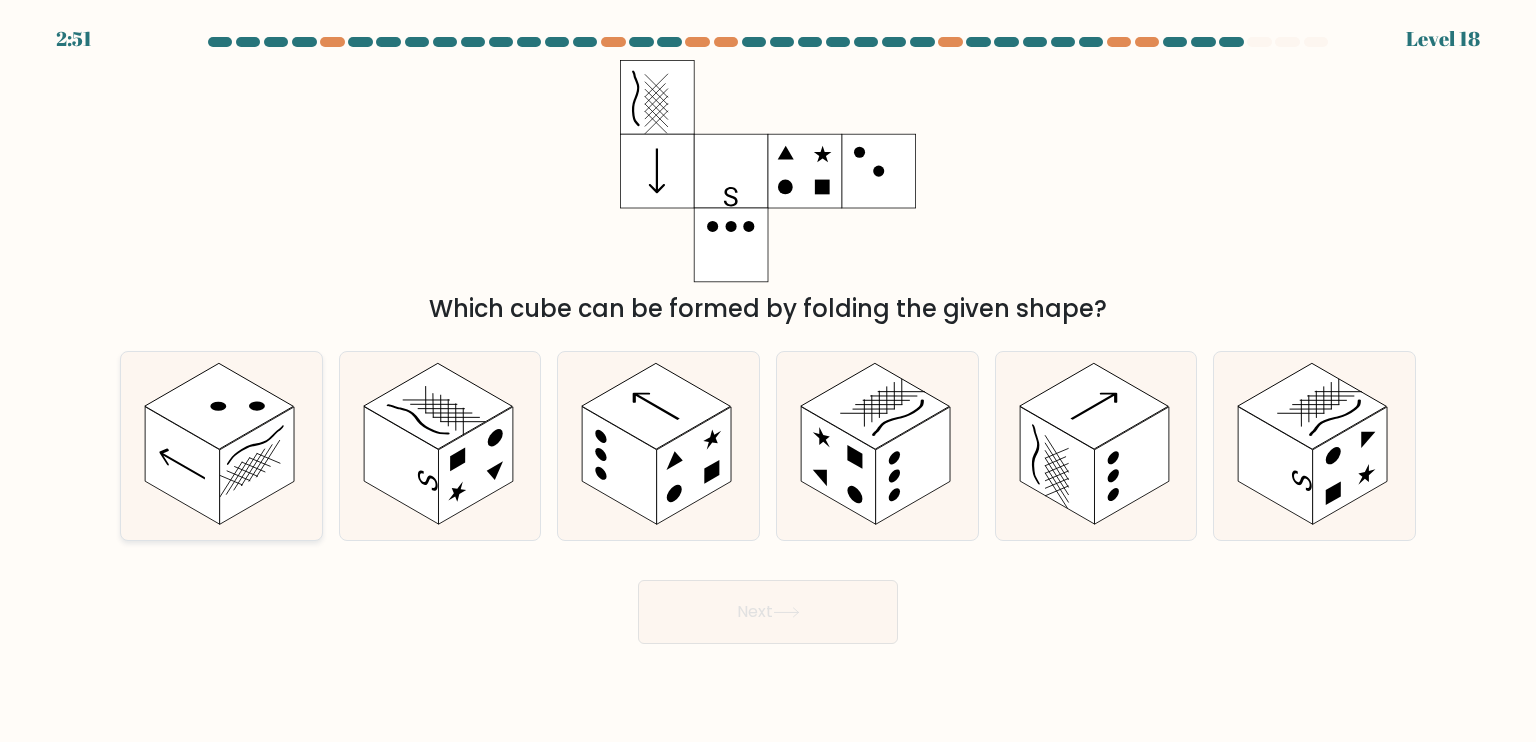 click 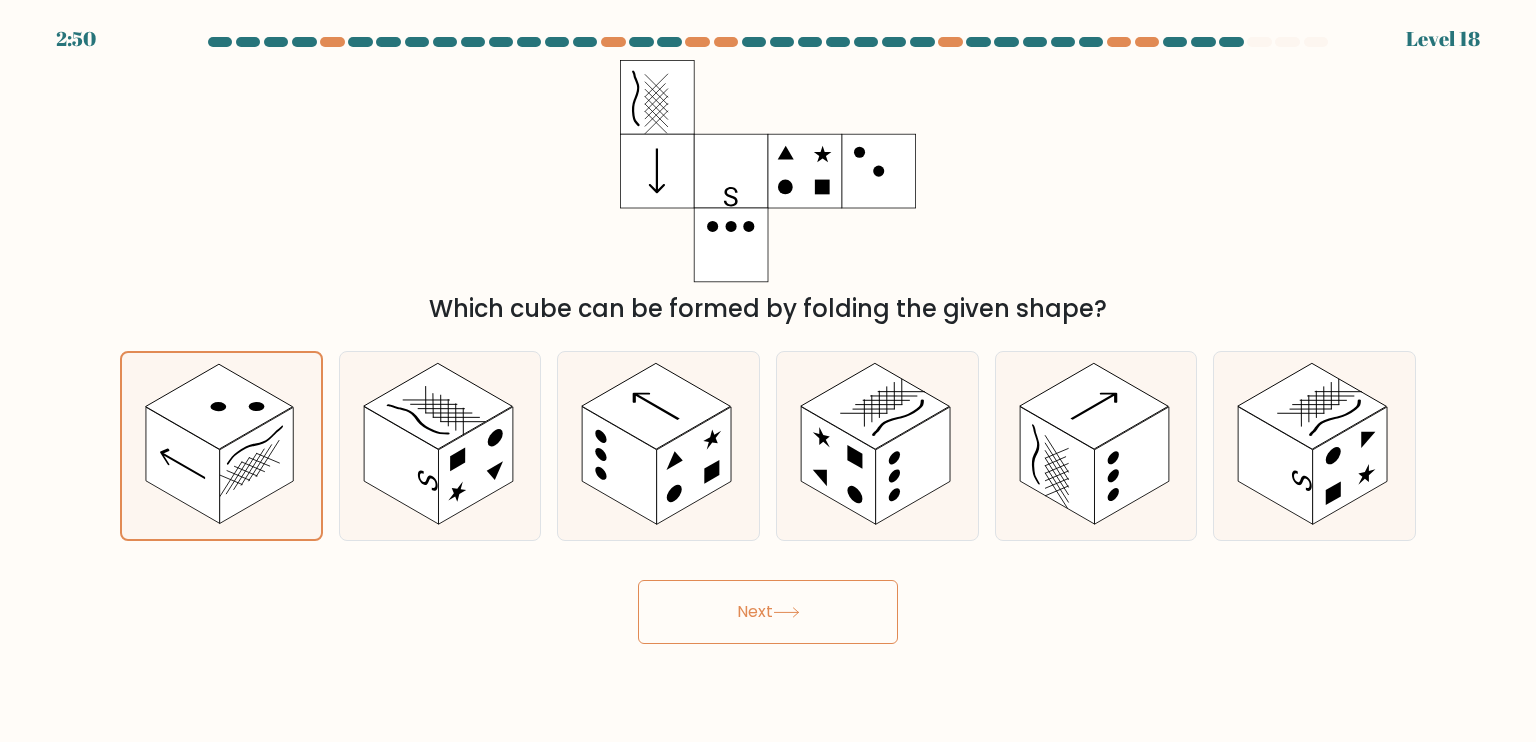 click on "Next" at bounding box center [768, 612] 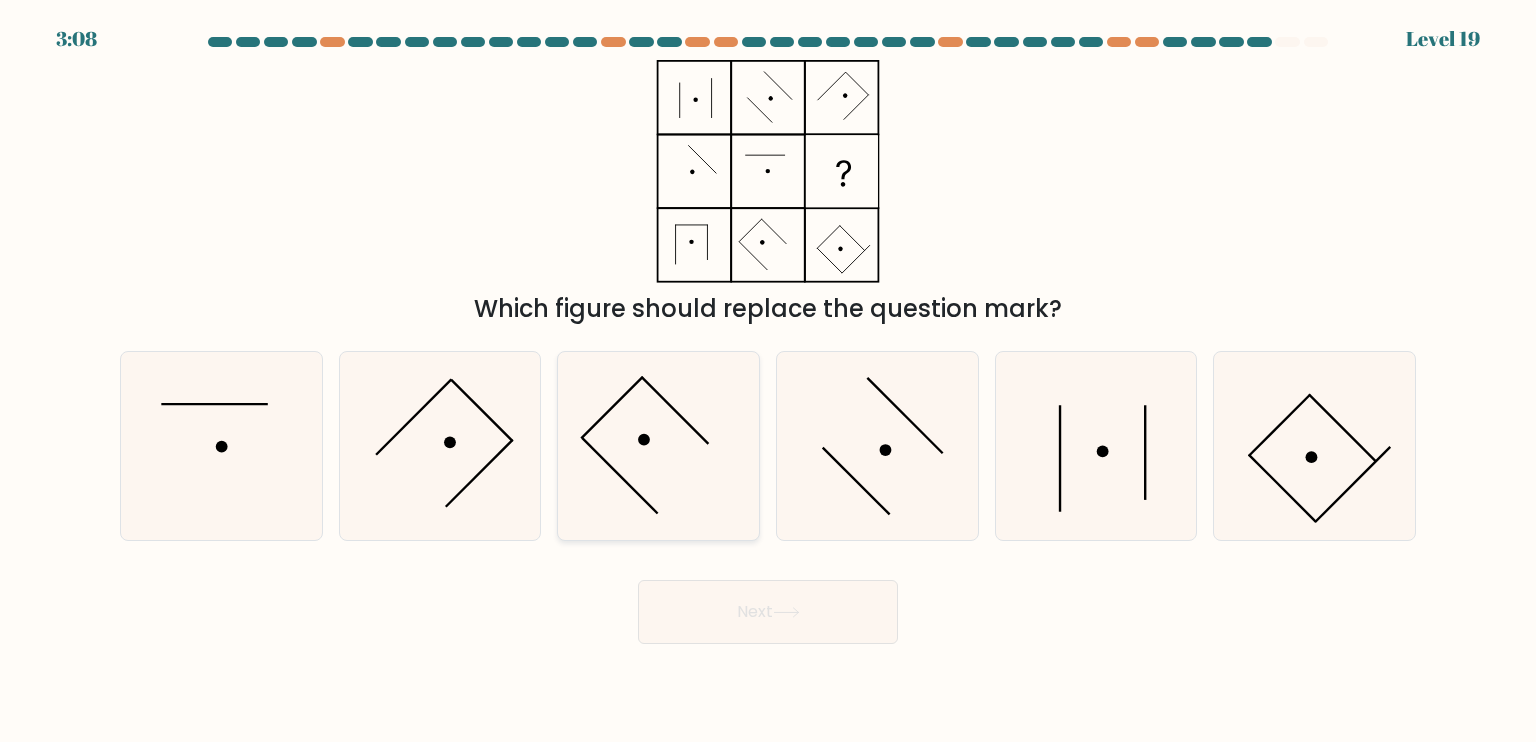 click 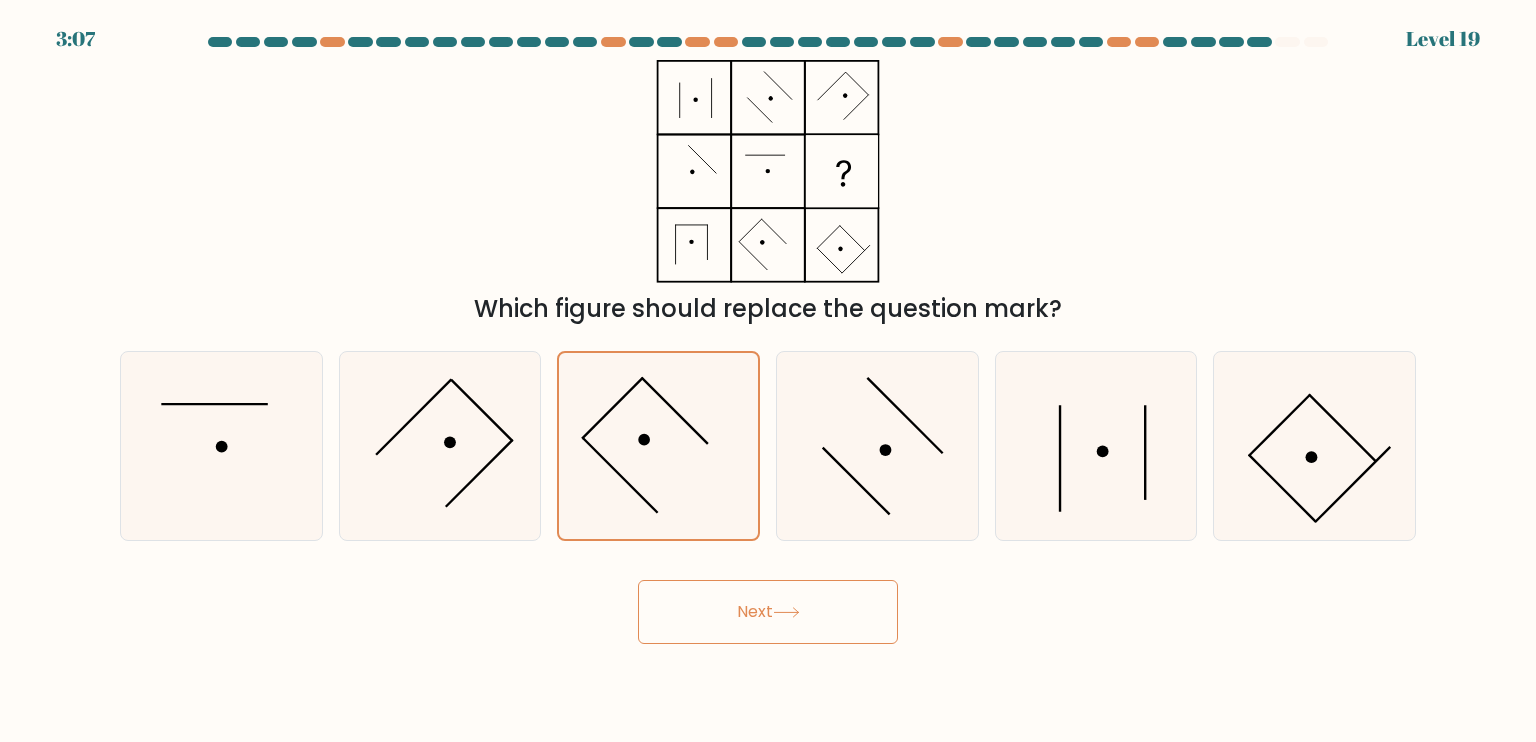 drag, startPoint x: 440, startPoint y: 399, endPoint x: 586, endPoint y: 555, distance: 213.66328 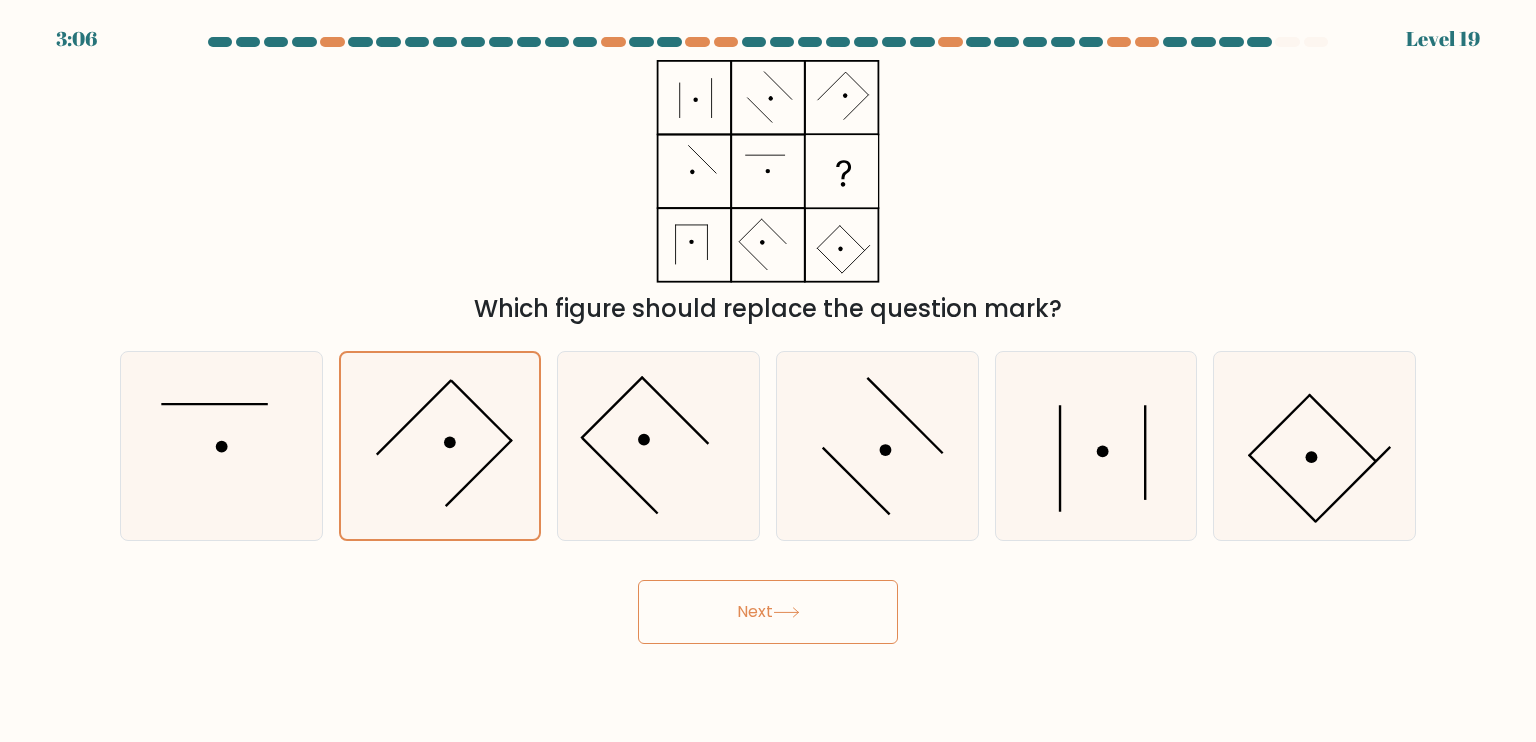 click on "Next" at bounding box center (768, 612) 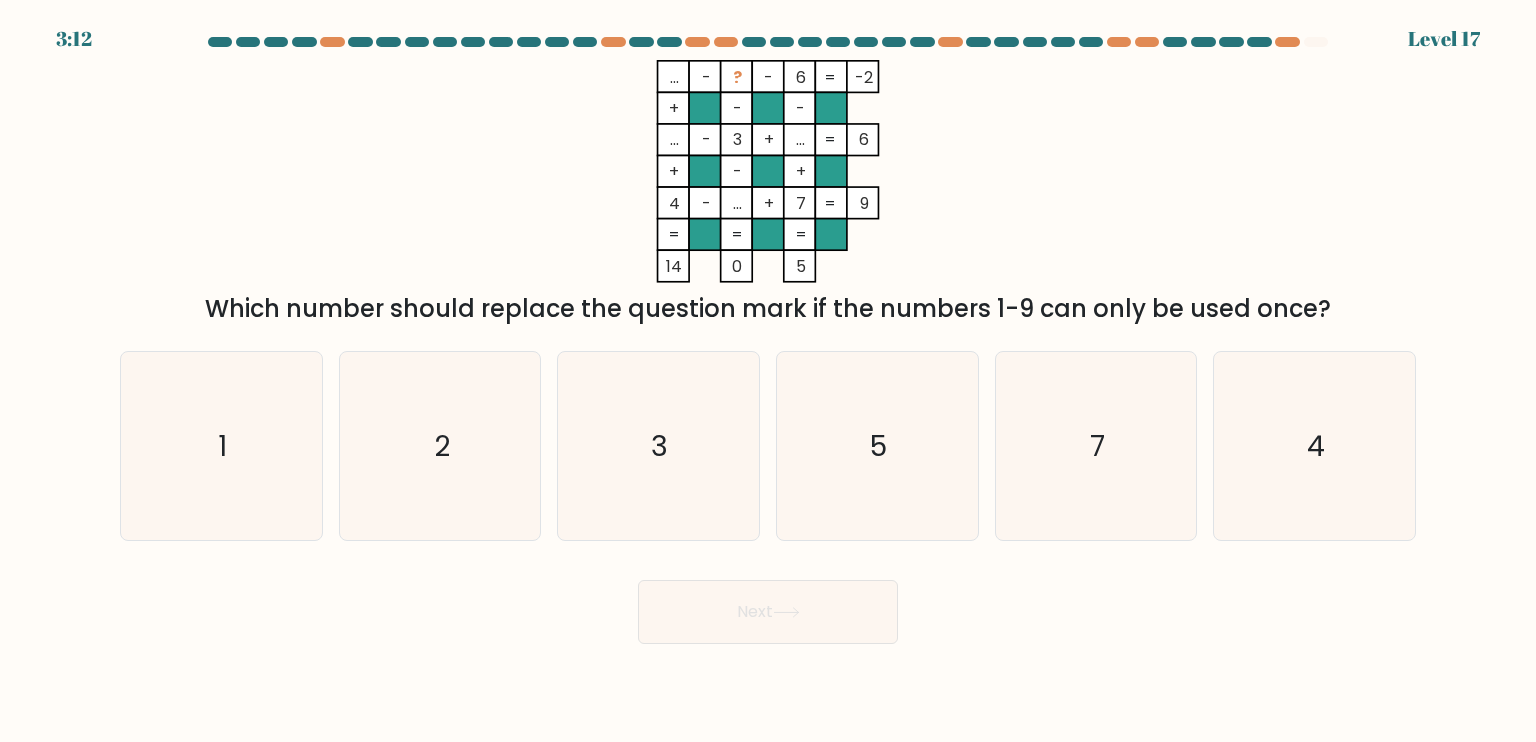 drag, startPoint x: 725, startPoint y: 79, endPoint x: 748, endPoint y: 75, distance: 23.345236 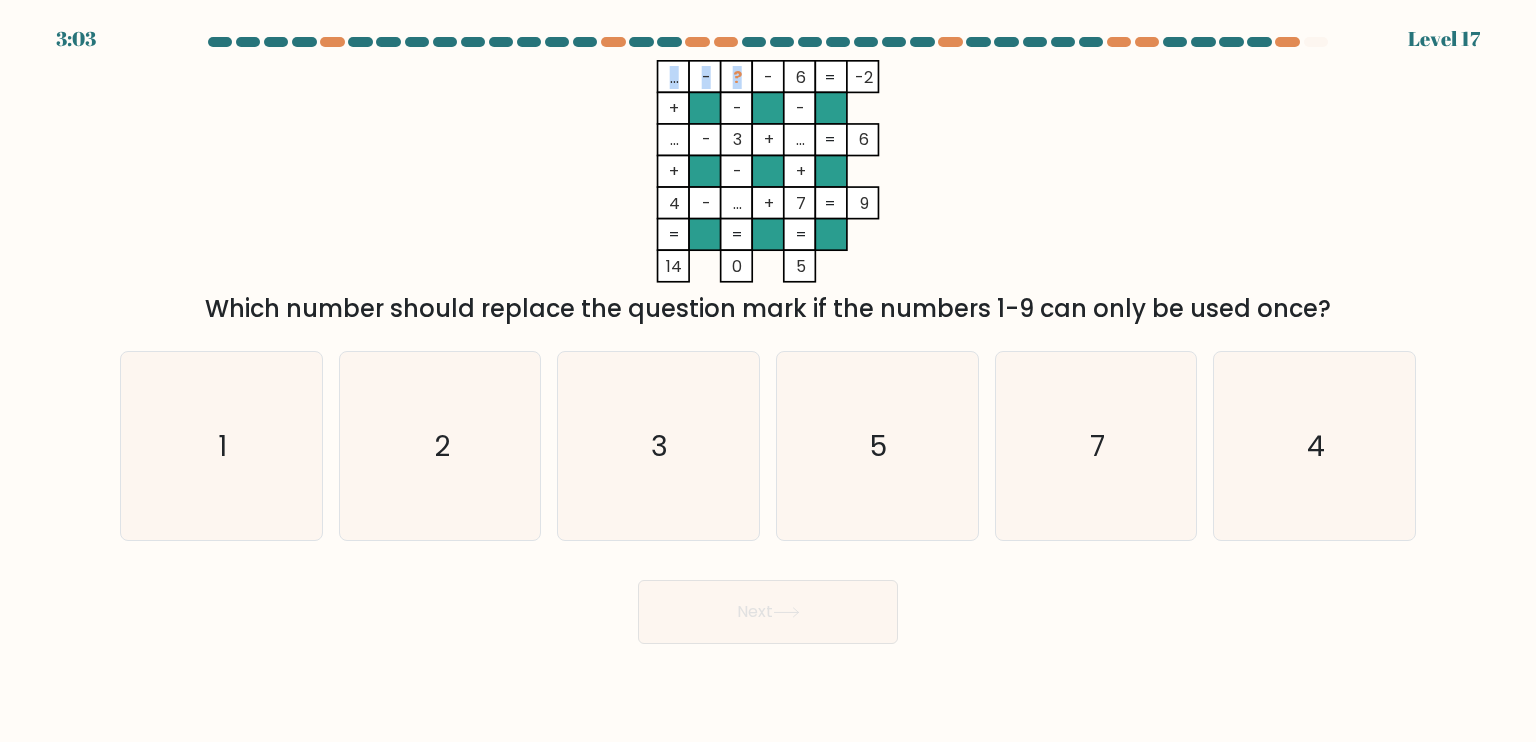 drag, startPoint x: 728, startPoint y: 73, endPoint x: 740, endPoint y: 71, distance: 12.165525 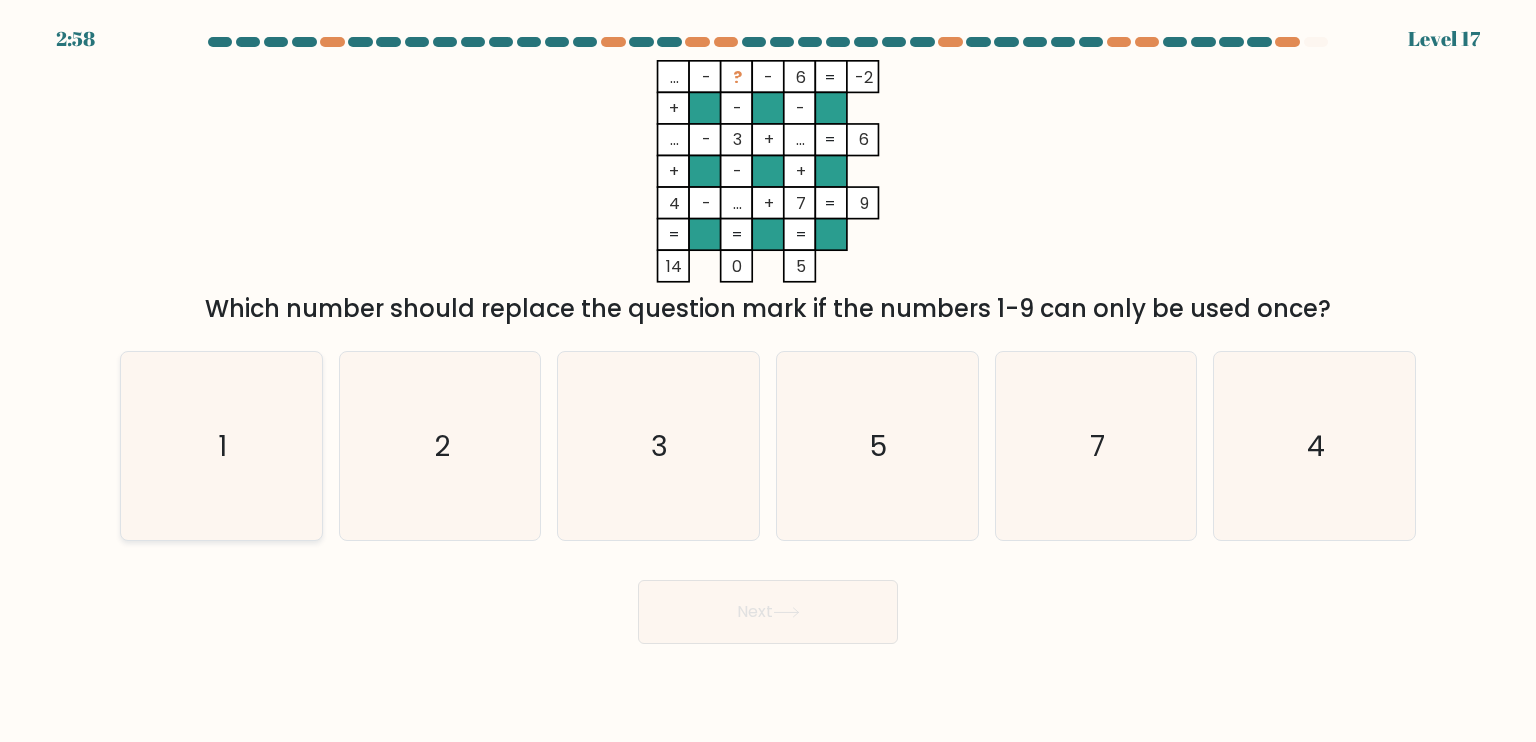 click on "1" 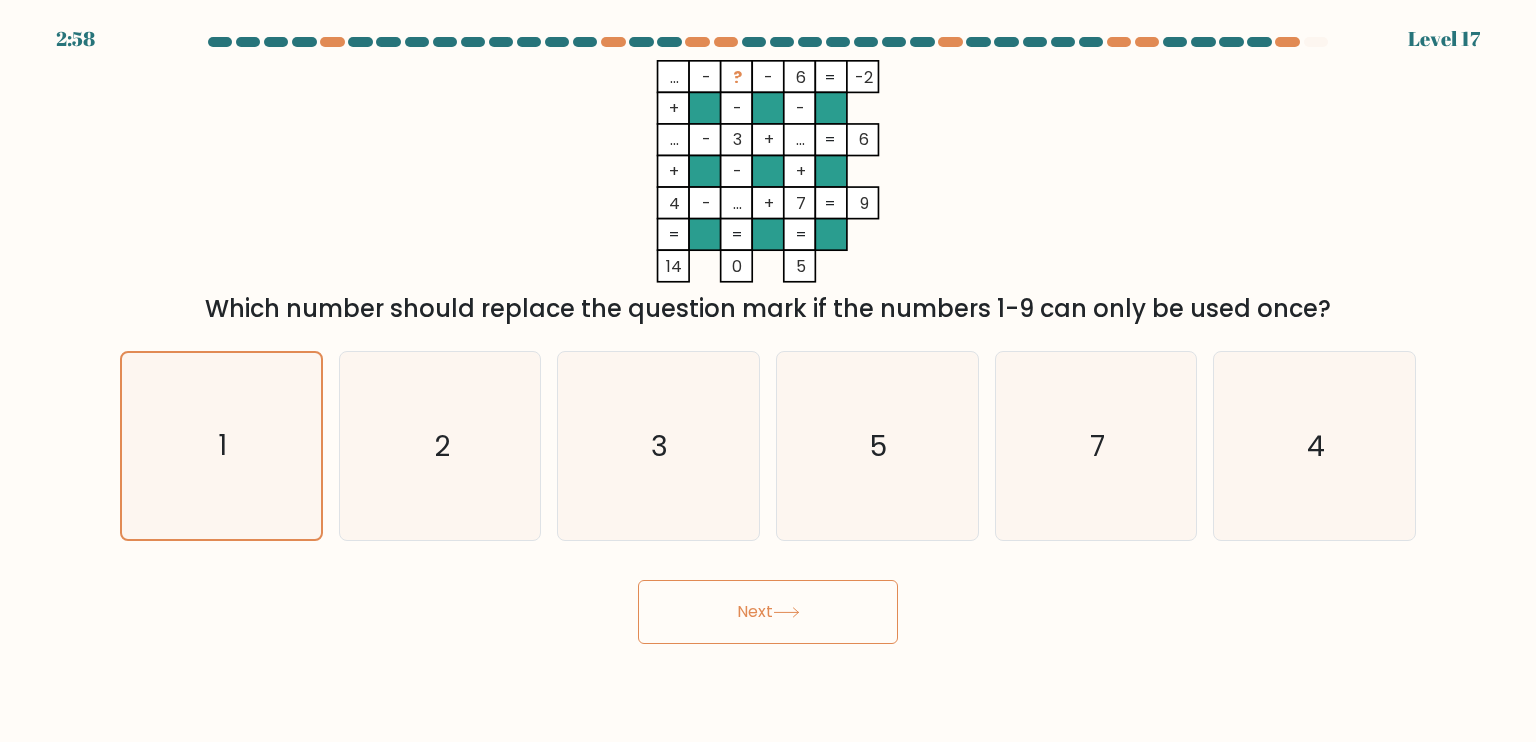 click on "Next" at bounding box center [768, 612] 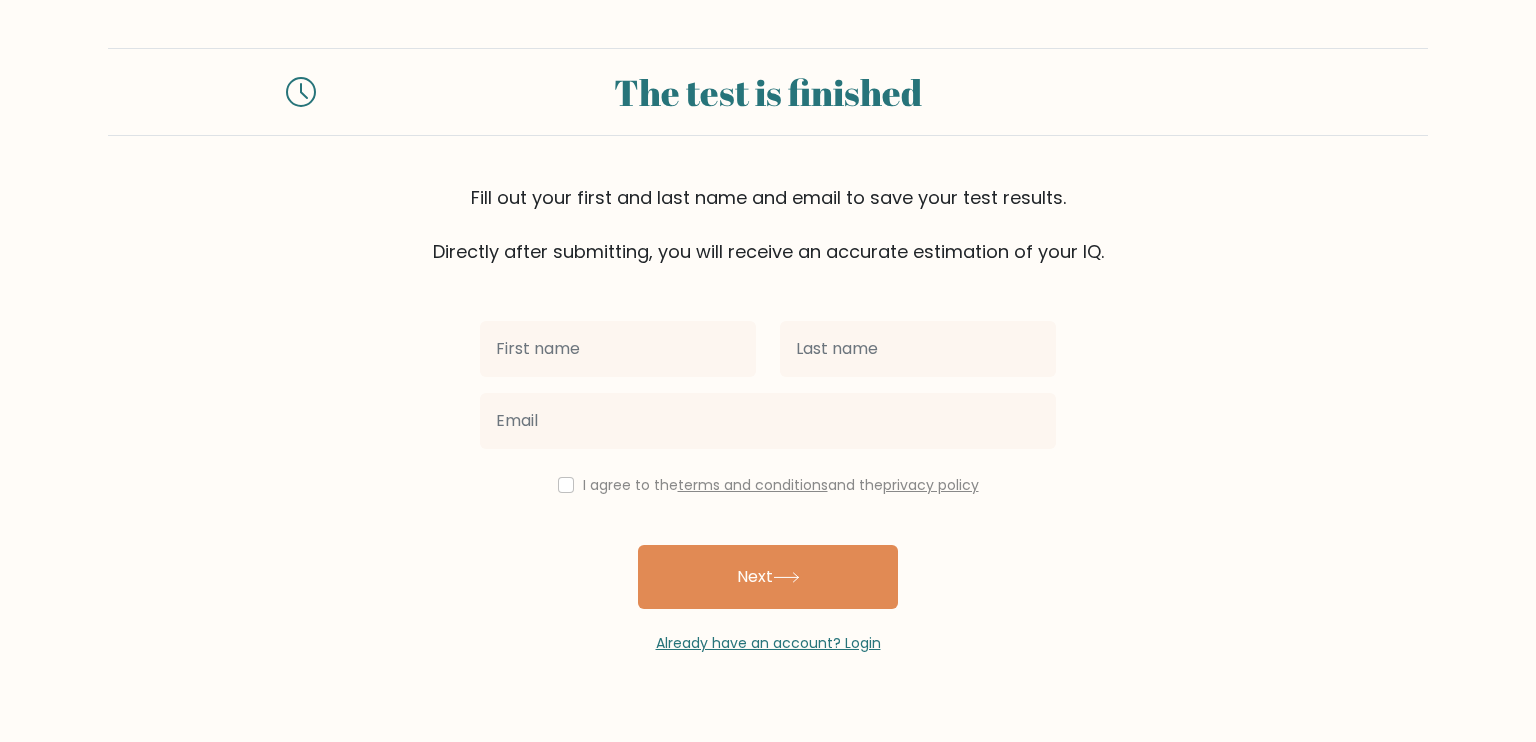 scroll, scrollTop: 0, scrollLeft: 0, axis: both 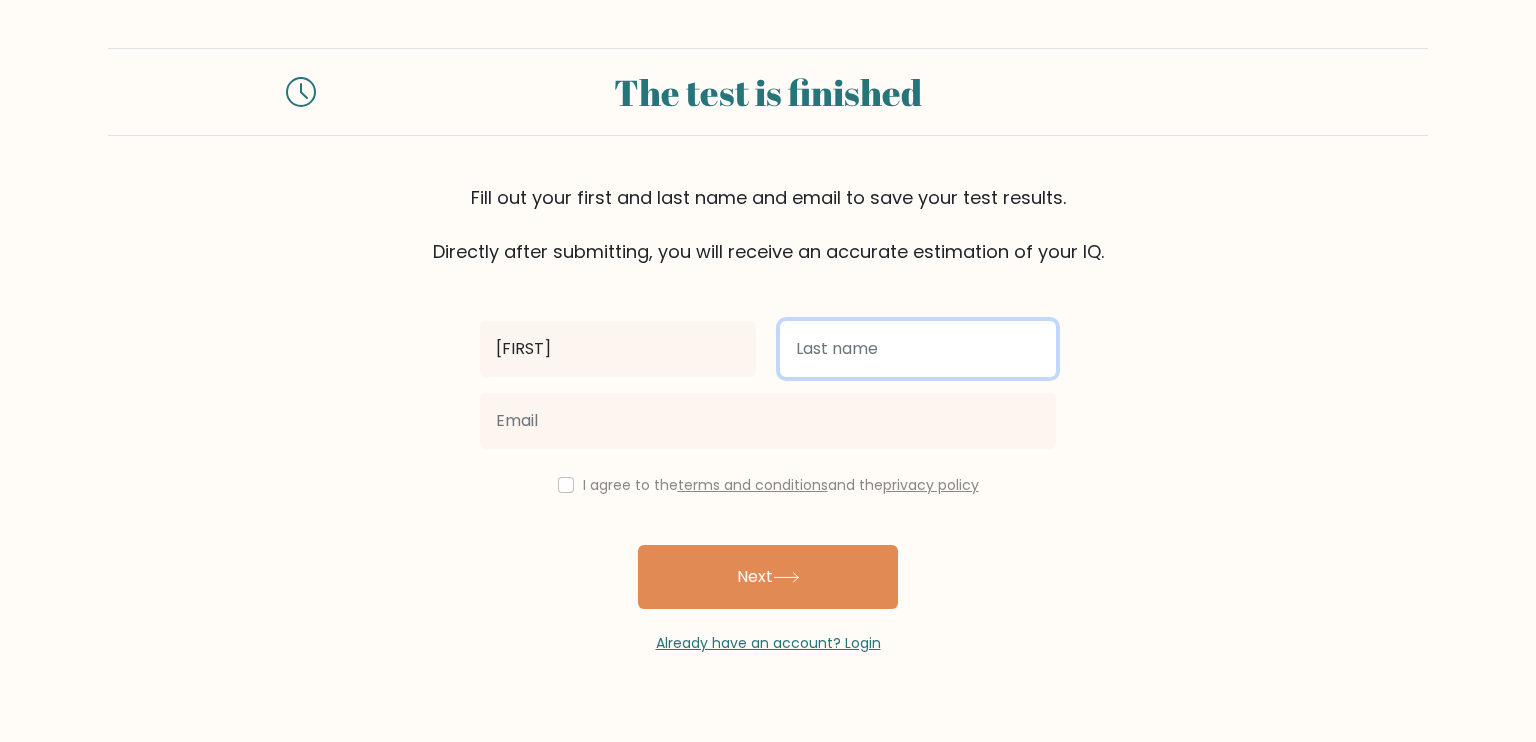 click at bounding box center (918, 349) 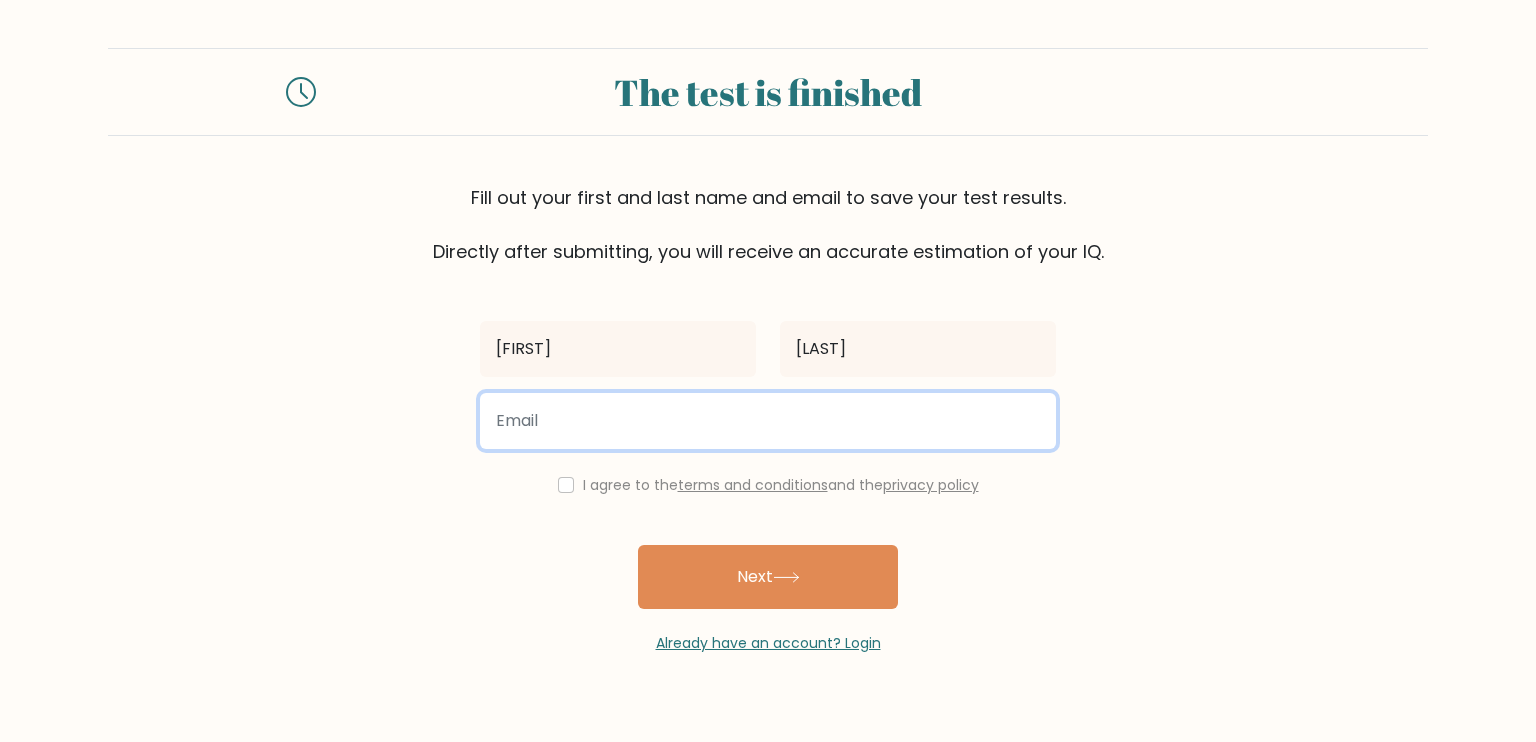 click at bounding box center [768, 421] 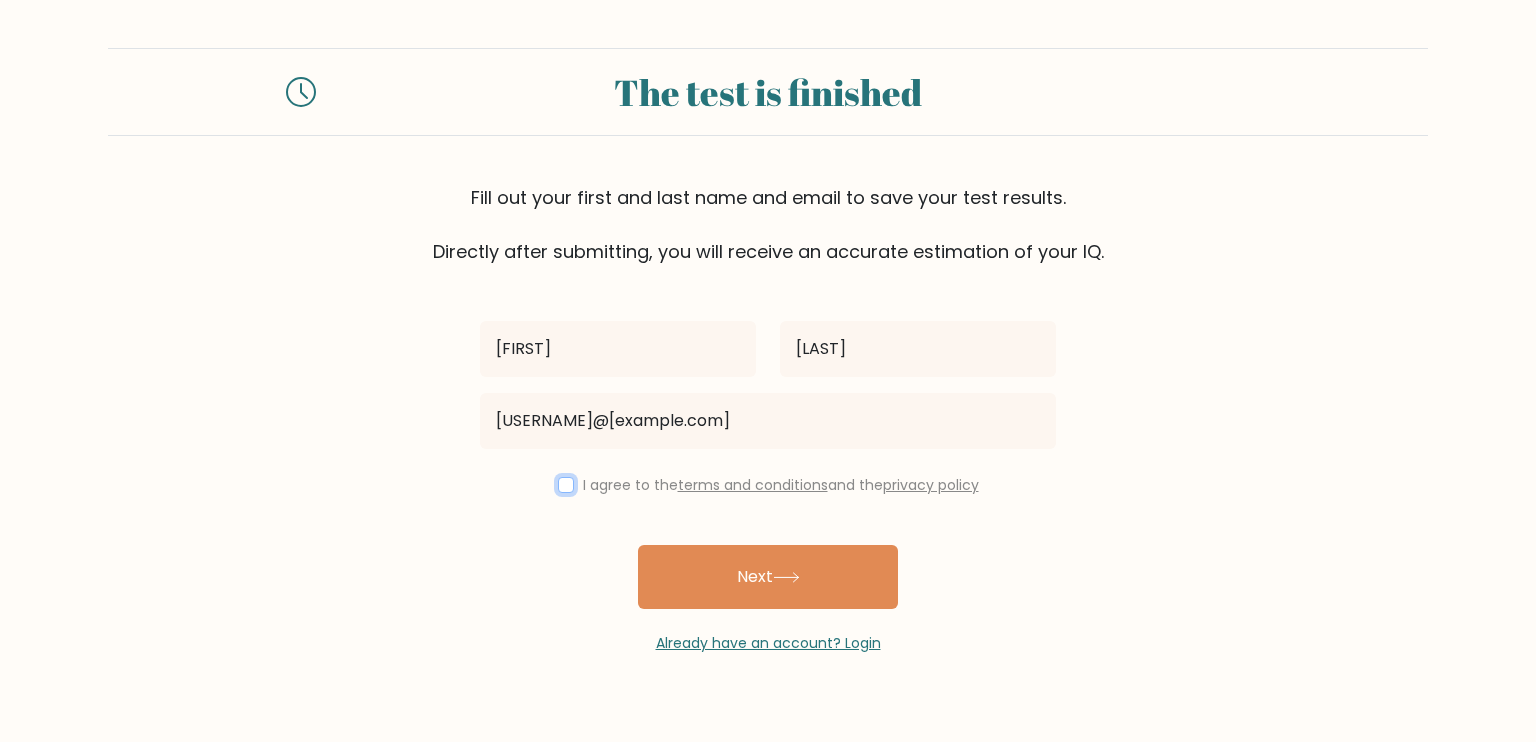 click at bounding box center [566, 485] 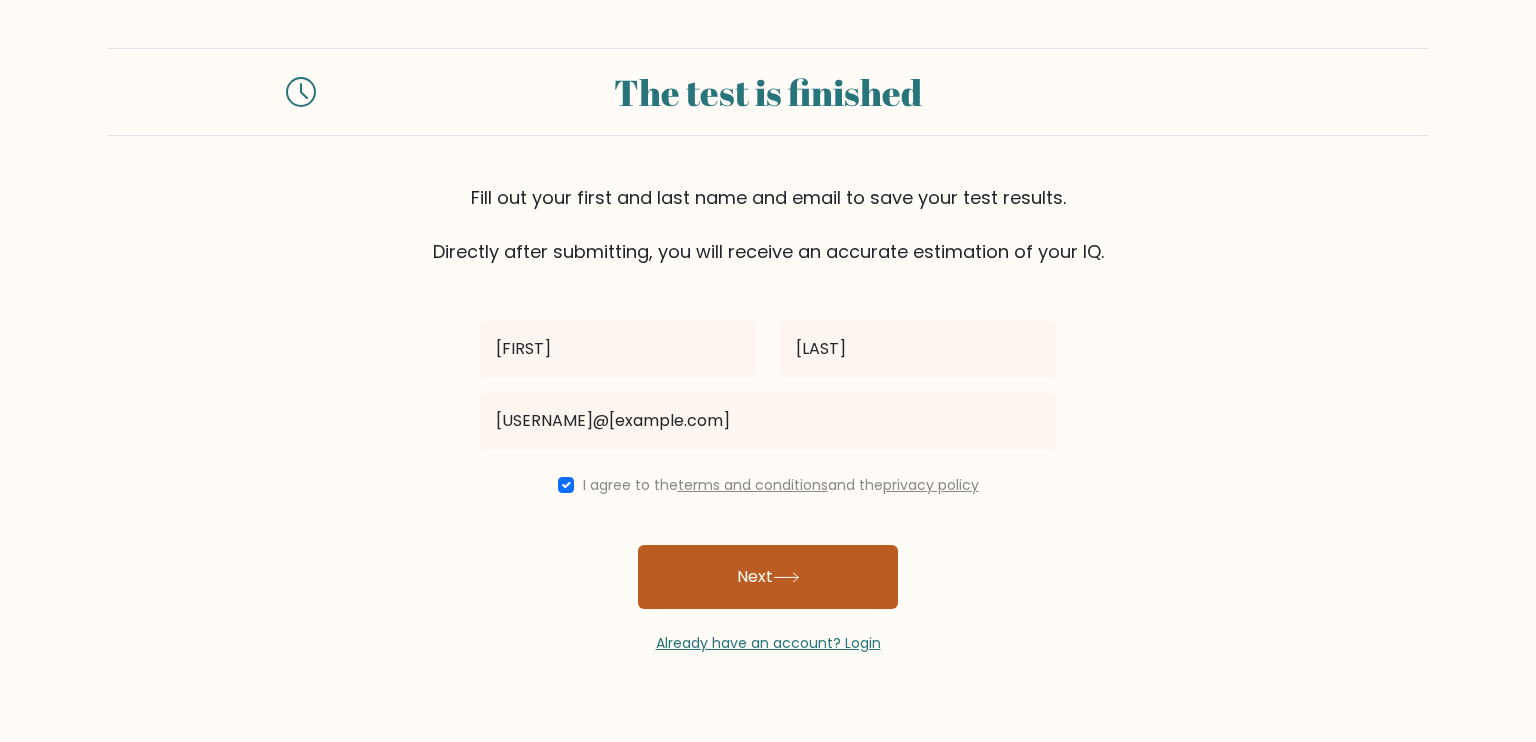 click on "Next" at bounding box center (768, 577) 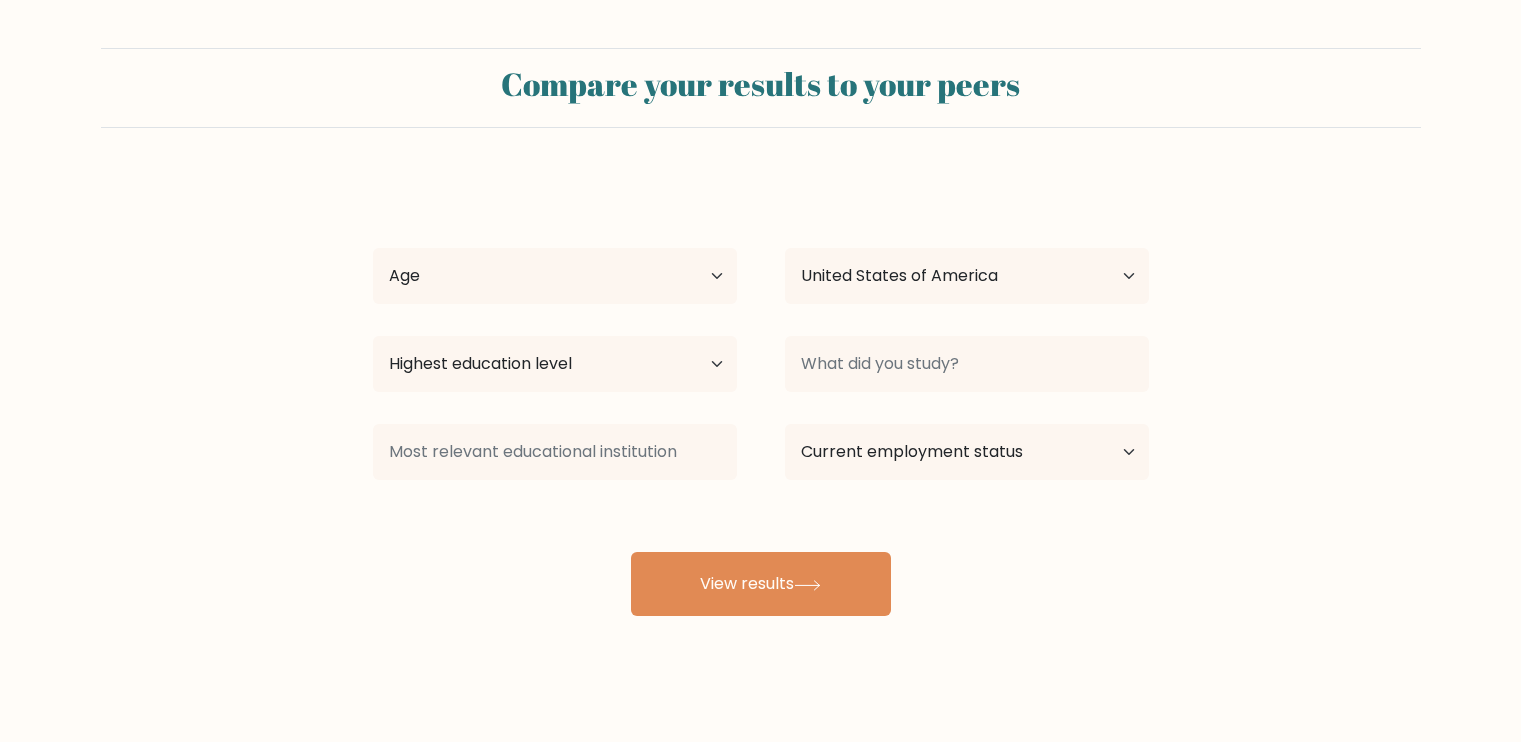 select on "US" 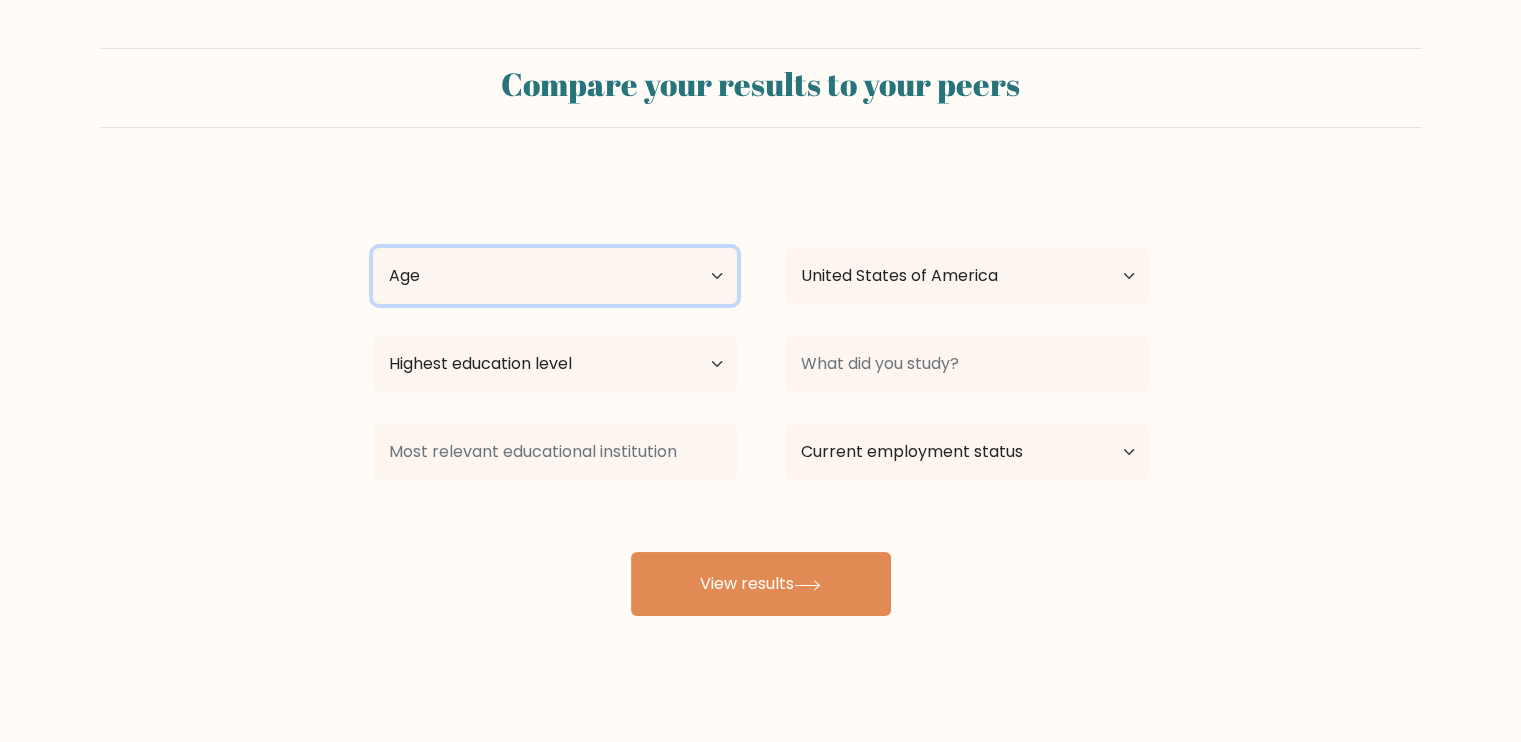 drag, startPoint x: 548, startPoint y: 278, endPoint x: 555, endPoint y: 288, distance: 12.206555 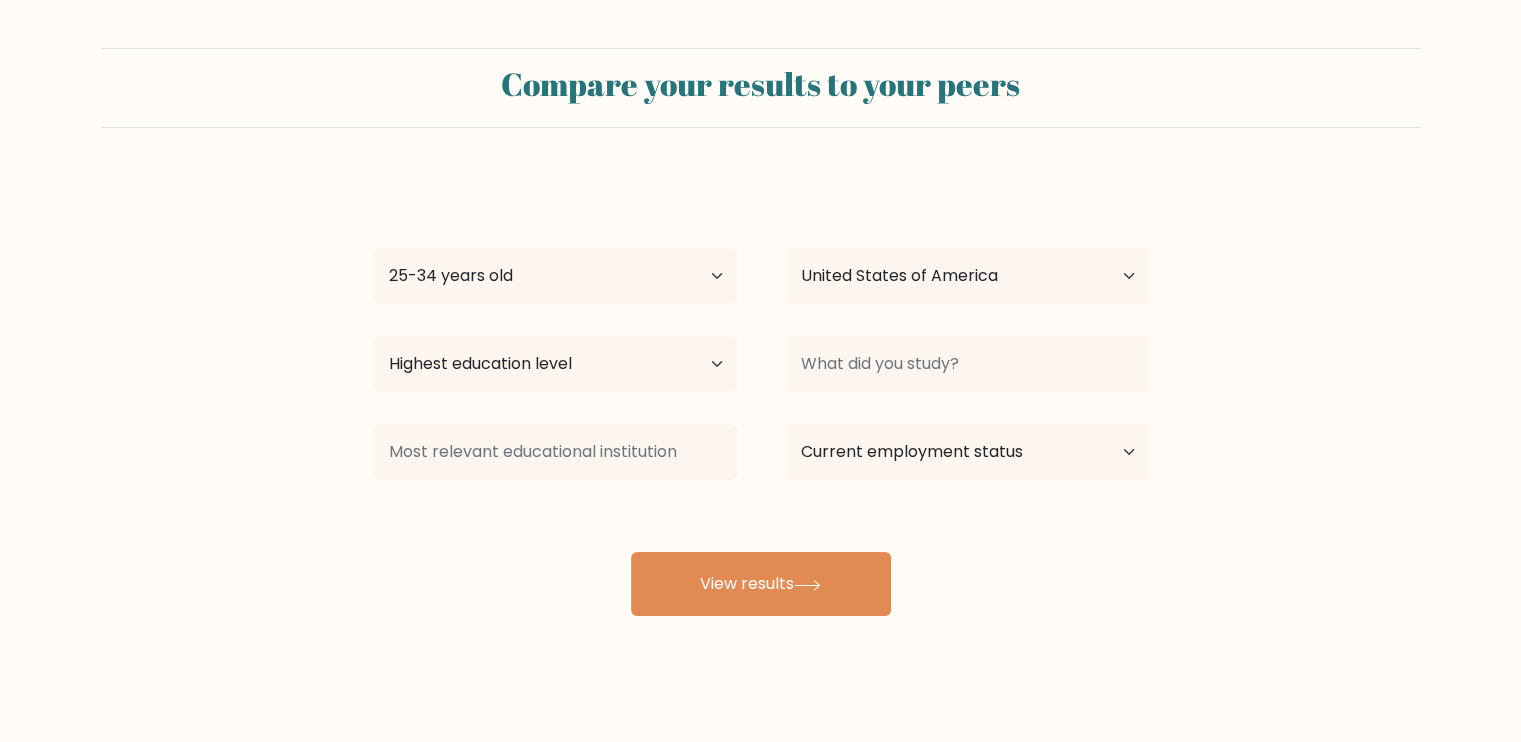 click on "Country
Afghanistan
Albania
Algeria
American Samoa
Andorra
Angola
Anguilla
Antarctica
Antigua and Barbuda
Argentina
Armenia
Aruba
Australia
Austria
Azerbaijan
Bahamas
Bahrain
Bangladesh
Barbados
Belarus
Belgium
Belize
Benin
Bermuda
Bhutan
Bolivia
Bonaire, Sint Eustatius and Saba
Bosnia and Herzegovina
Botswana
Bouvet Island
Brazil
British Indian Ocean Territory
Brunei
Bulgaria
Burkina Faso
Burundi
Cabo Verde
Cambodia
Cameroon
Canada
Cayman Islands
Central African Republic
Chad
Chile
China
Christmas Island
Cocos (Keeling) Islands
Colombia
Comoros
Congo
Congo (the Democratic Republic of the)
Cook Islands
Costa Rica
Côte d'Ivoire Cuba" at bounding box center [967, 276] 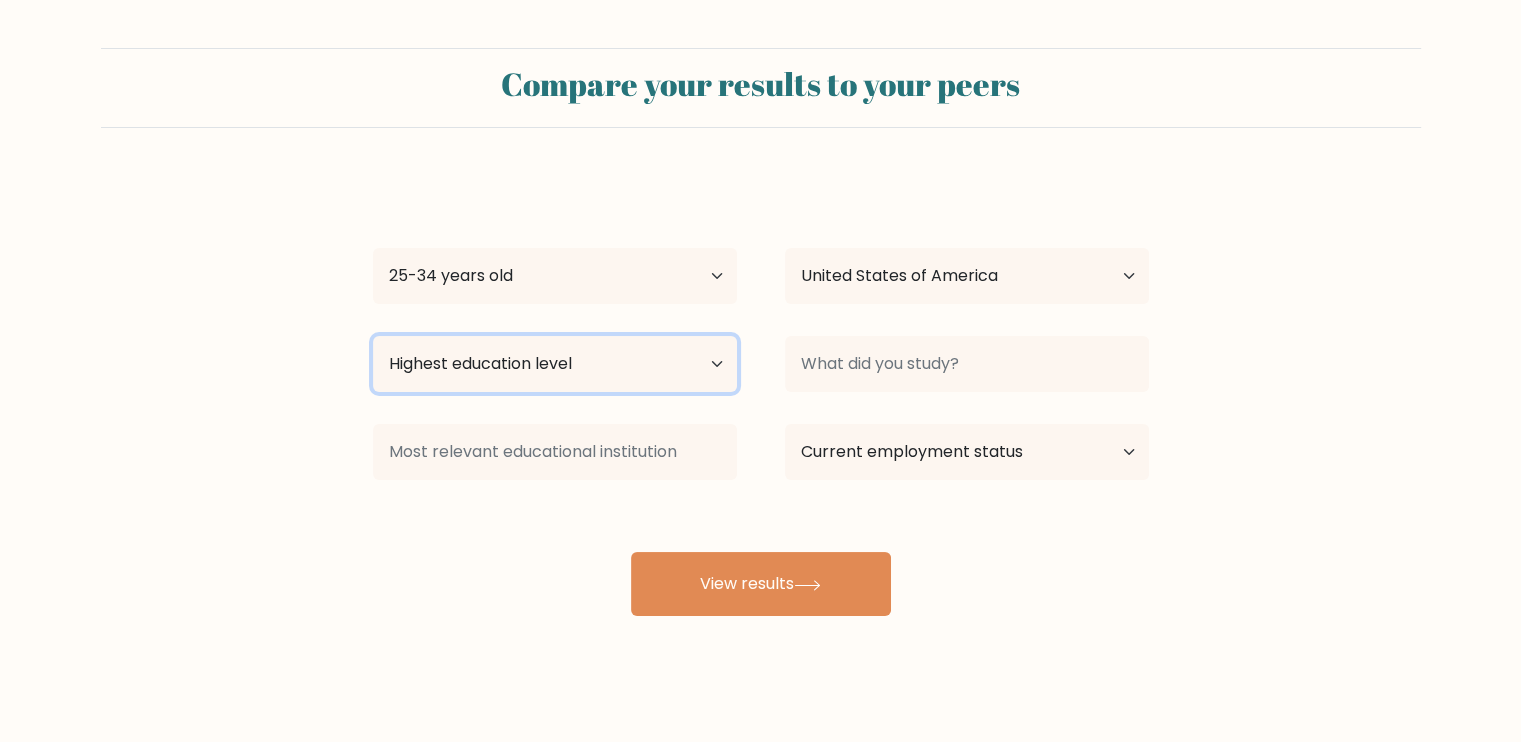 click on "Highest education level
No schooling
Primary
Lower Secondary
Upper Secondary
Occupation Specific
Bachelor's degree
Master's degree
Doctoral degree" at bounding box center [555, 364] 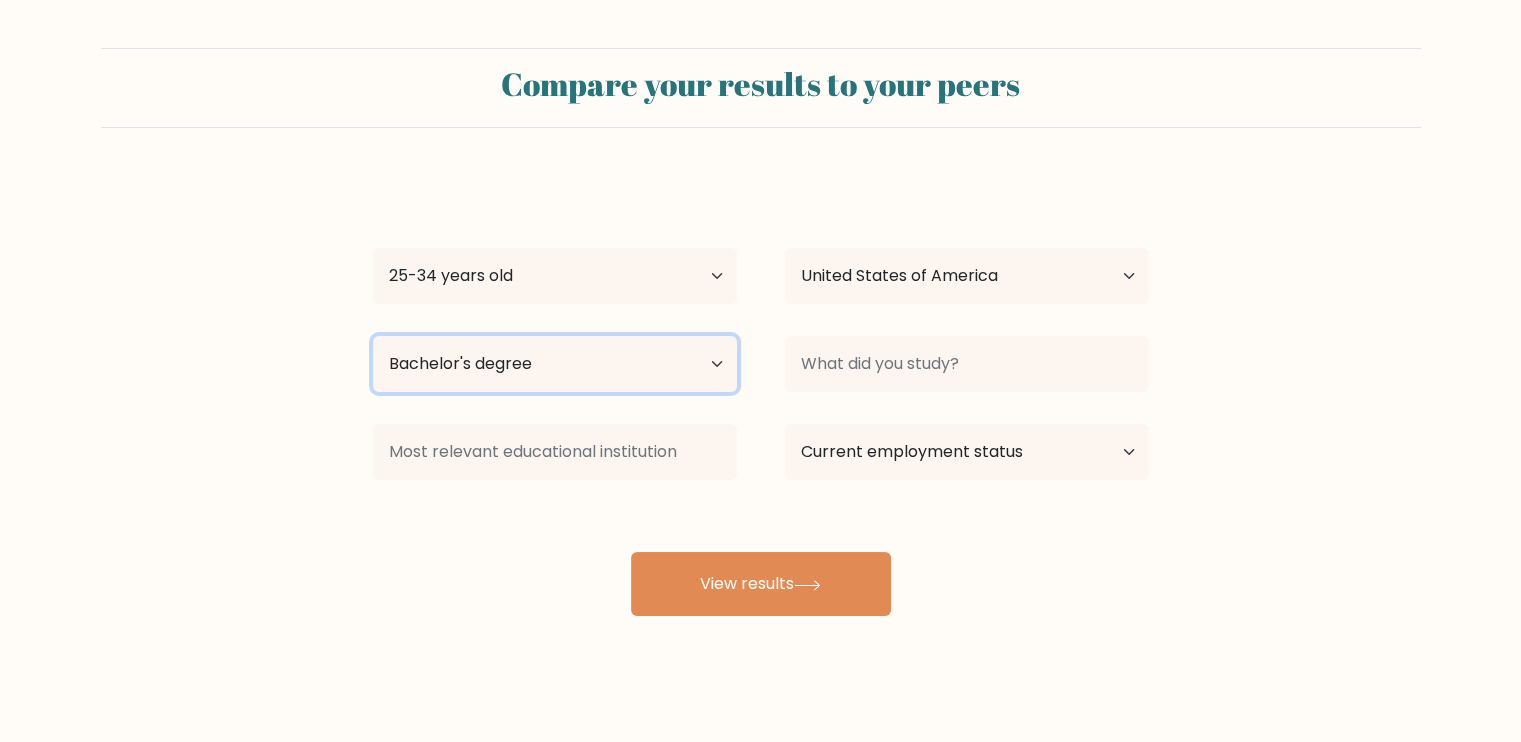 click on "Highest education level
No schooling
Primary
Lower Secondary
Upper Secondary
Occupation Specific
Bachelor's degree
Master's degree
Doctoral degree" at bounding box center [555, 364] 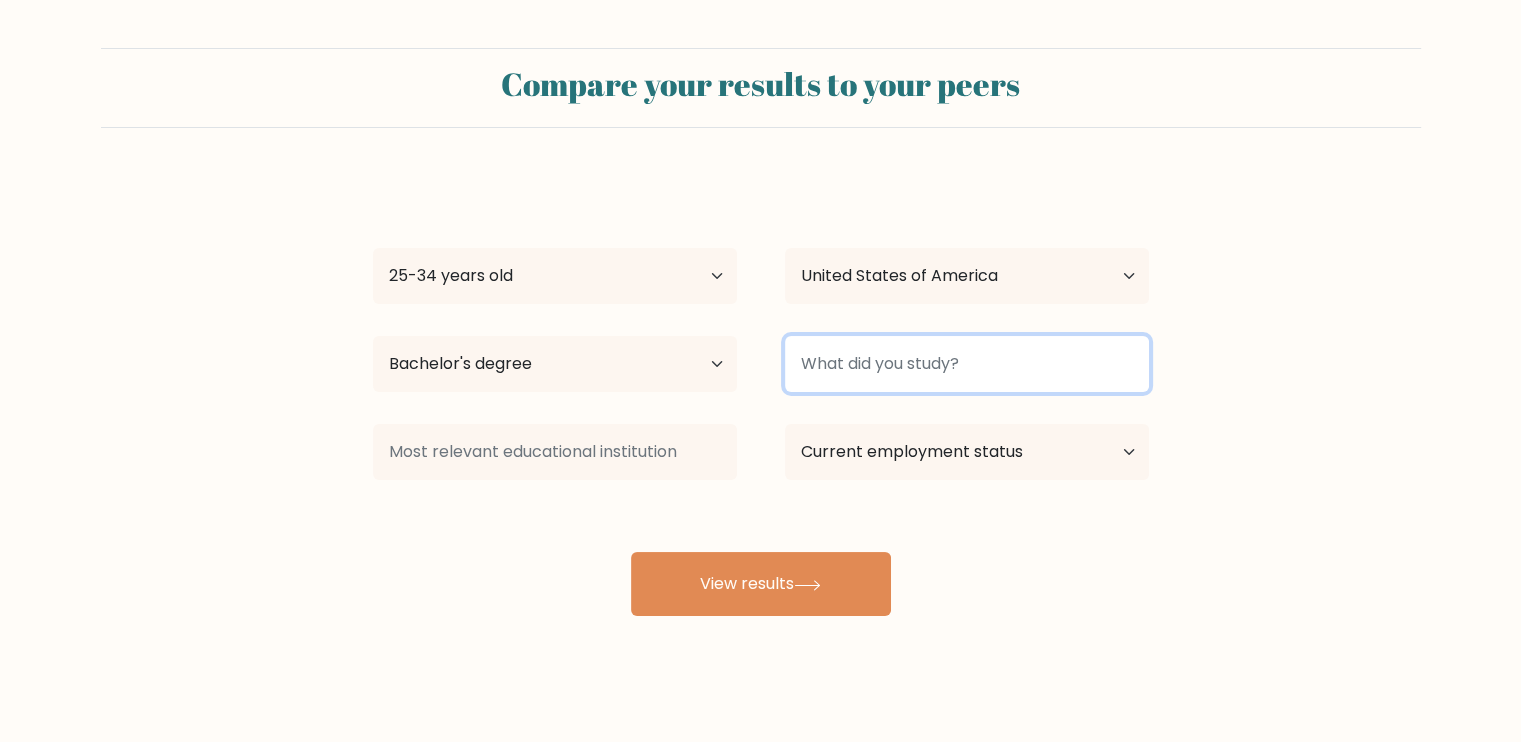 click at bounding box center [967, 364] 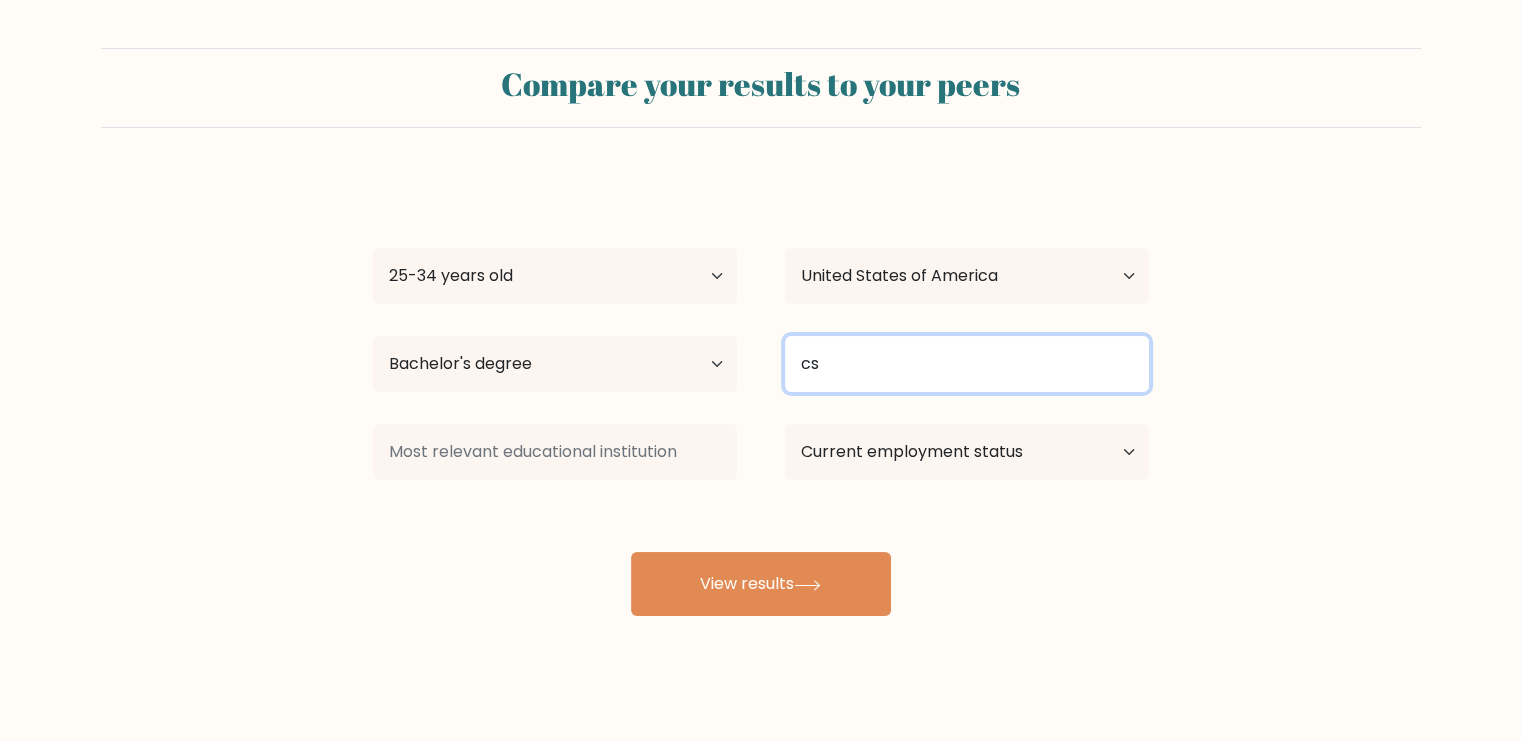 type on "cs" 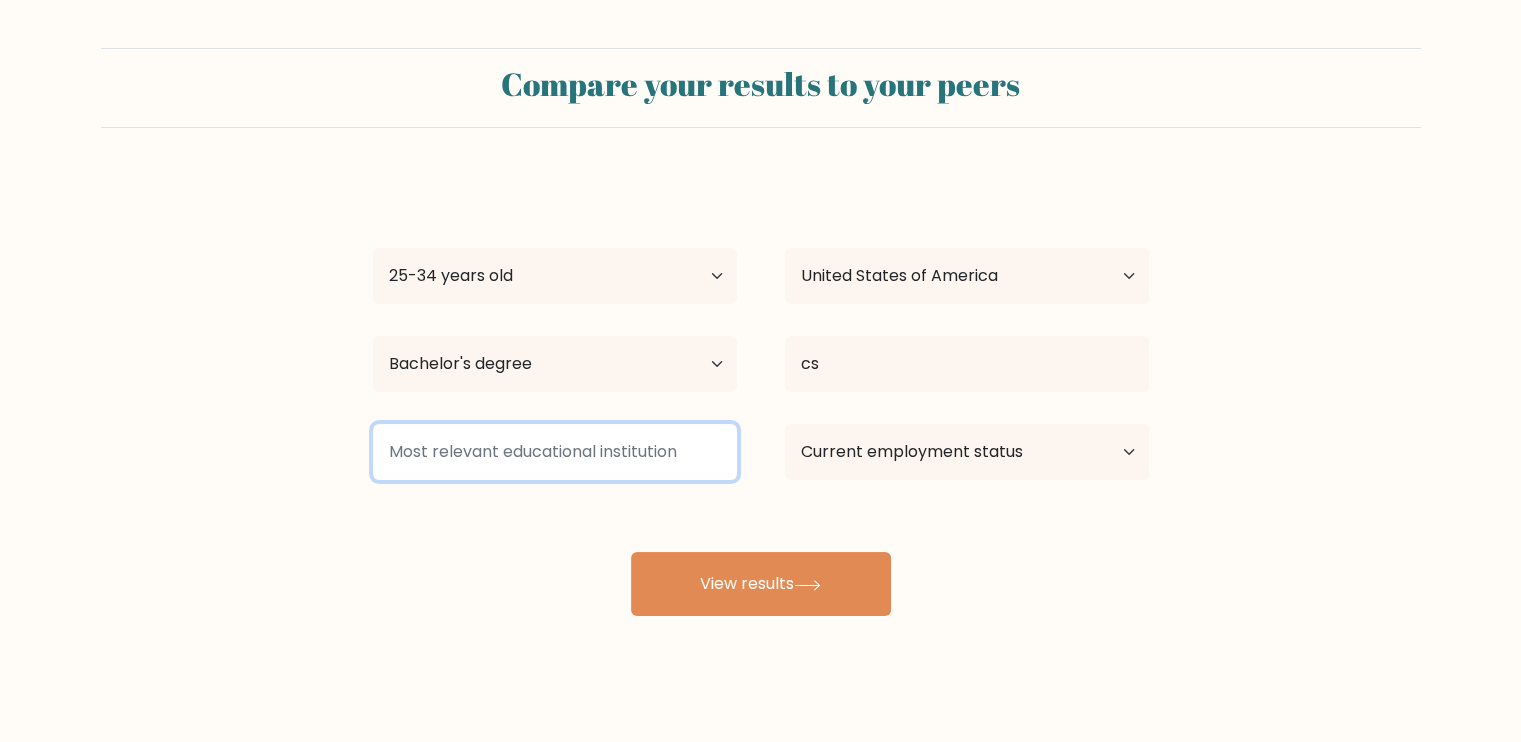 click at bounding box center [555, 452] 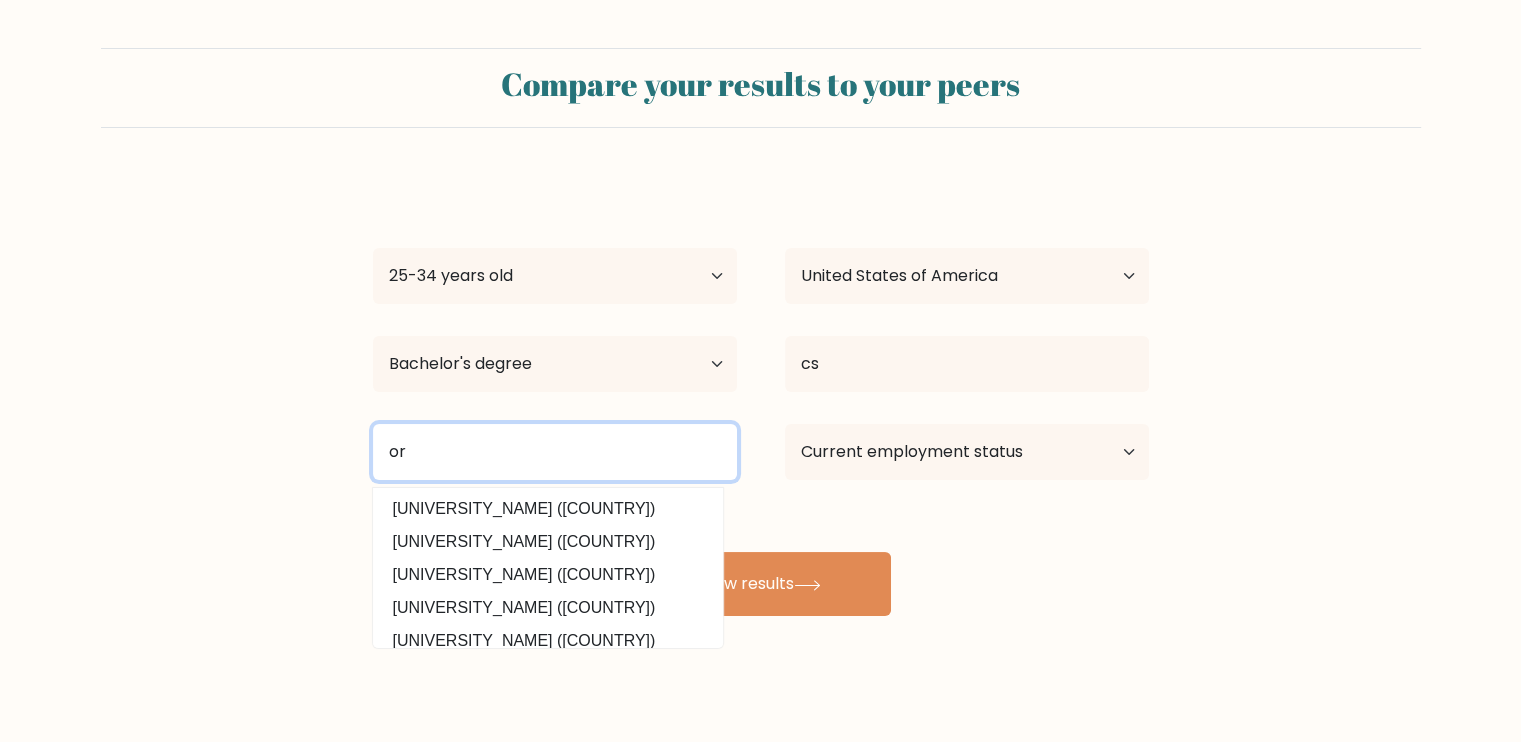 type on "o" 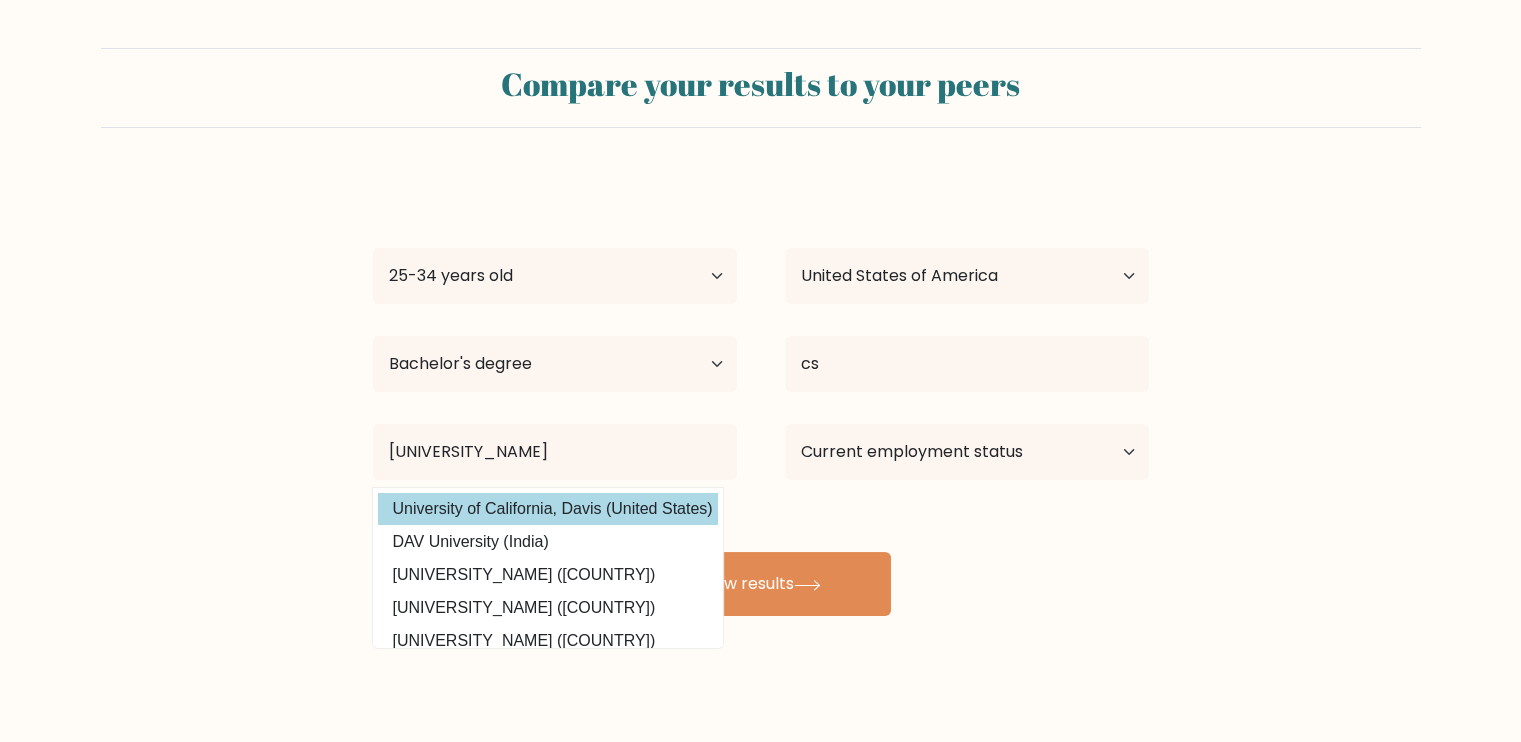 click on "University of California, Davis (United States)" at bounding box center [548, 509] 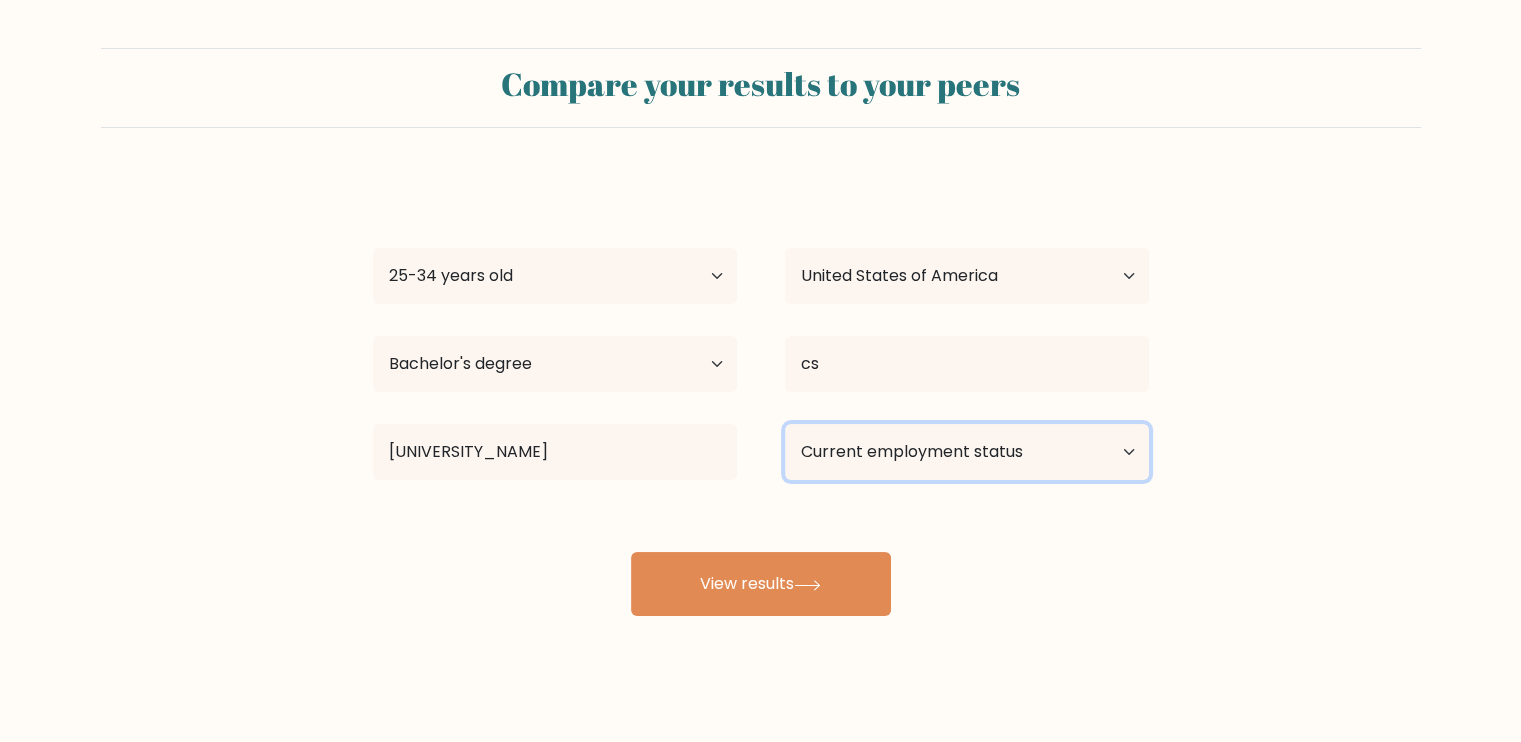 click on "Current employment status
Employed
Student
Retired
Other / prefer not to answer" at bounding box center (967, 452) 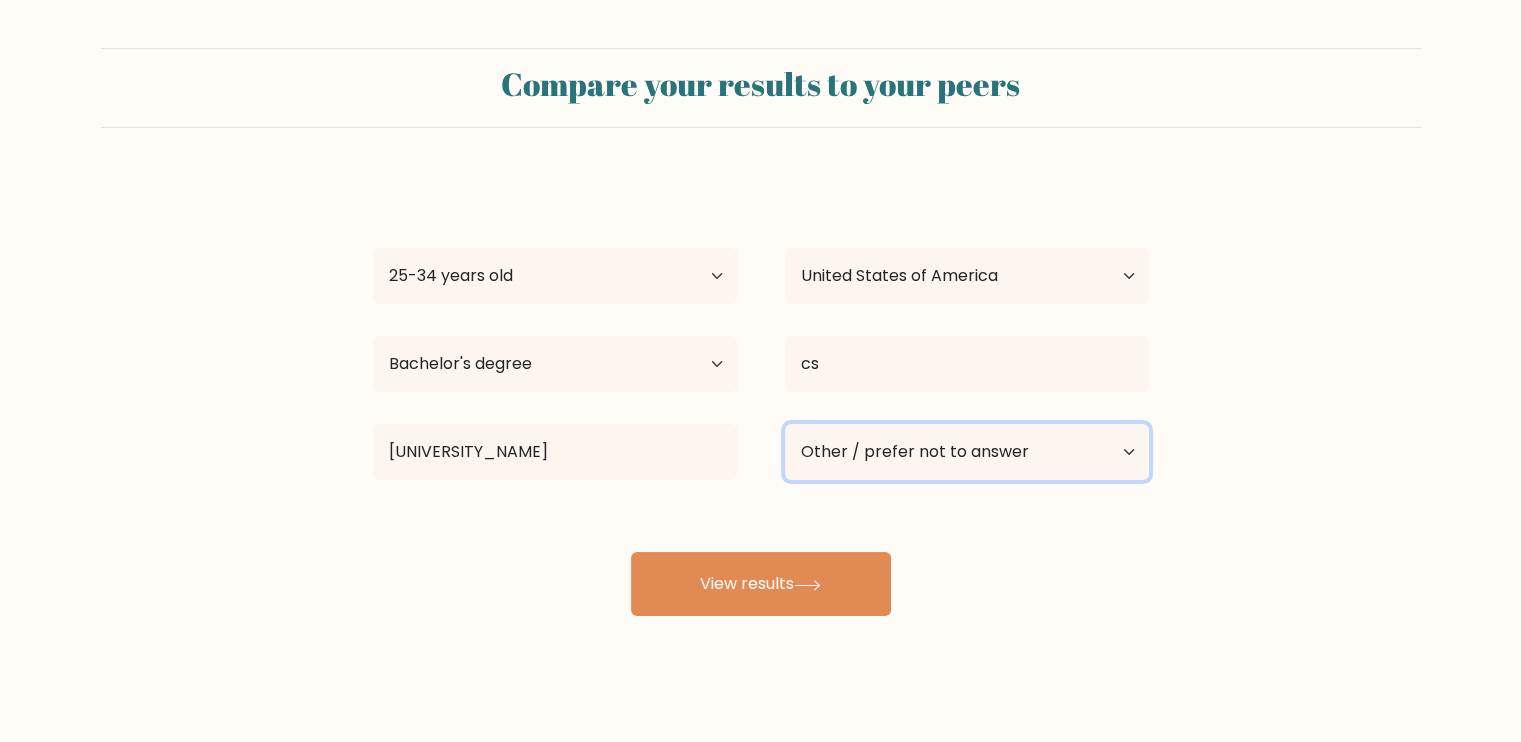 click on "Current employment status
Employed
Student
Retired
Other / prefer not to answer" at bounding box center [967, 452] 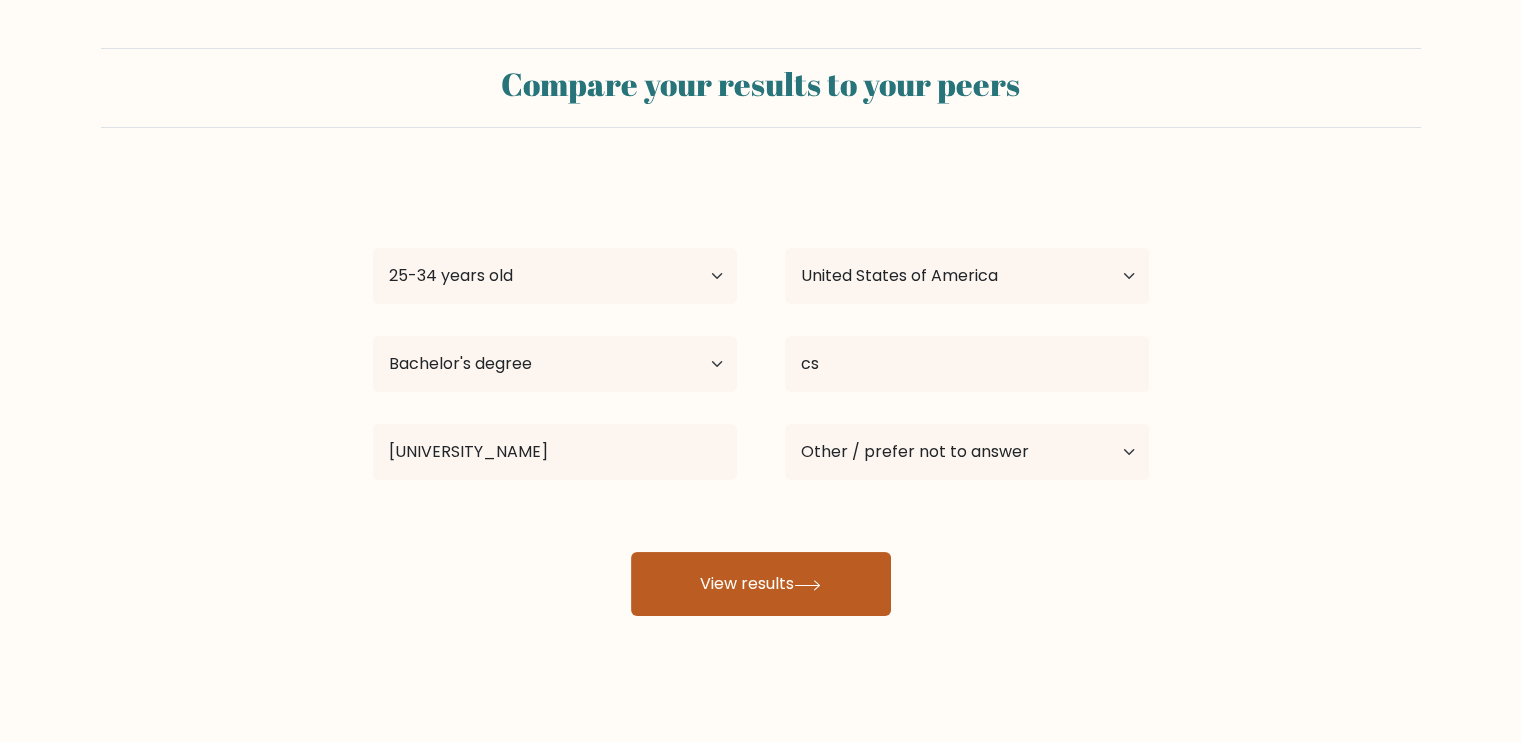 click on "View results" at bounding box center [761, 584] 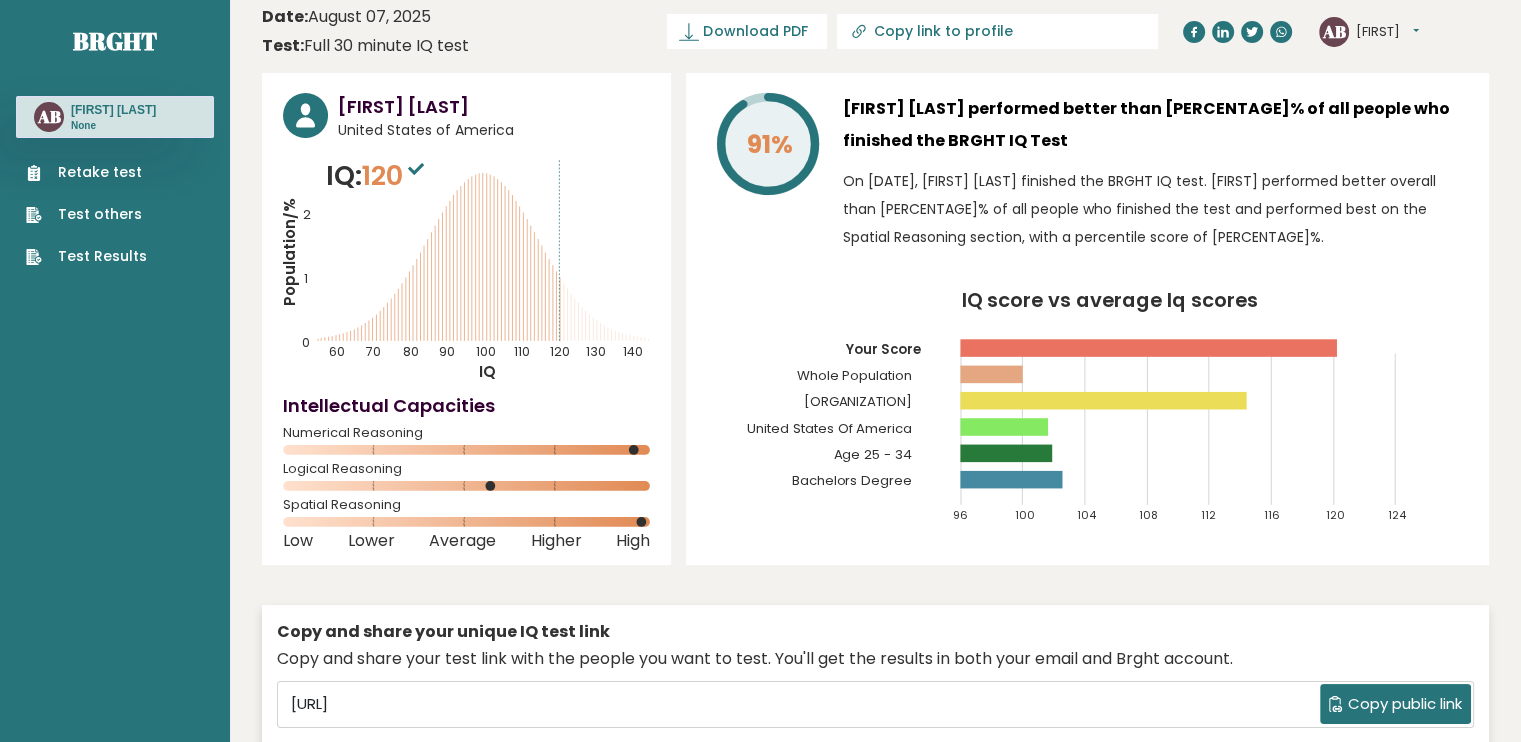 scroll, scrollTop: 0, scrollLeft: 0, axis: both 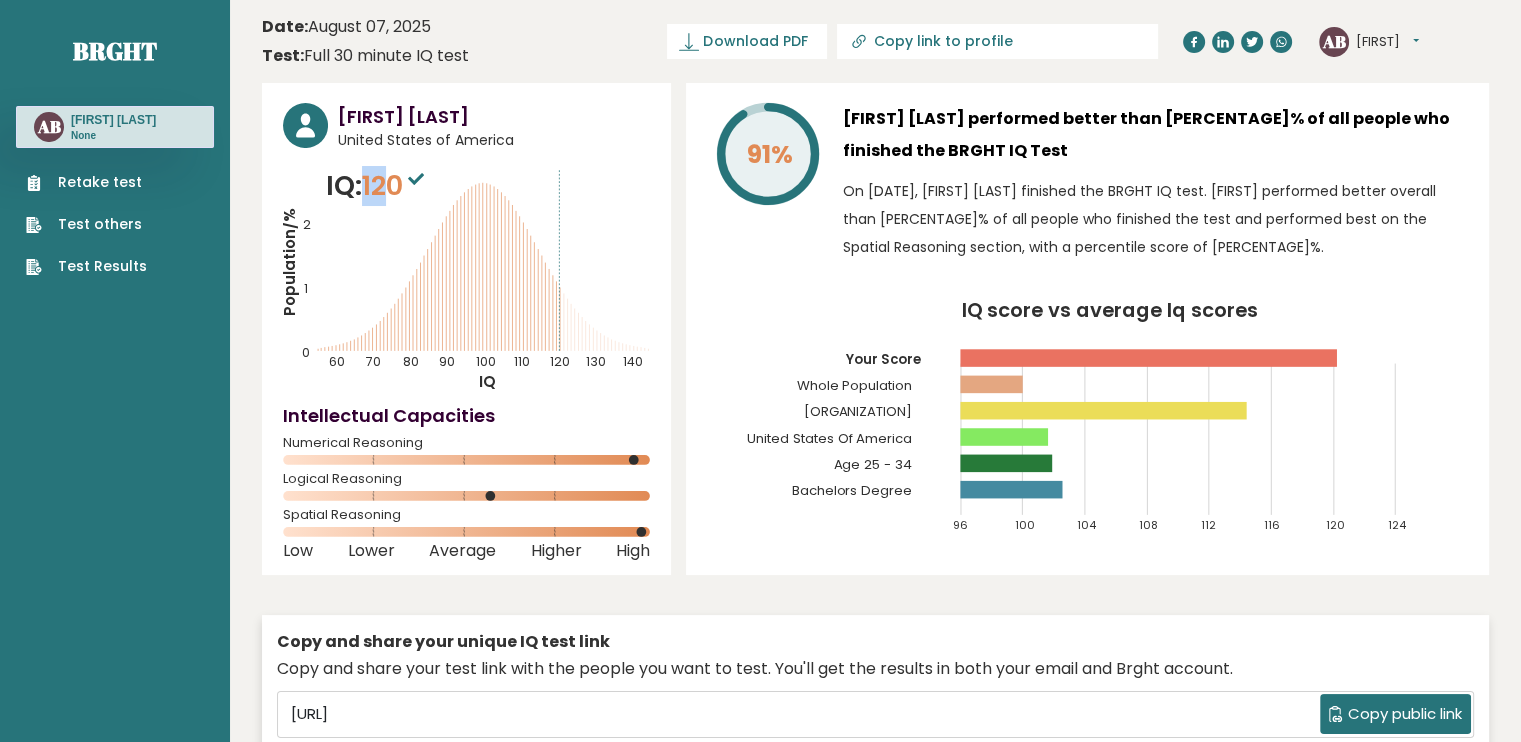 drag, startPoint x: 365, startPoint y: 187, endPoint x: 390, endPoint y: 177, distance: 26.925823 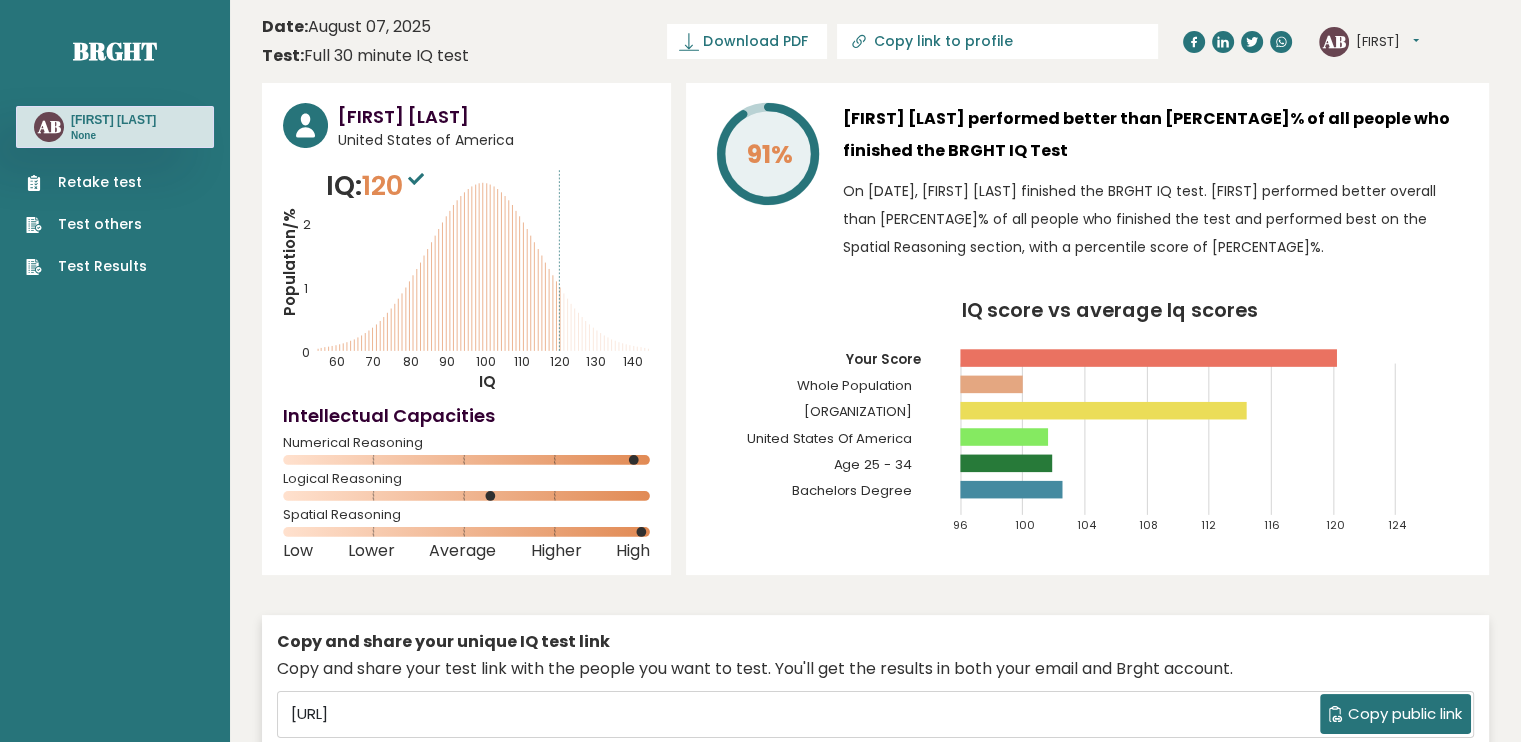 click on "Population/%
IQ
0
1
2
60
70
80
90
100
110
120
130
140" 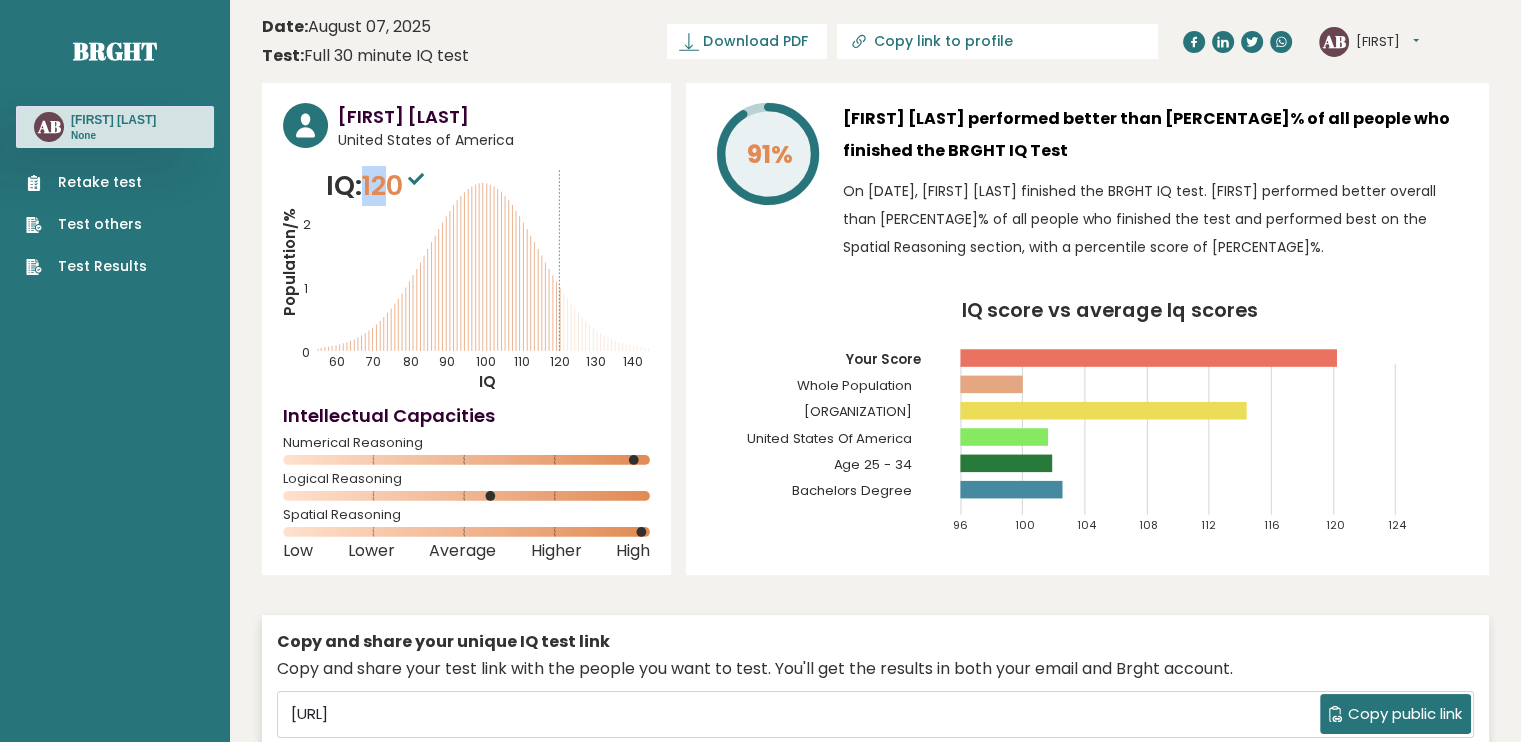 drag, startPoint x: 381, startPoint y: 185, endPoint x: 413, endPoint y: 181, distance: 32.24903 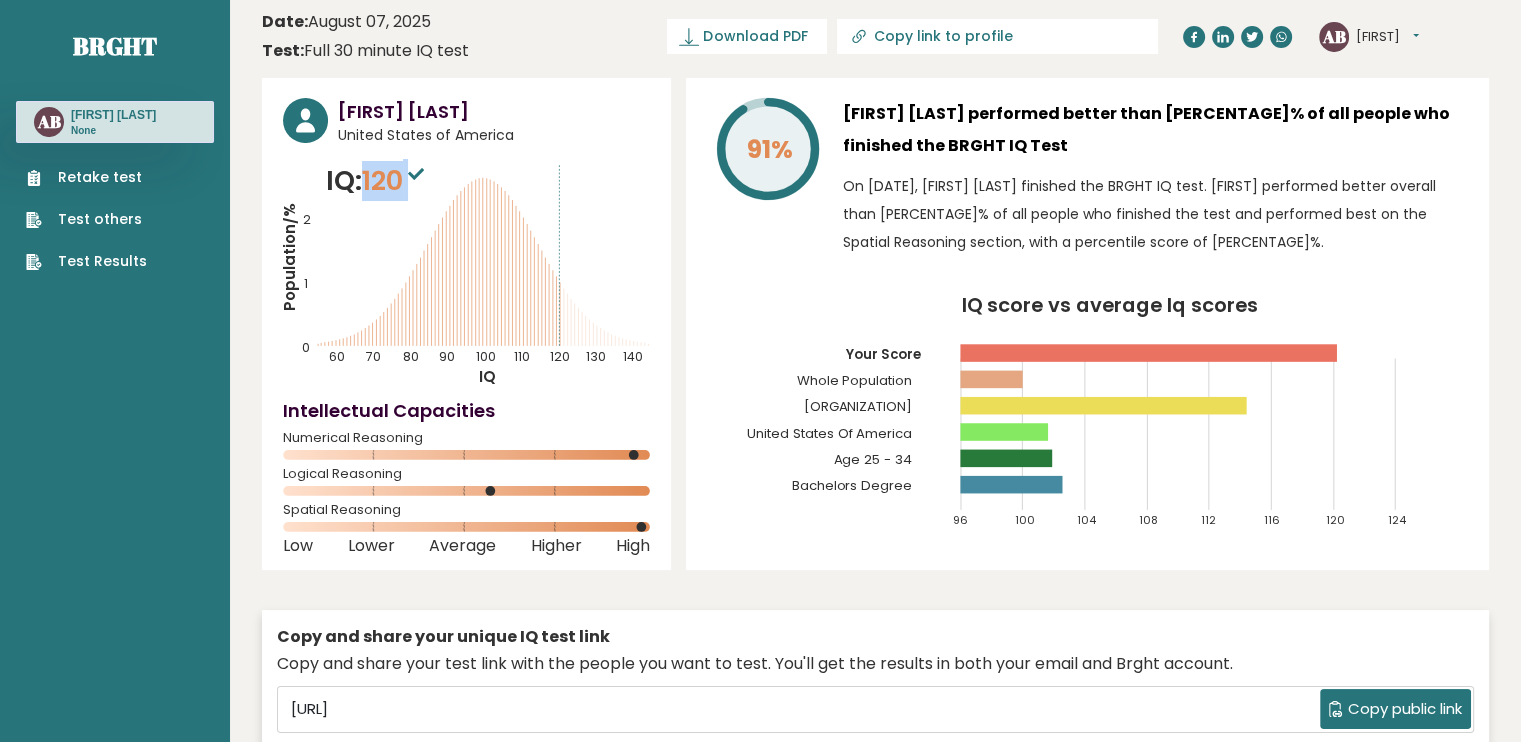 scroll, scrollTop: 0, scrollLeft: 0, axis: both 